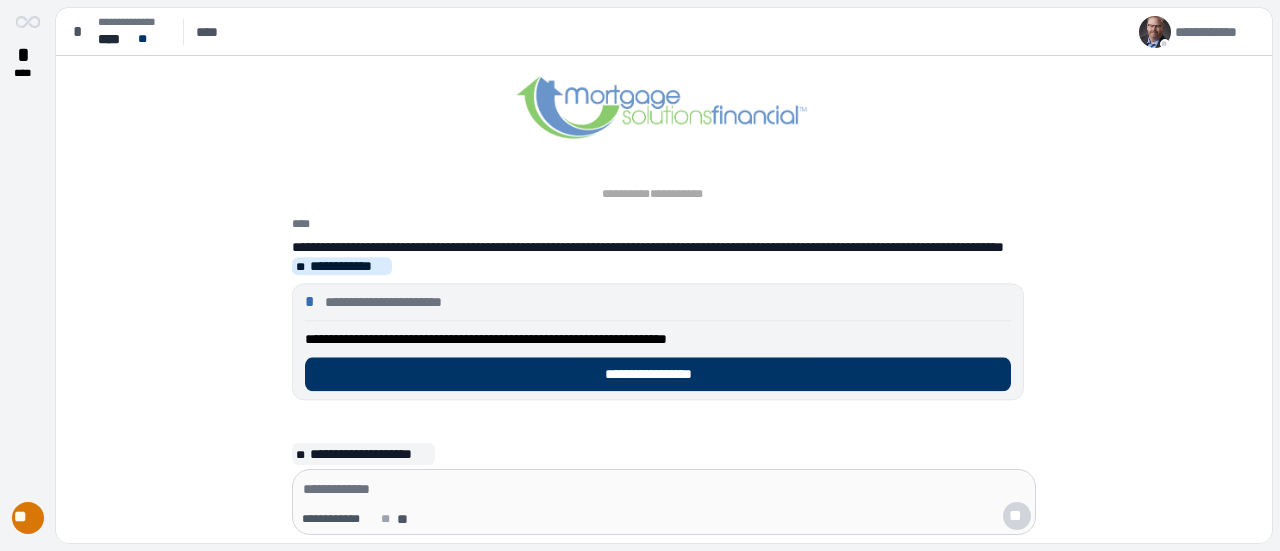 scroll, scrollTop: 0, scrollLeft: 0, axis: both 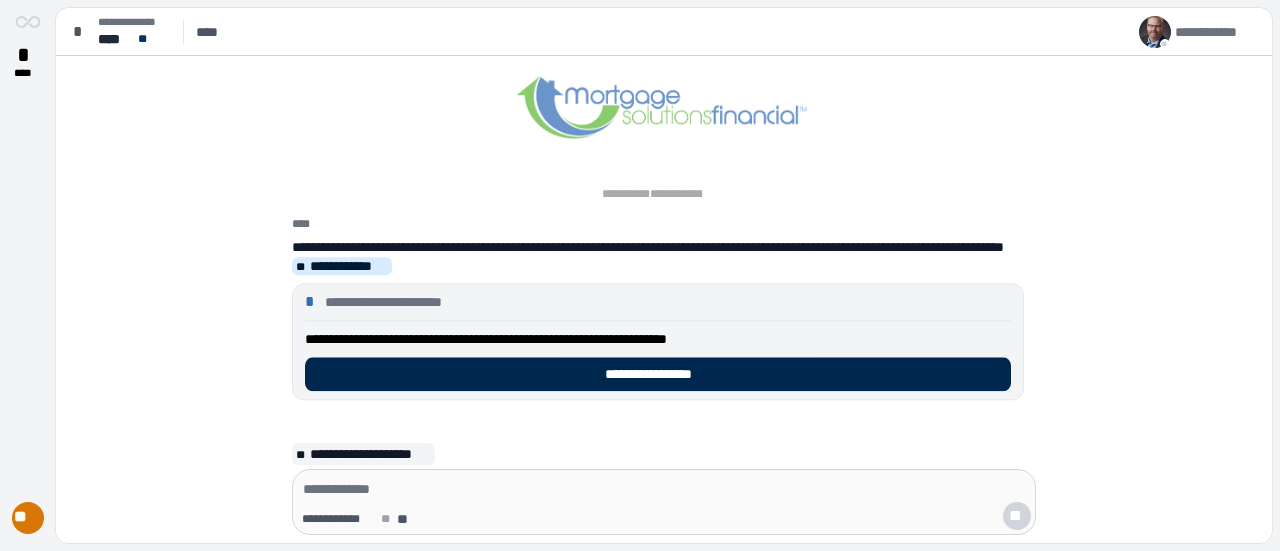 click on "**********" at bounding box center [658, 374] 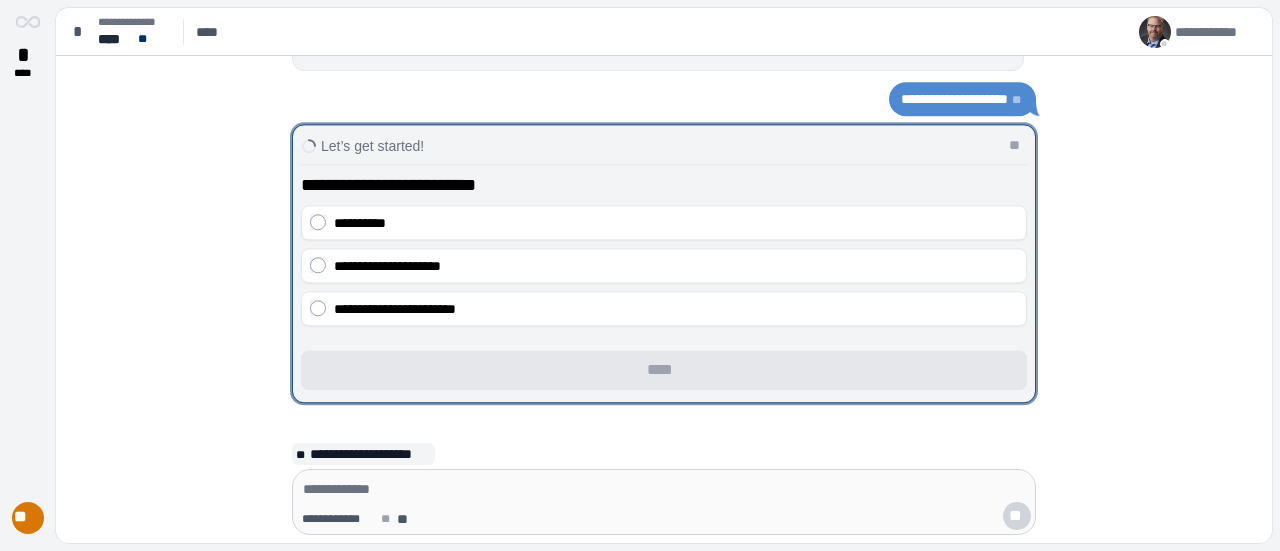 click on "* ****" at bounding box center (28, 254) 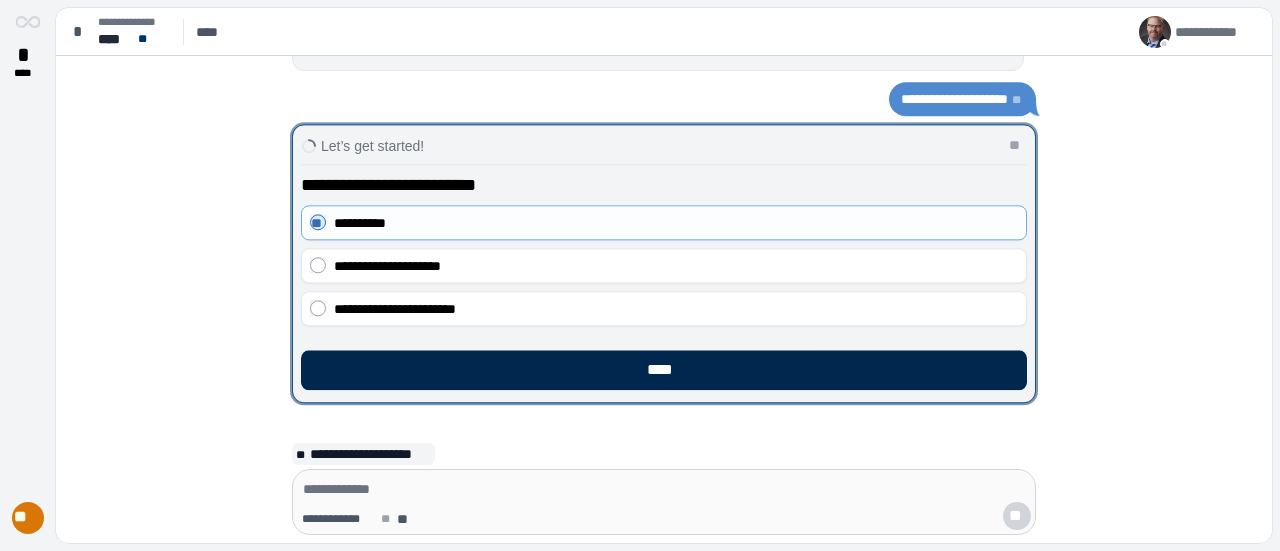 click on "****" at bounding box center [664, 370] 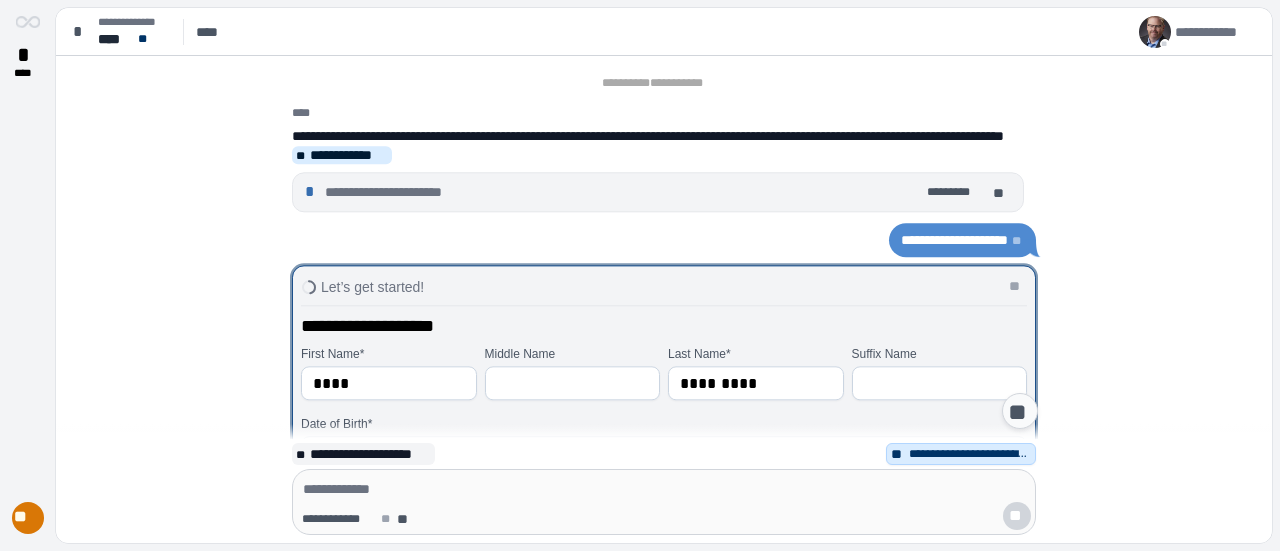 scroll, scrollTop: 200, scrollLeft: 0, axis: vertical 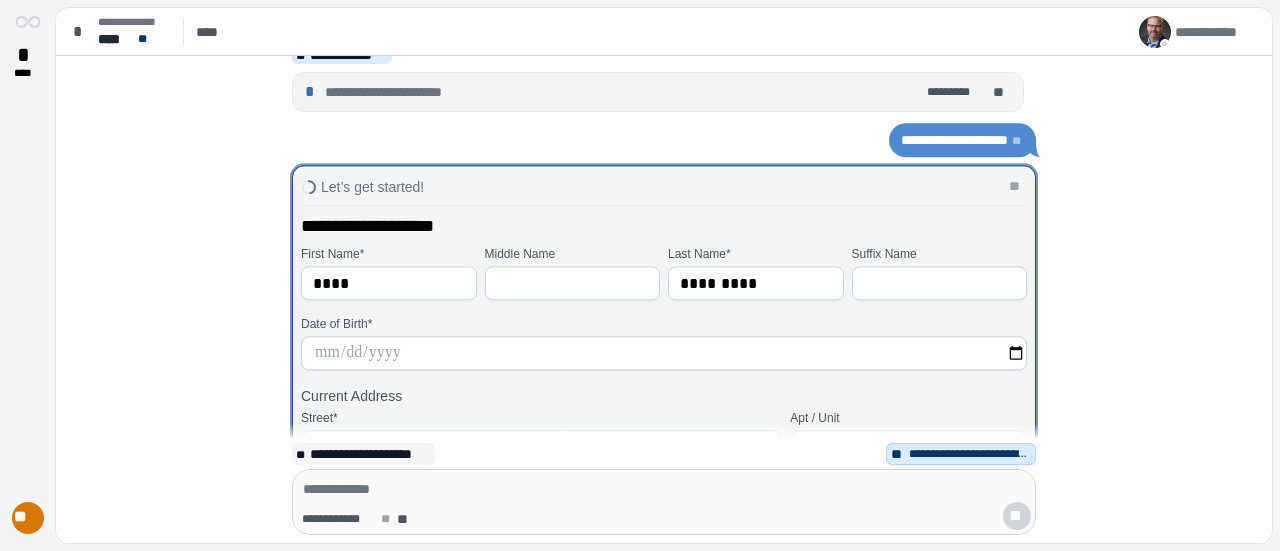 click at bounding box center [664, 353] 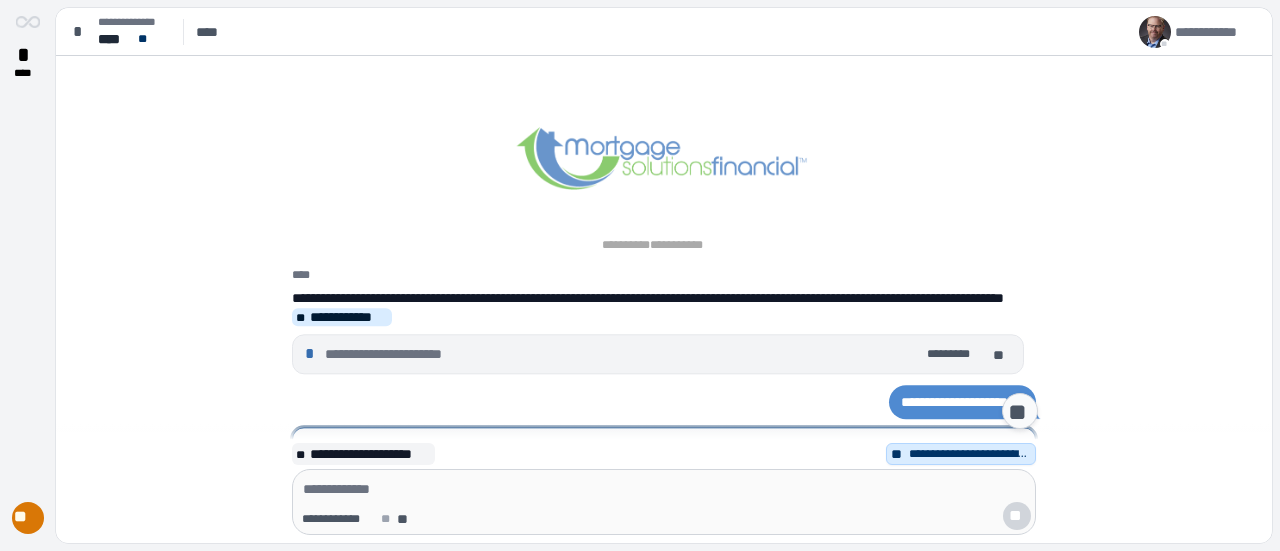 scroll, scrollTop: 163, scrollLeft: 0, axis: vertical 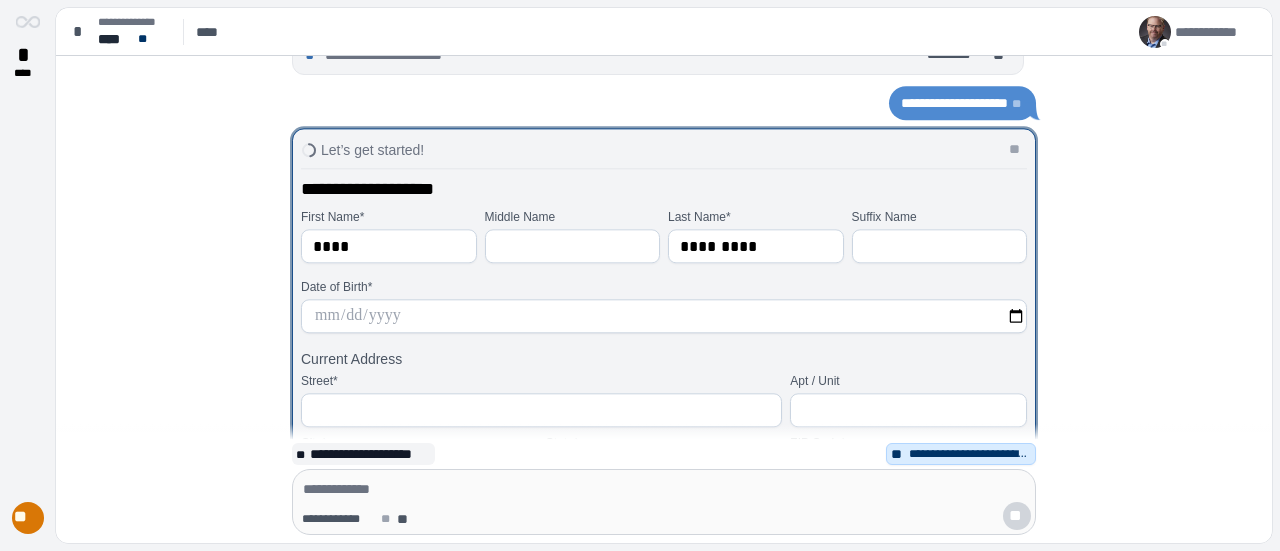 click at bounding box center [664, 316] 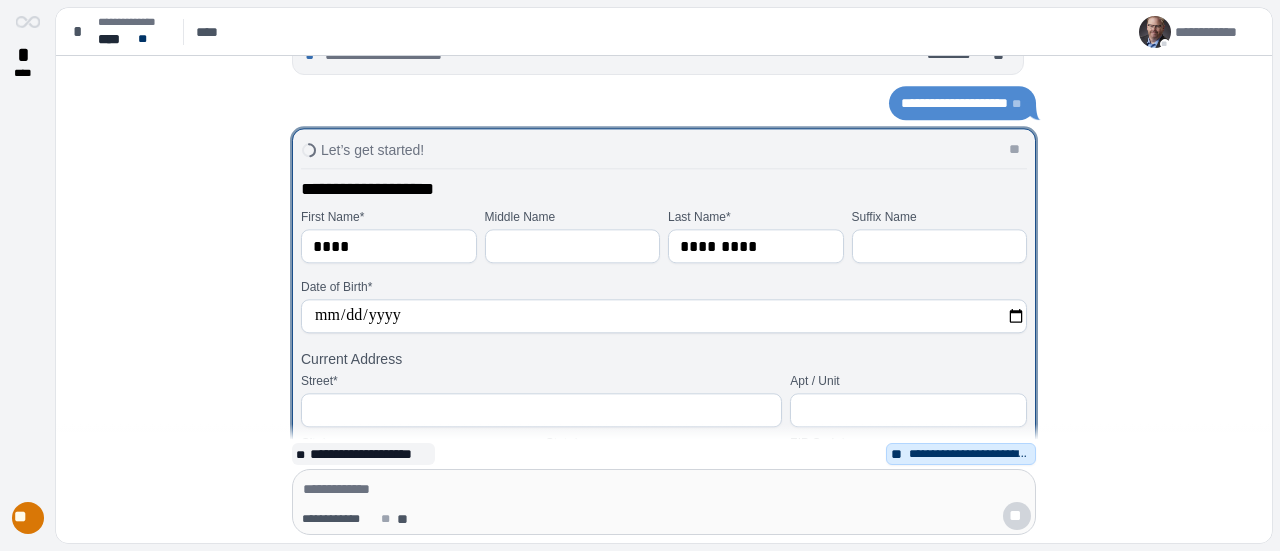 type on "**********" 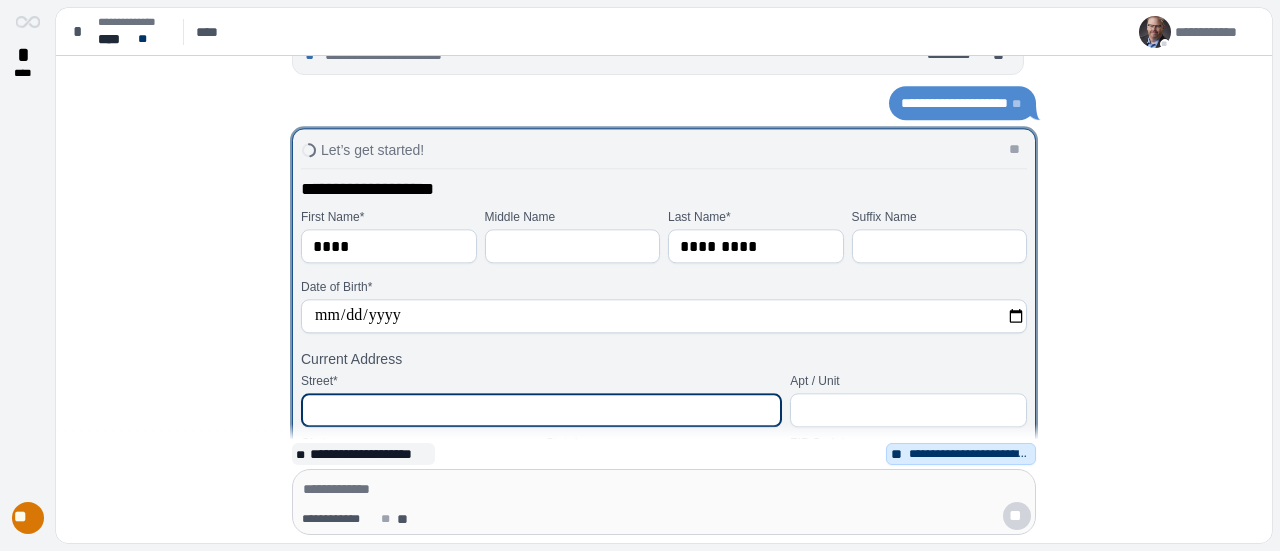 click at bounding box center (541, 410) 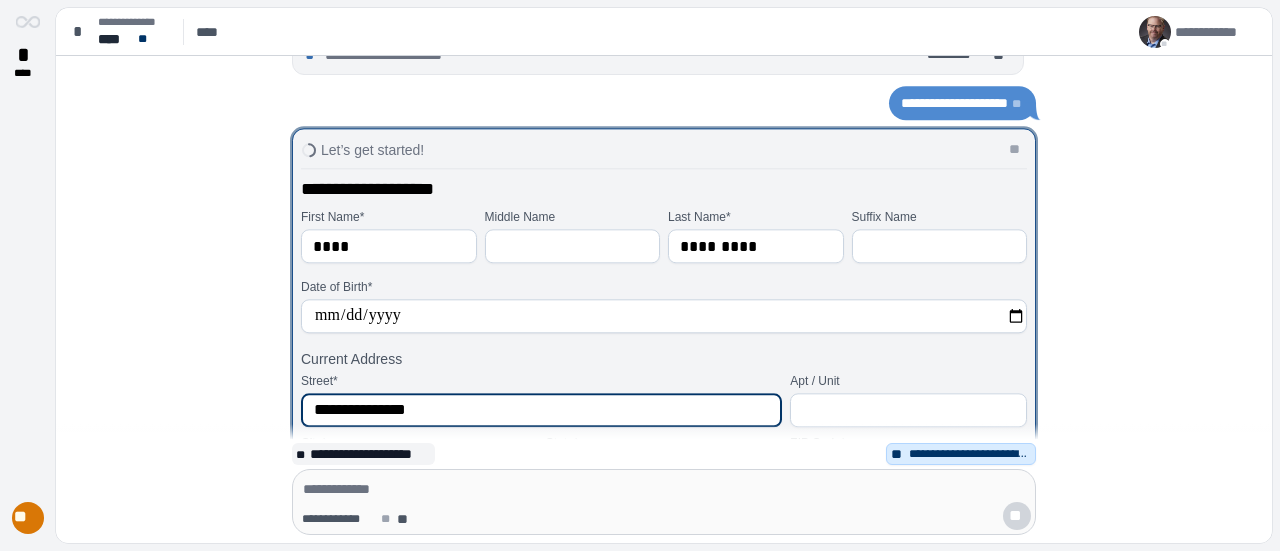 scroll, scrollTop: 0, scrollLeft: 0, axis: both 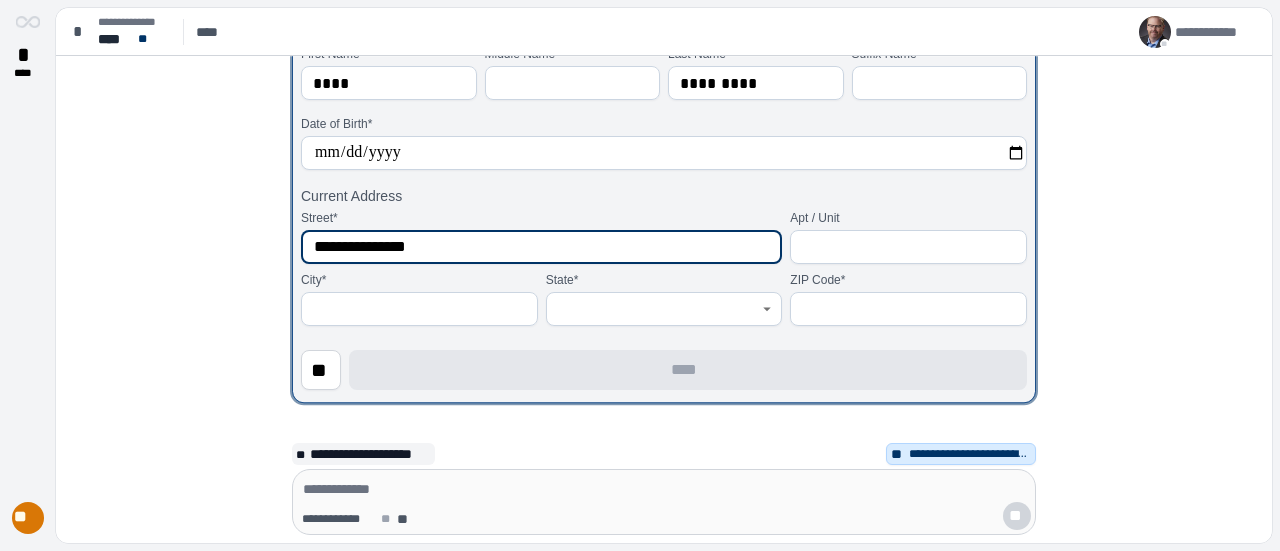 type on "**********" 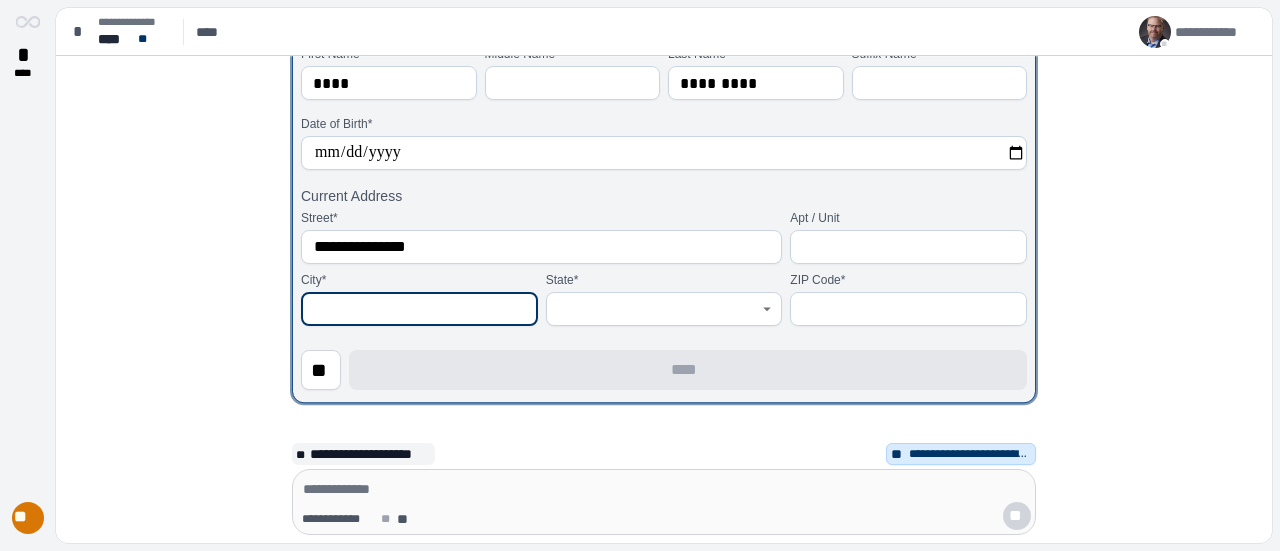 click at bounding box center (419, 309) 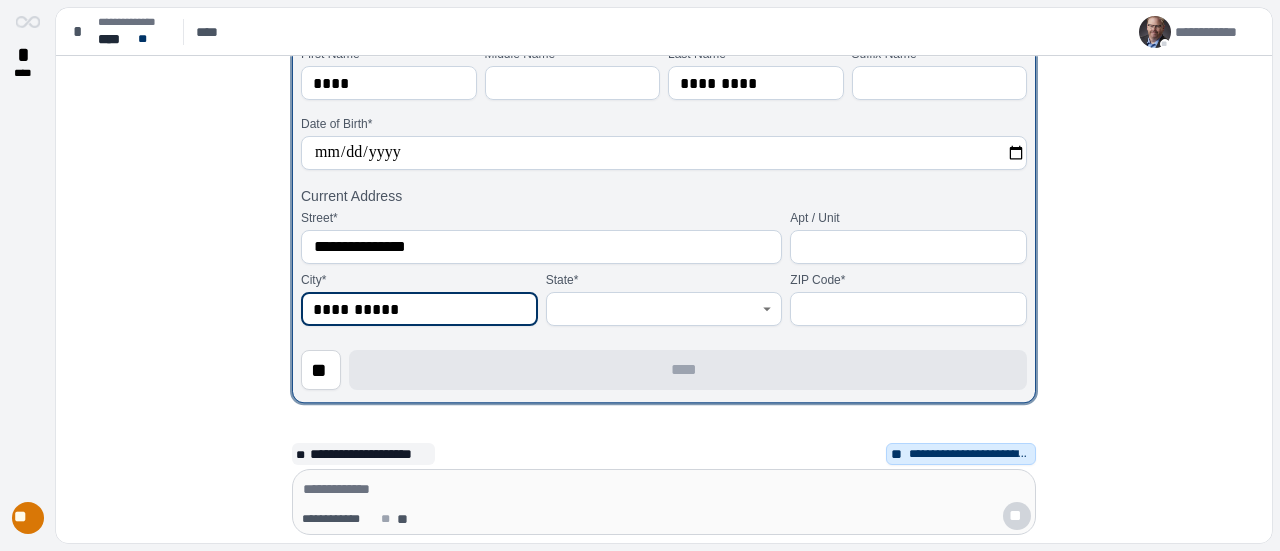 type on "**********" 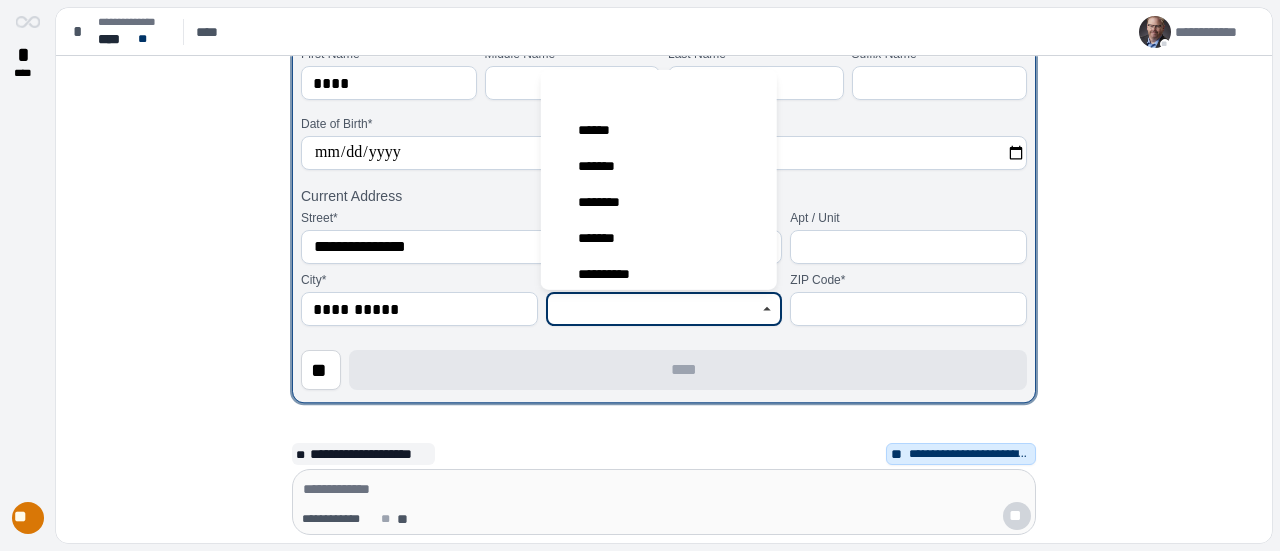 click at bounding box center [653, 309] 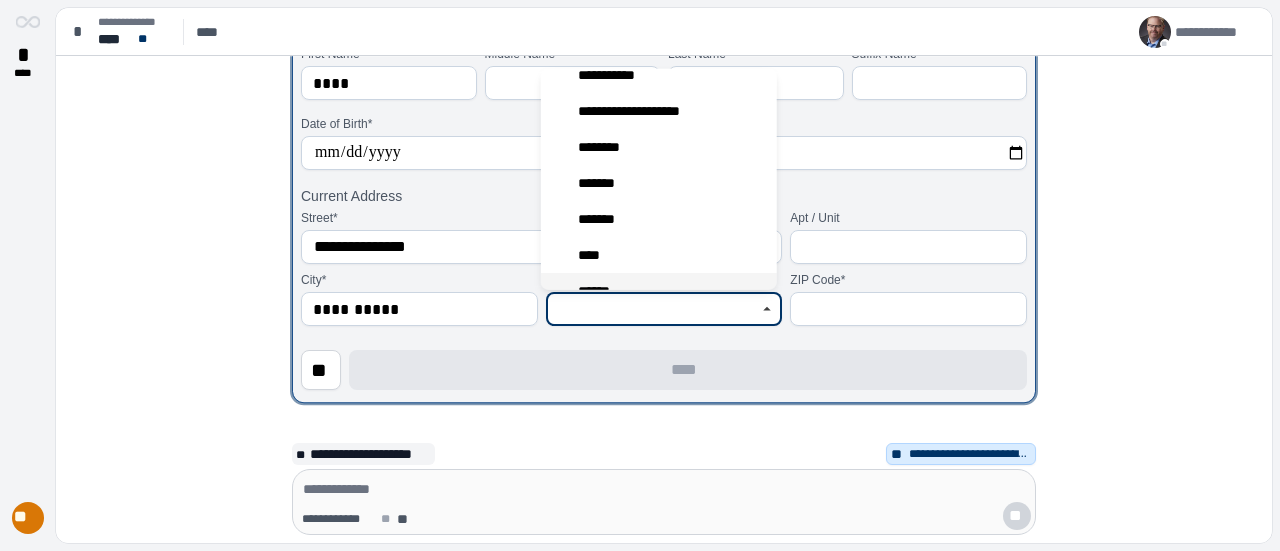scroll, scrollTop: 200, scrollLeft: 0, axis: vertical 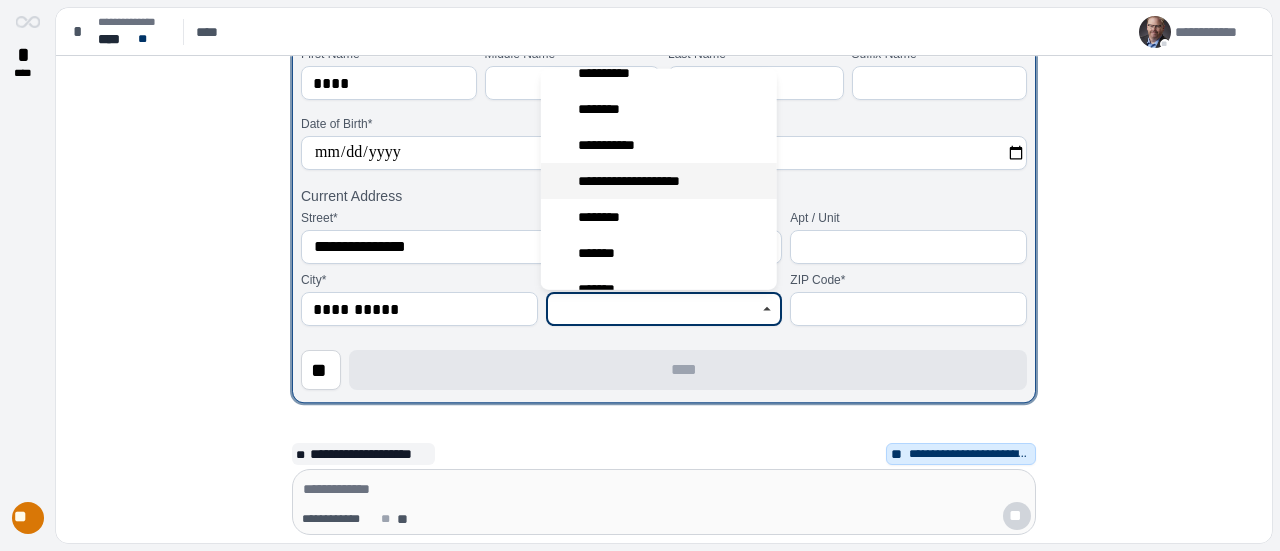 click on "**********" at bounding box center [639, 181] 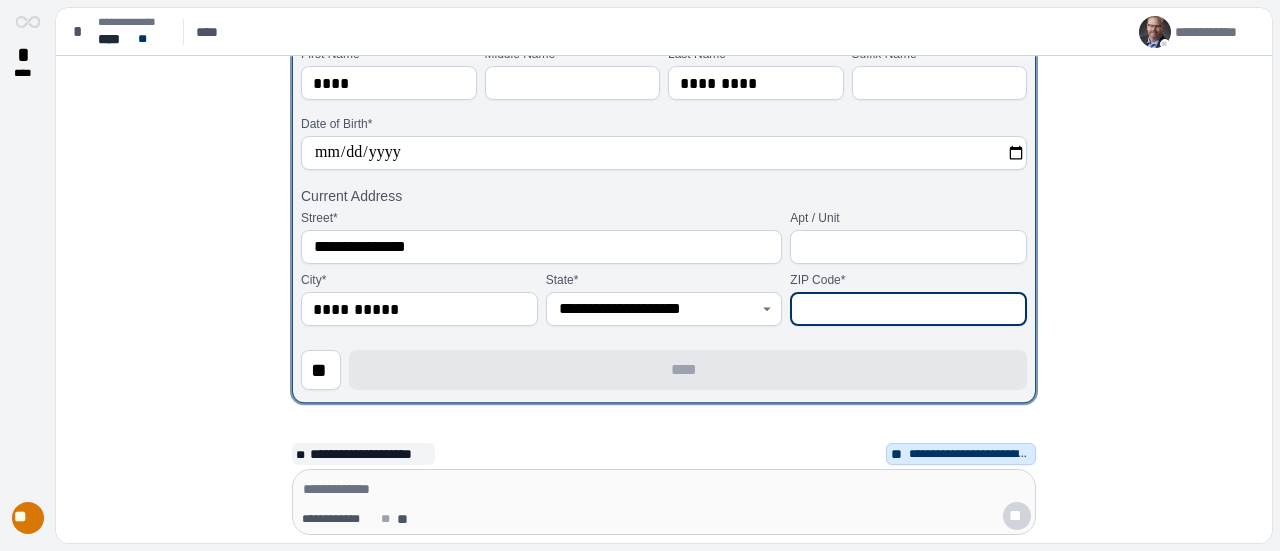 click at bounding box center (908, 309) 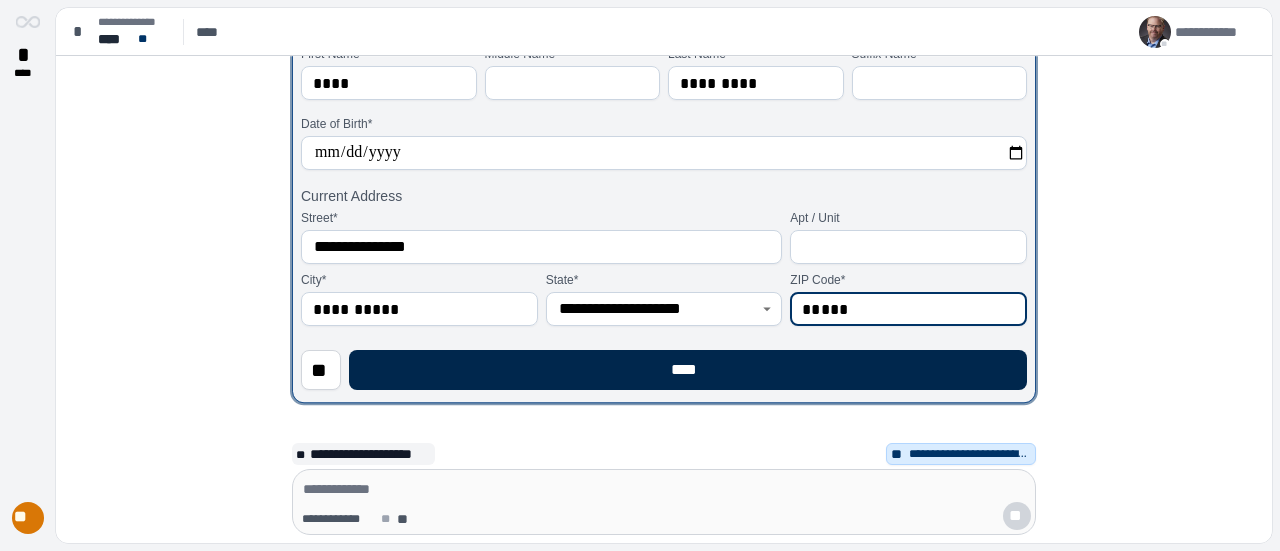 type on "*****" 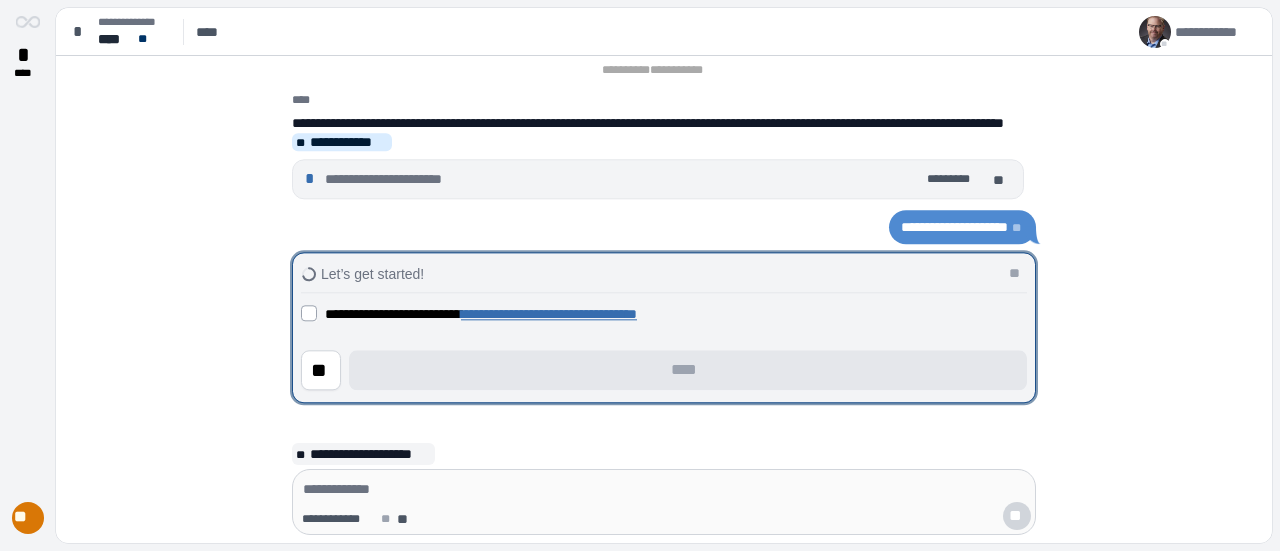 click on "**********" at bounding box center [664, 313] 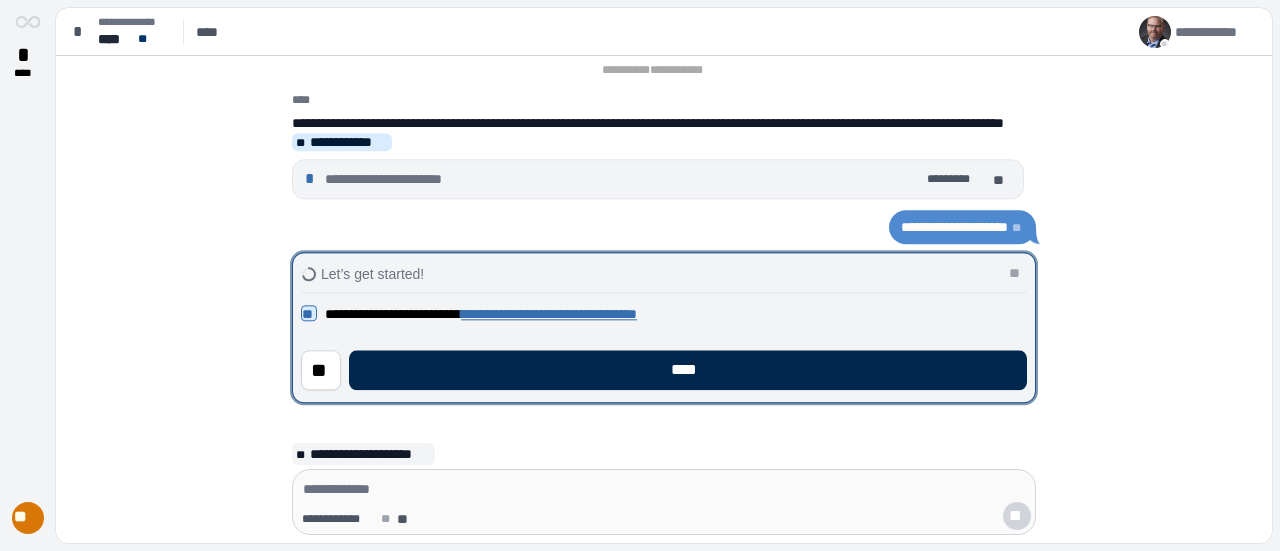 click on "****" at bounding box center [688, 370] 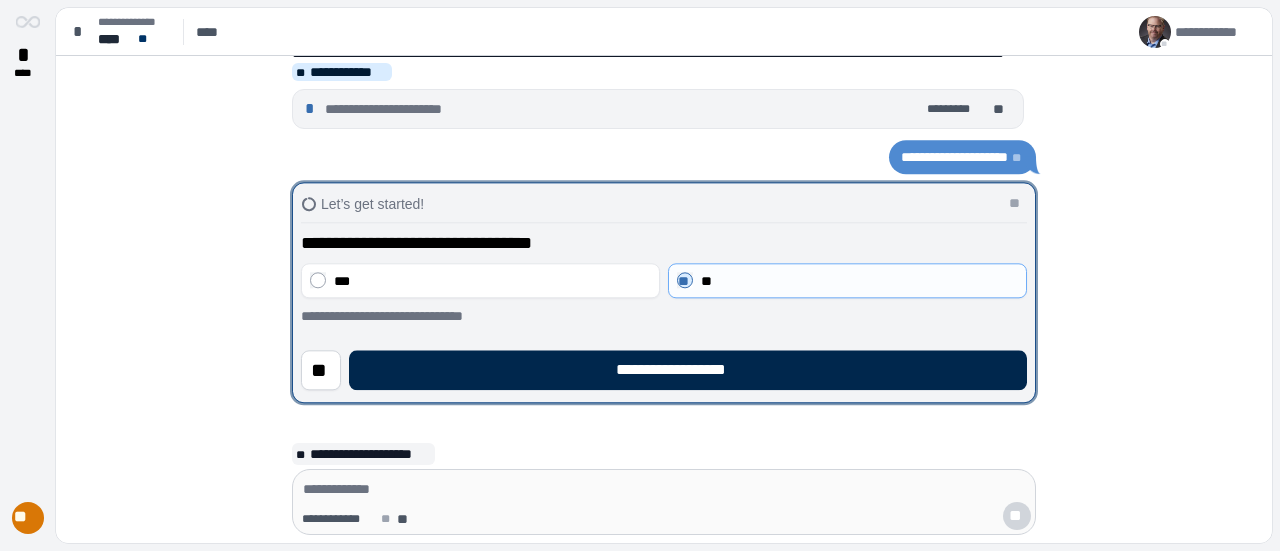 click on "**********" at bounding box center (688, 370) 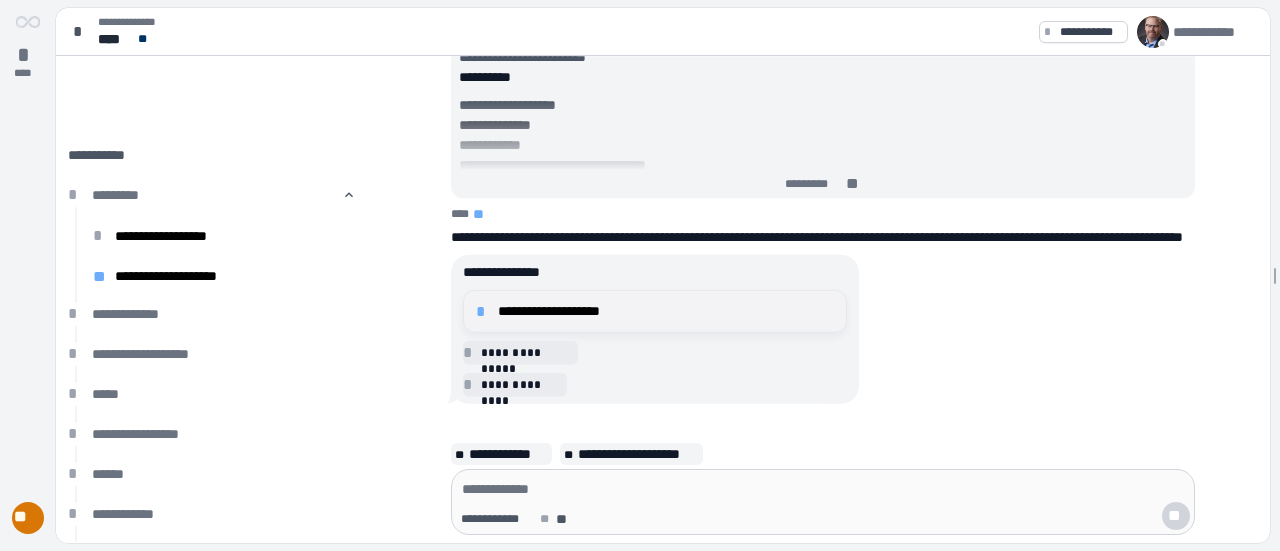 click on "**********" at bounding box center (666, 311) 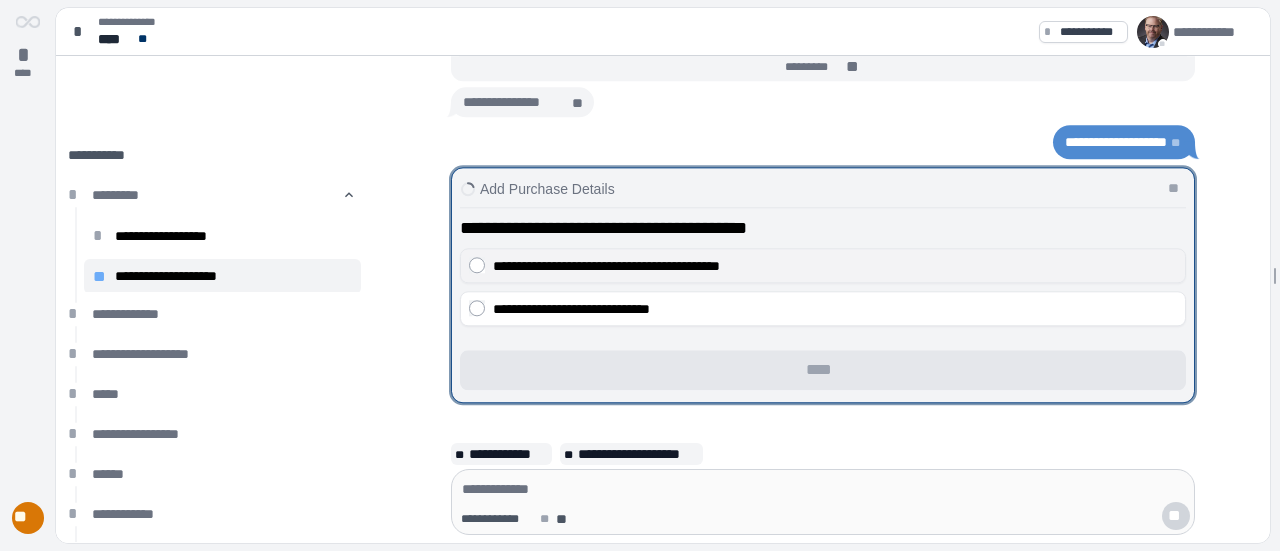 click on "**********" at bounding box center [823, 265] 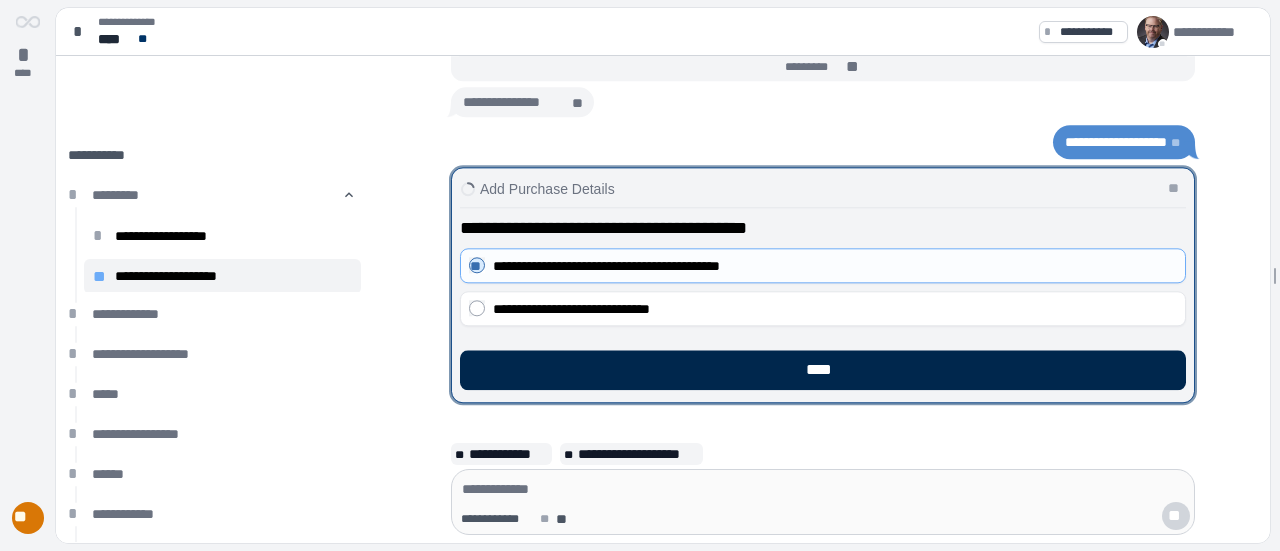 click on "****" at bounding box center (823, 370) 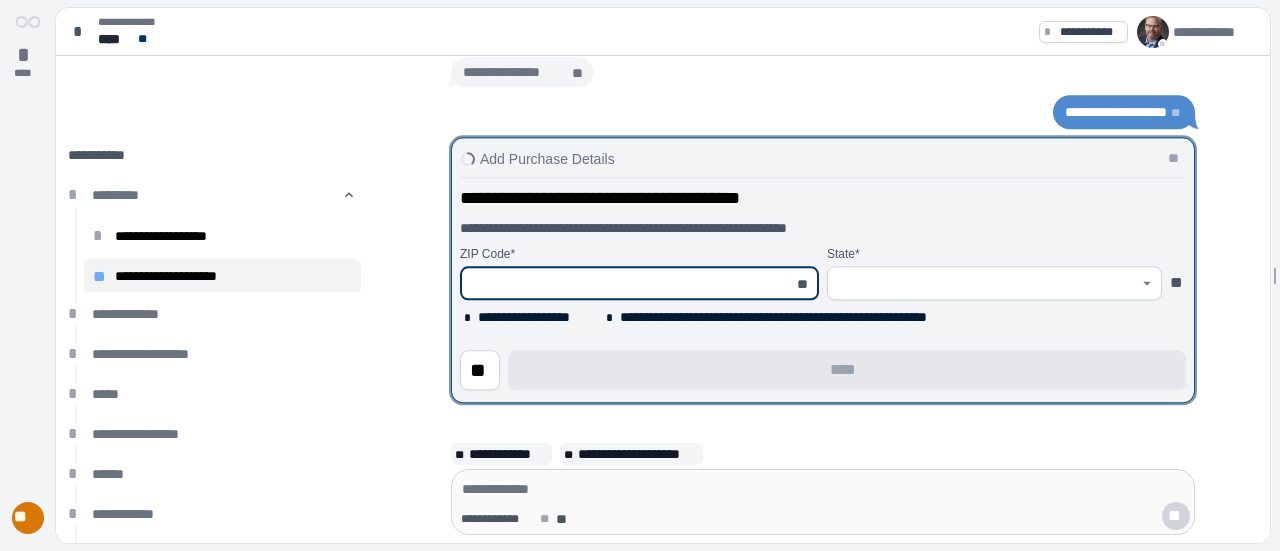 click at bounding box center (628, 283) 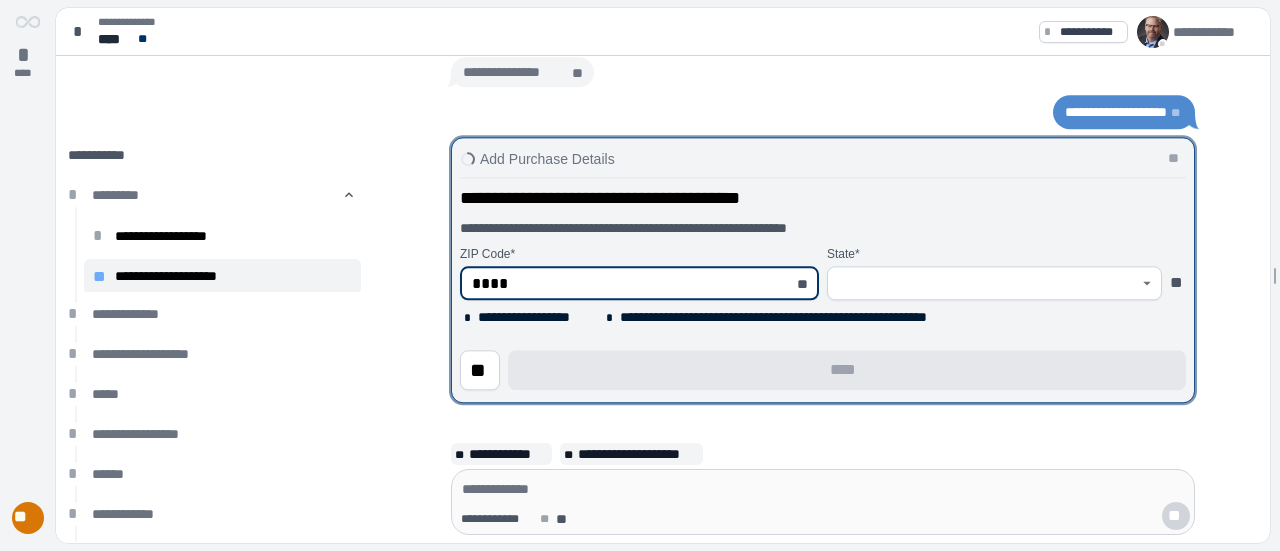 type on "*****" 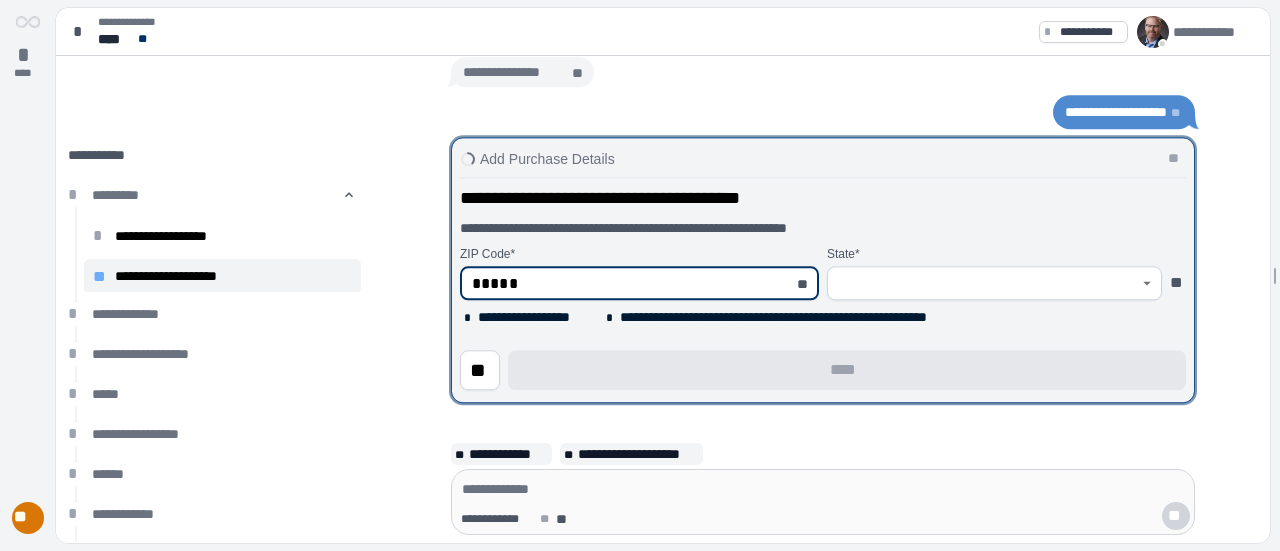 type on "*****" 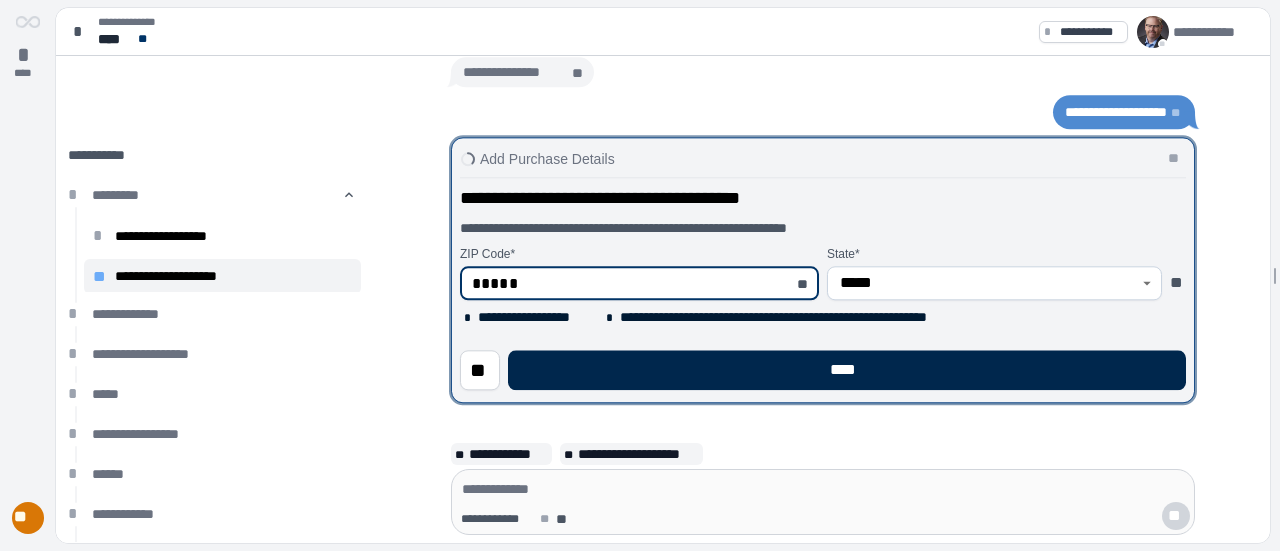 type on "*****" 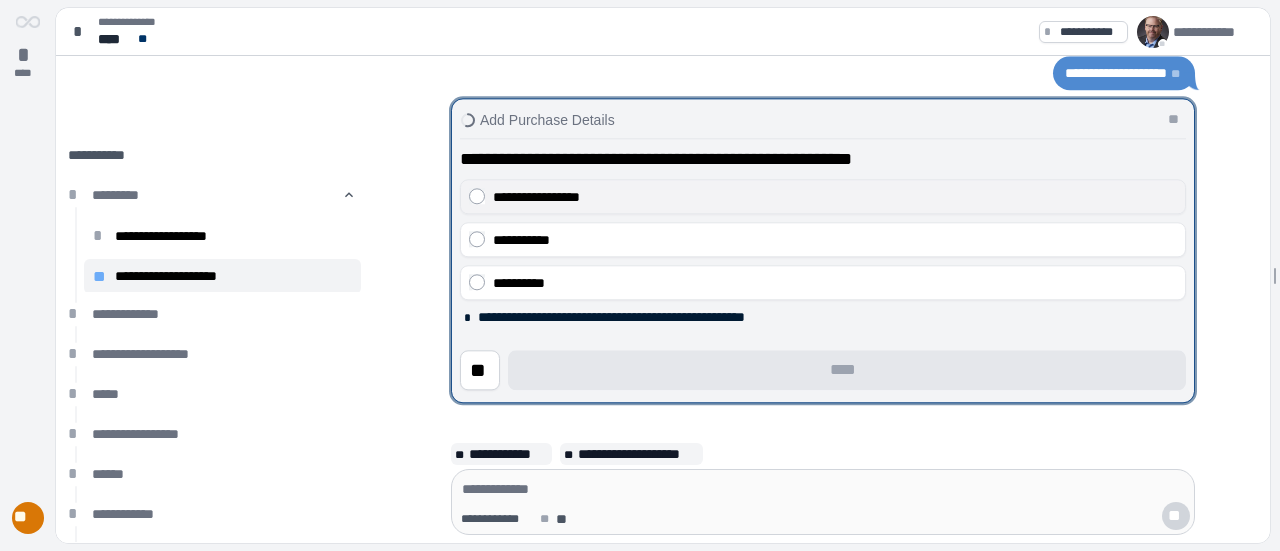 click on "**********" at bounding box center [823, 196] 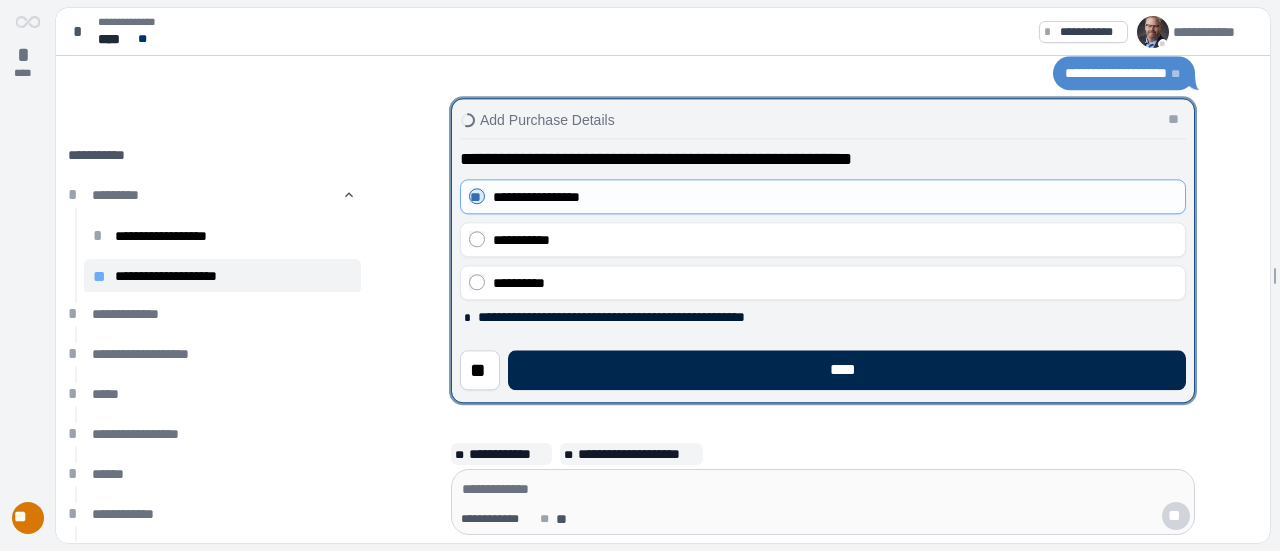 click on "****" at bounding box center [847, 370] 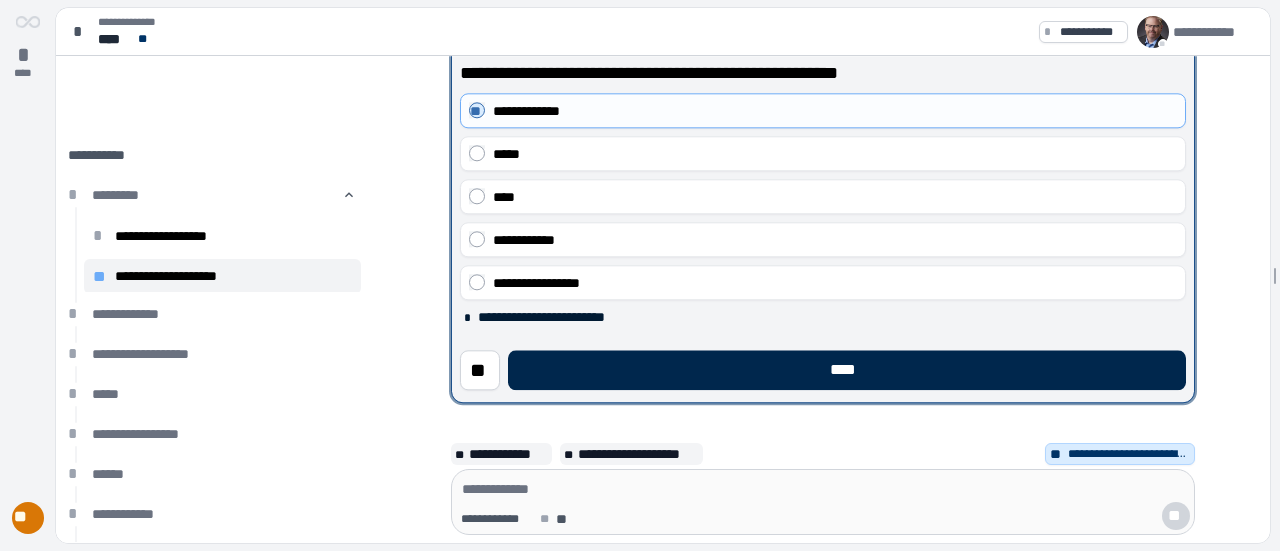 click on "****" at bounding box center (847, 370) 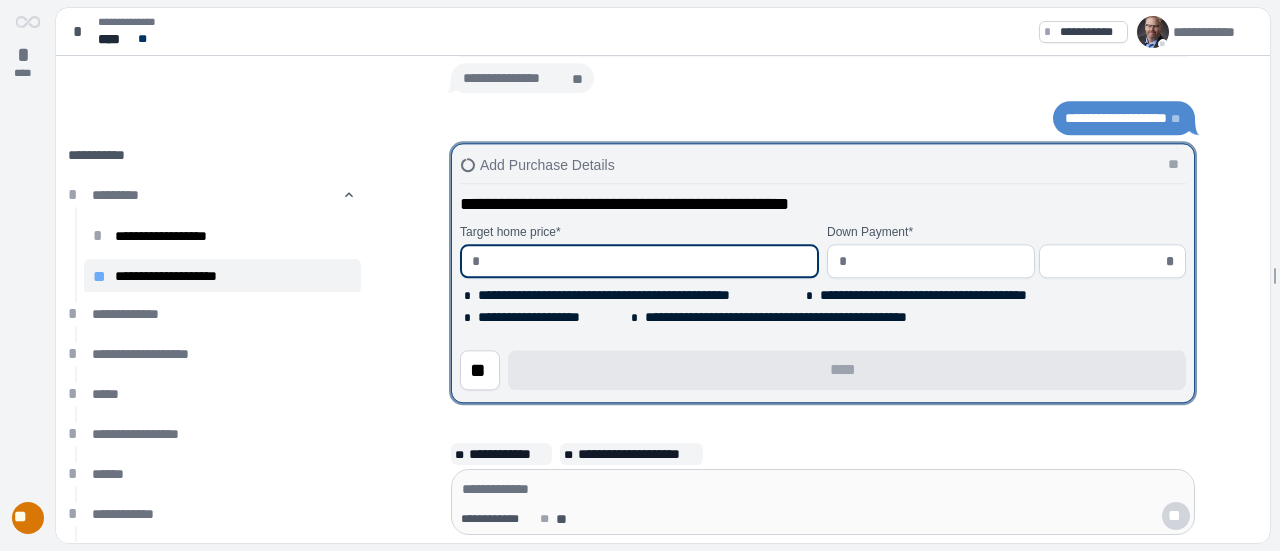 click at bounding box center (647, 261) 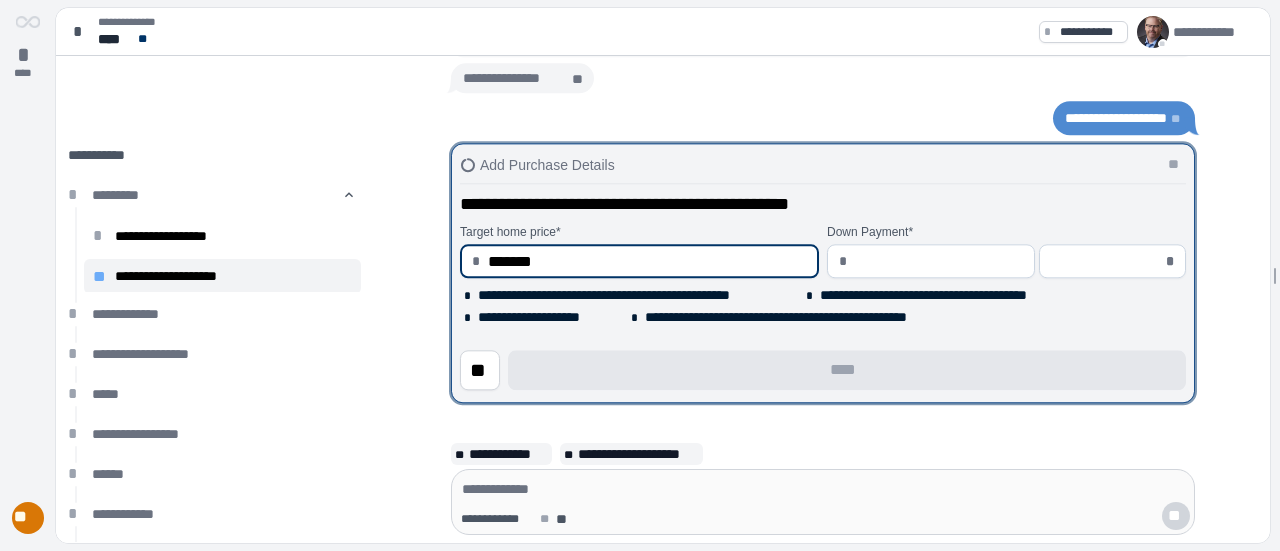 type on "**********" 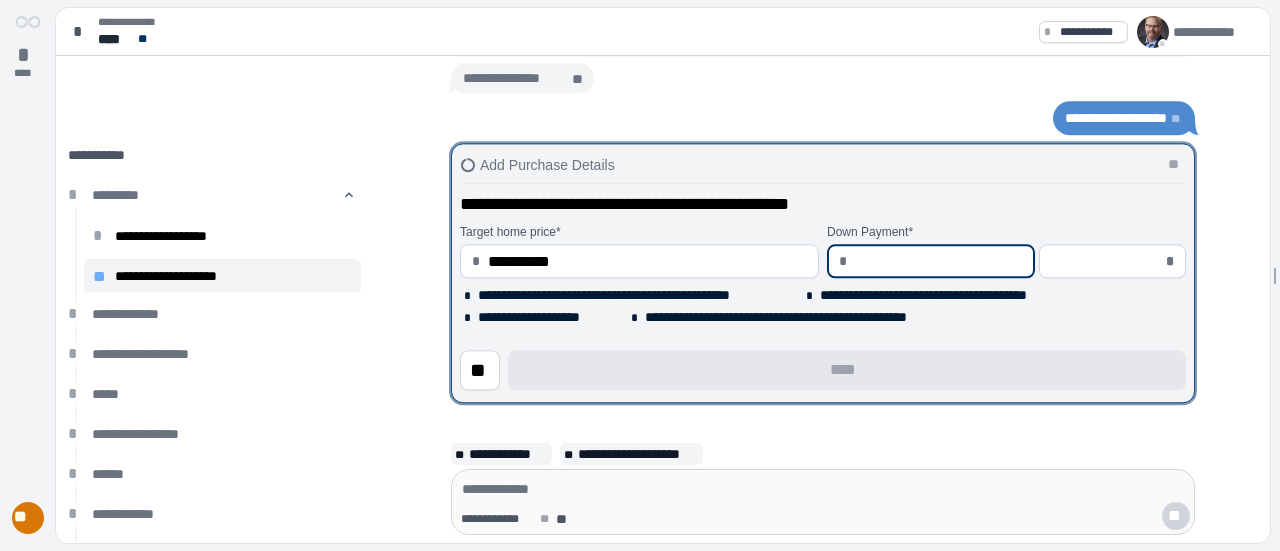 click at bounding box center (939, 261) 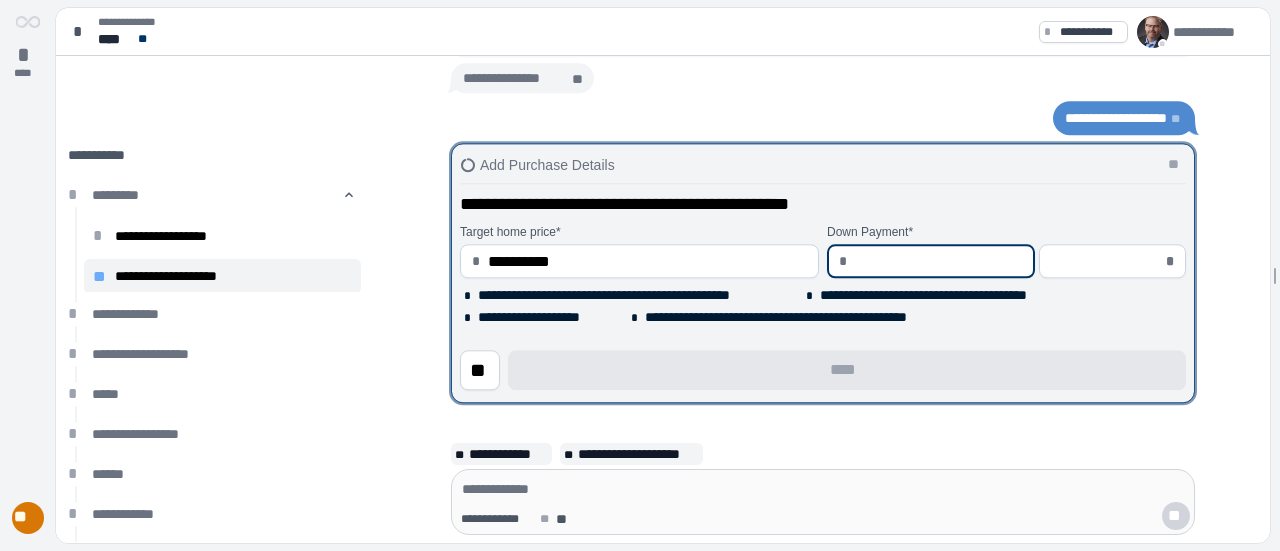 type on "*" 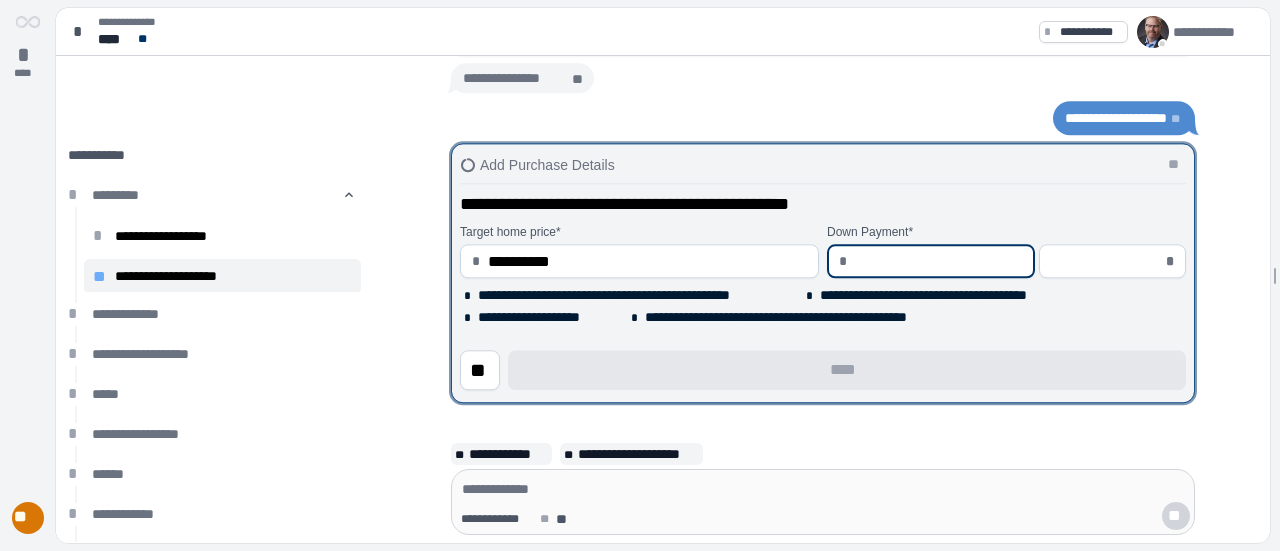 type on "*****" 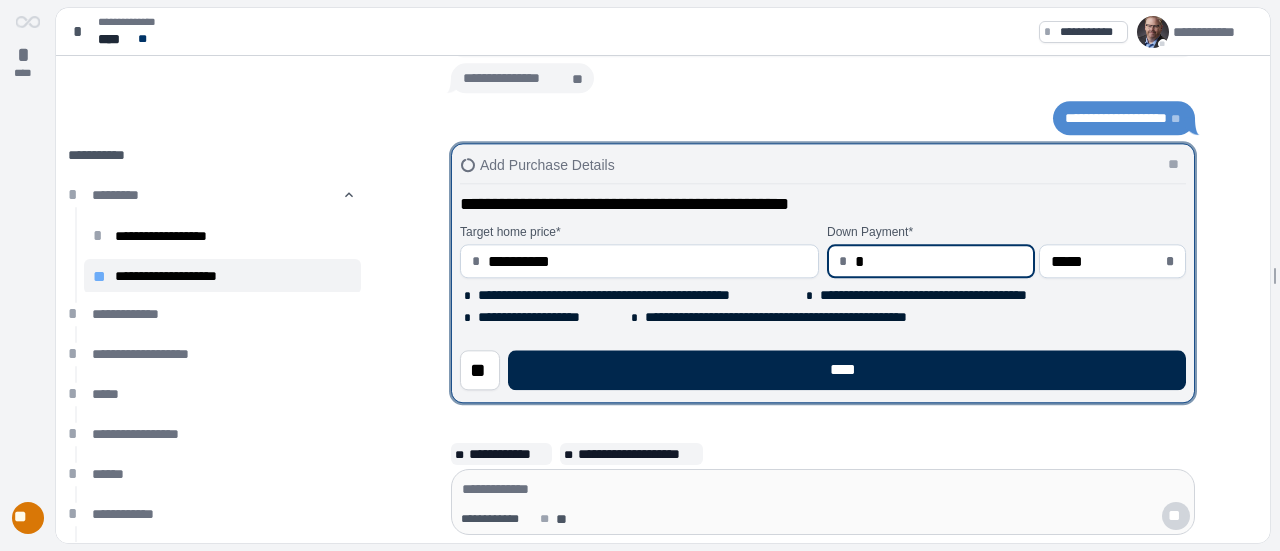 type on "****" 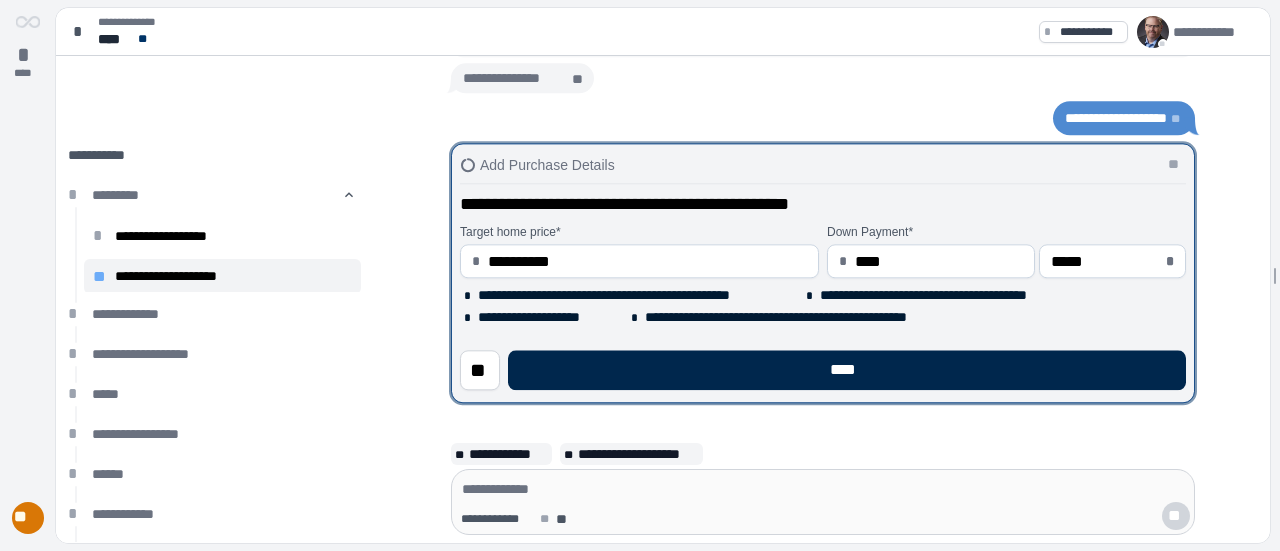 click on "****" at bounding box center (847, 370) 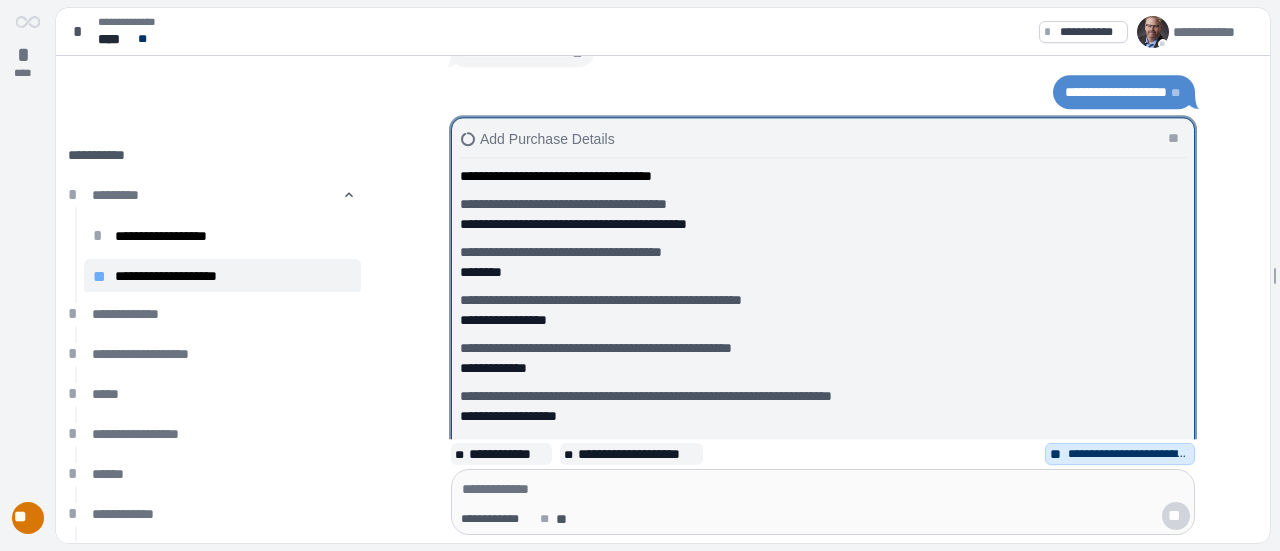 scroll, scrollTop: 0, scrollLeft: 0, axis: both 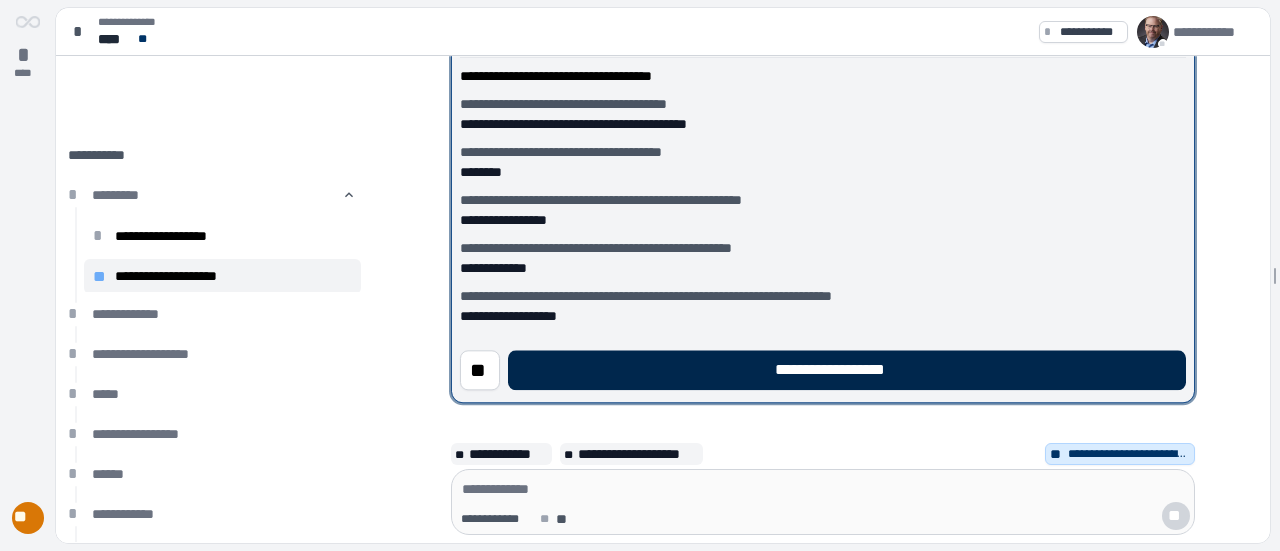 click on "**********" at bounding box center [847, 370] 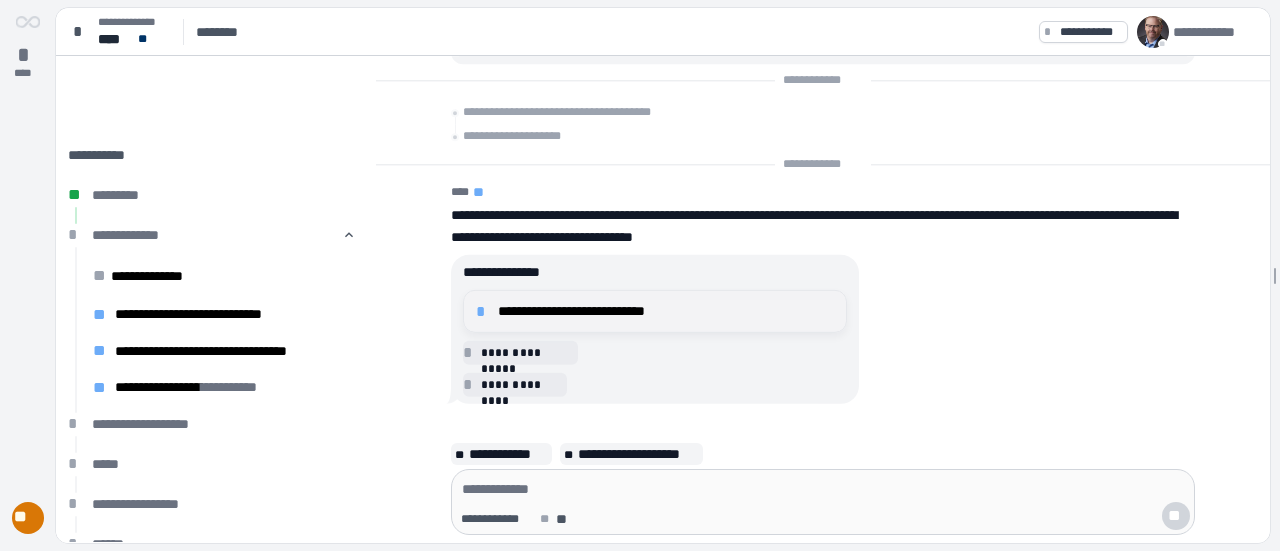 click on "**********" at bounding box center [666, 311] 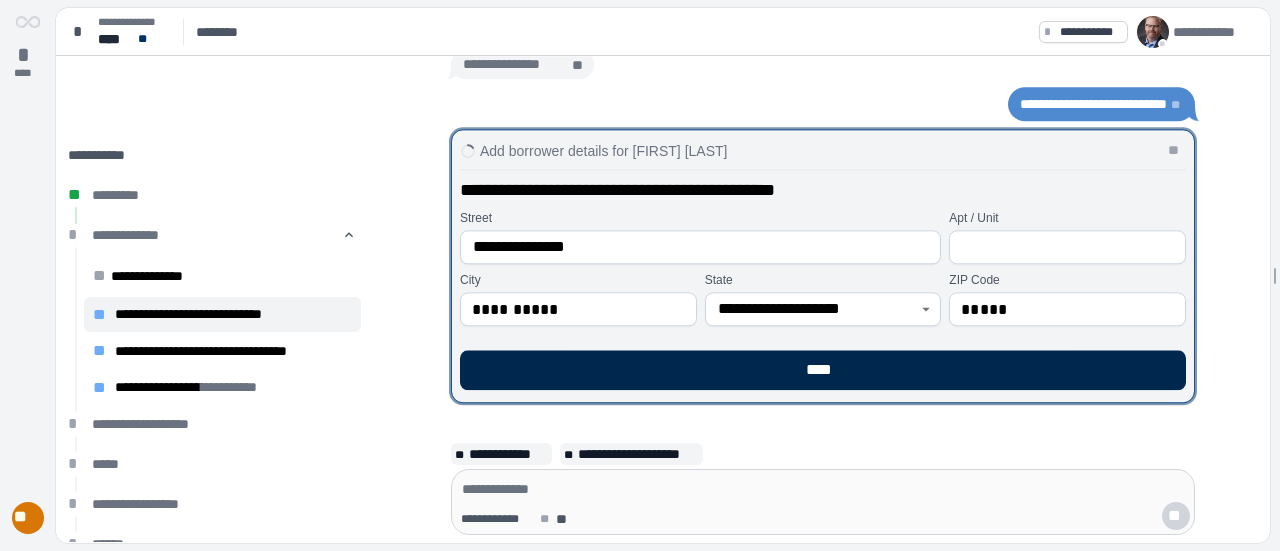 click on "****" at bounding box center (823, 370) 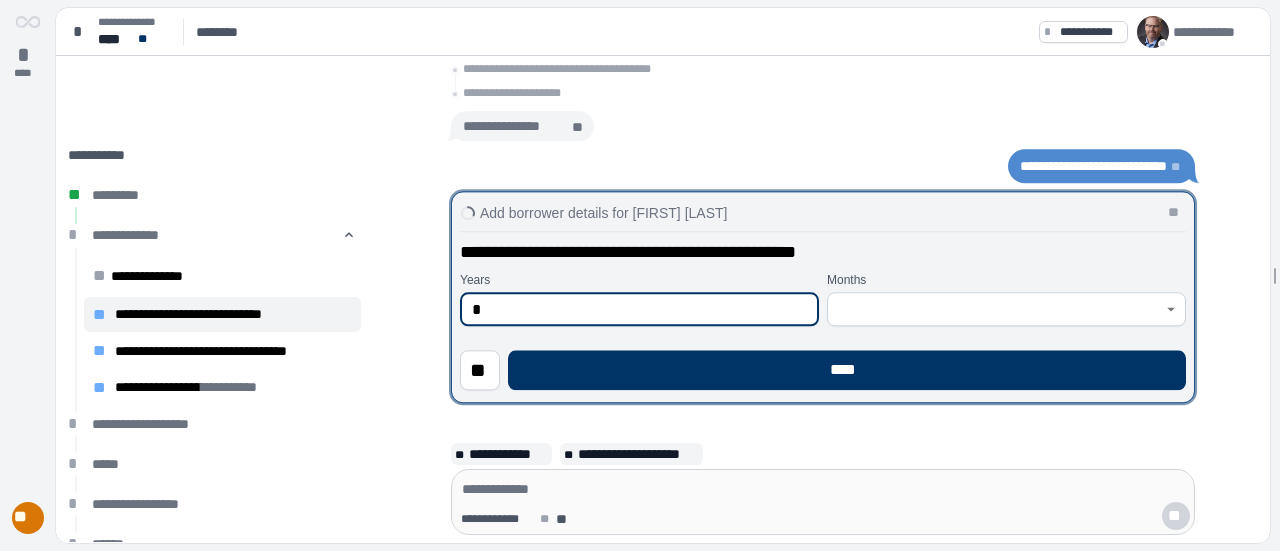 type on "*" 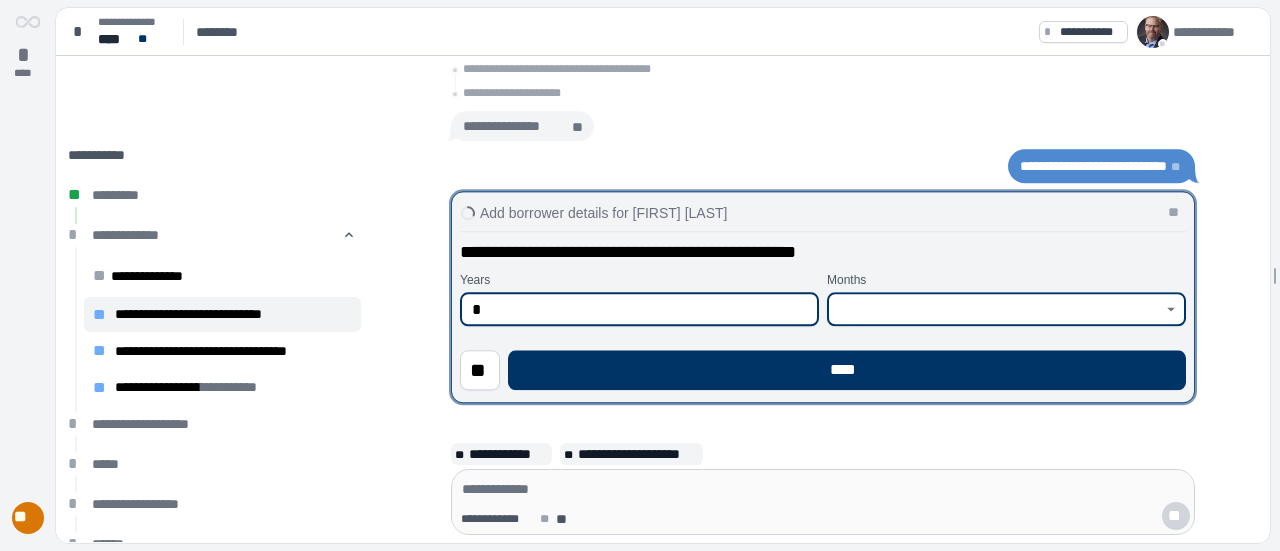 click at bounding box center (995, 309) 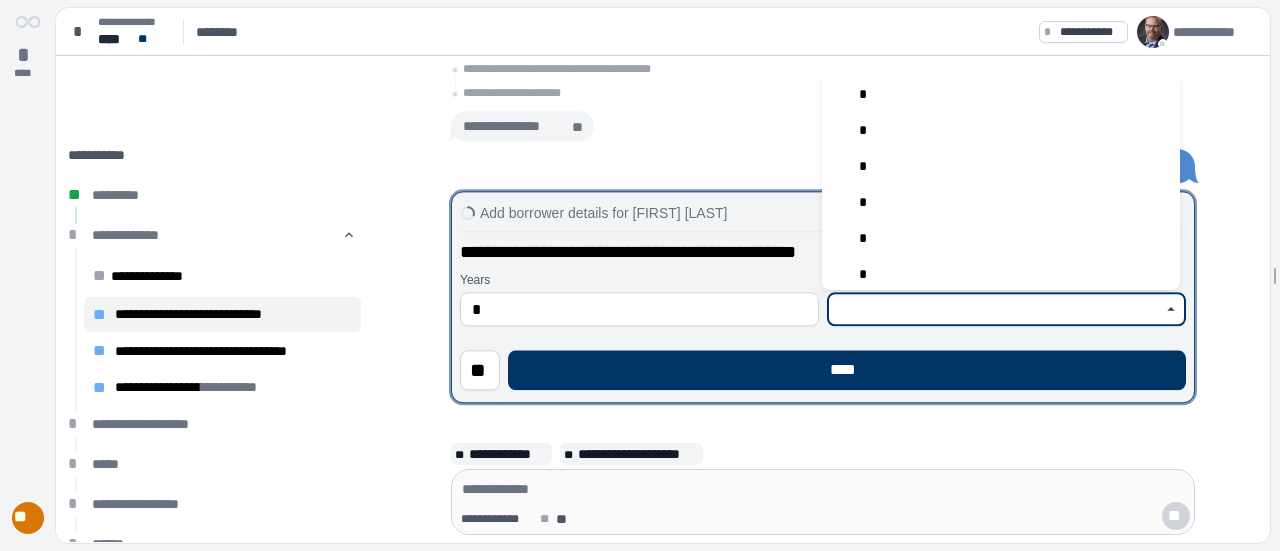 click on "*" at bounding box center (863, 165) 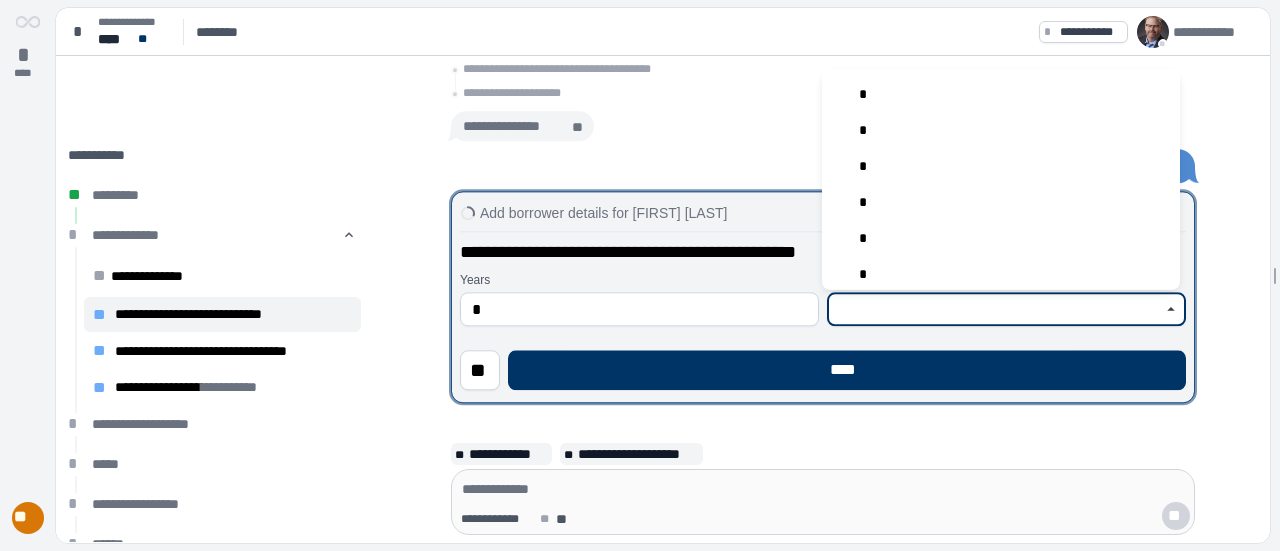 type on "*" 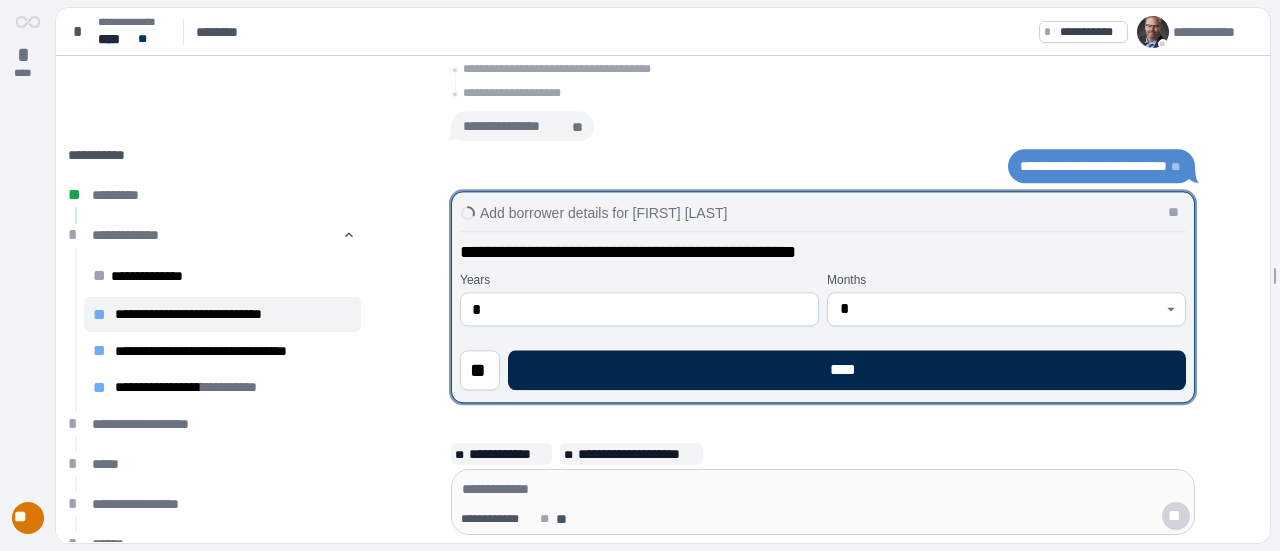 click on "****" at bounding box center [847, 370] 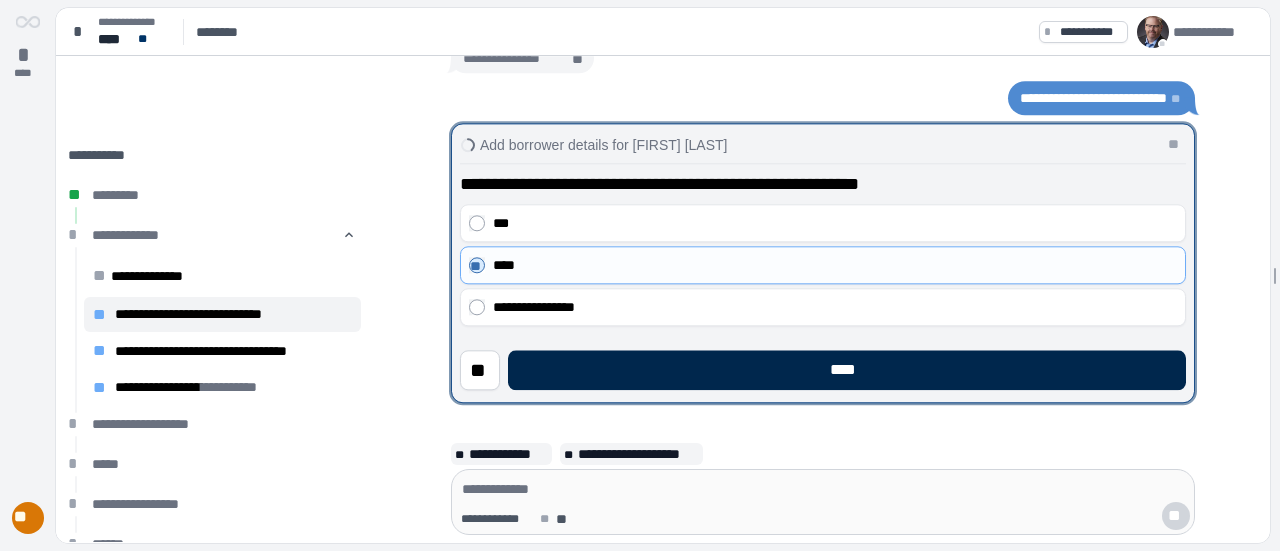 click on "****" at bounding box center [847, 370] 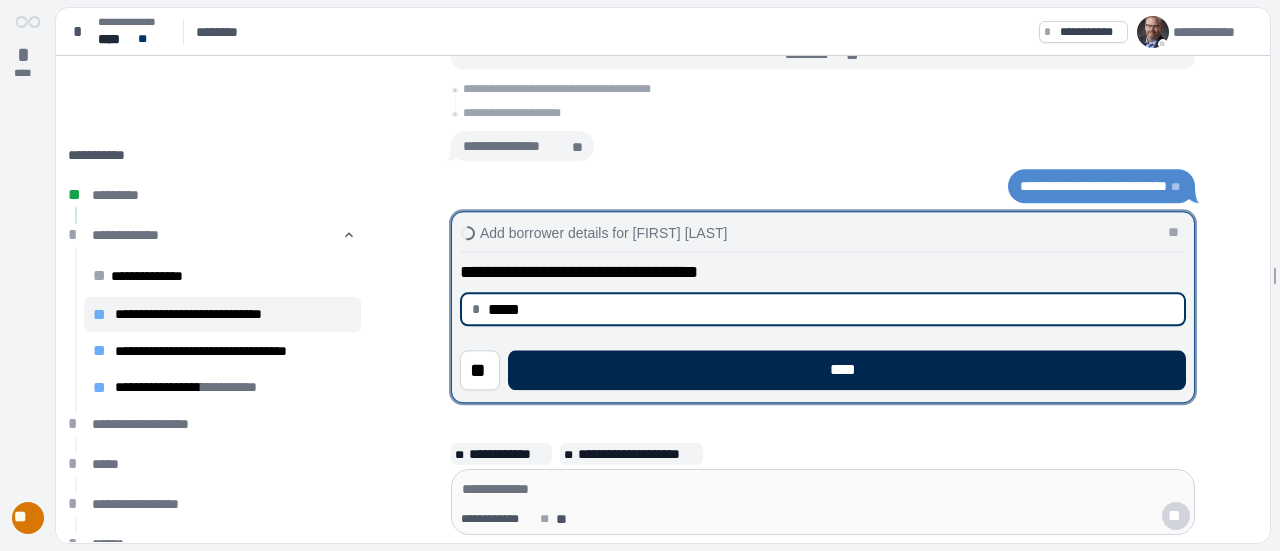 type on "********" 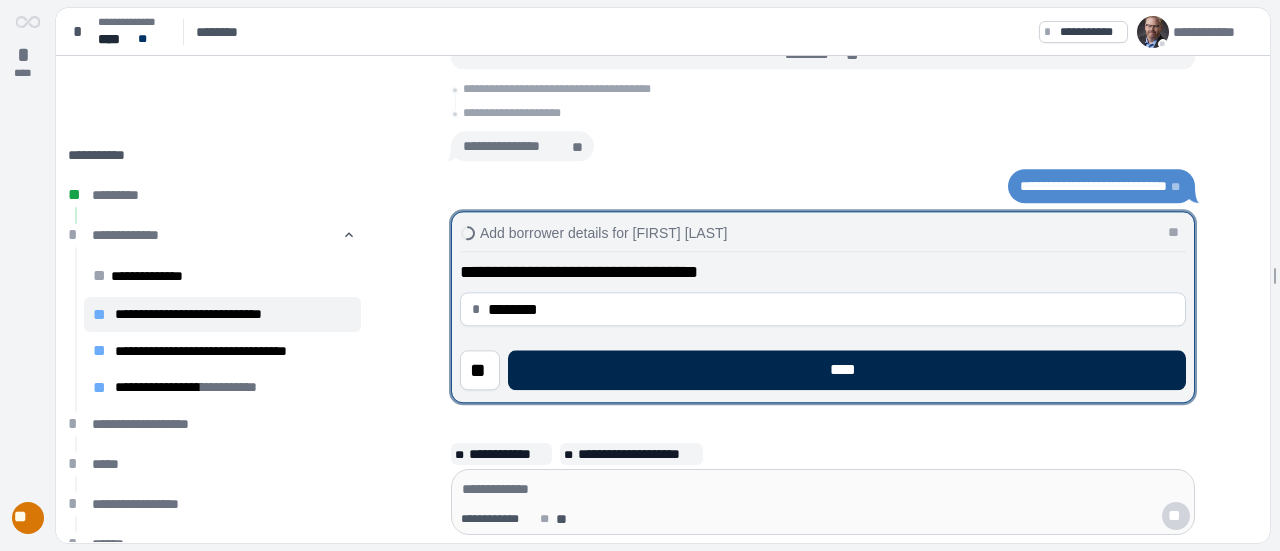click on "****" at bounding box center (847, 370) 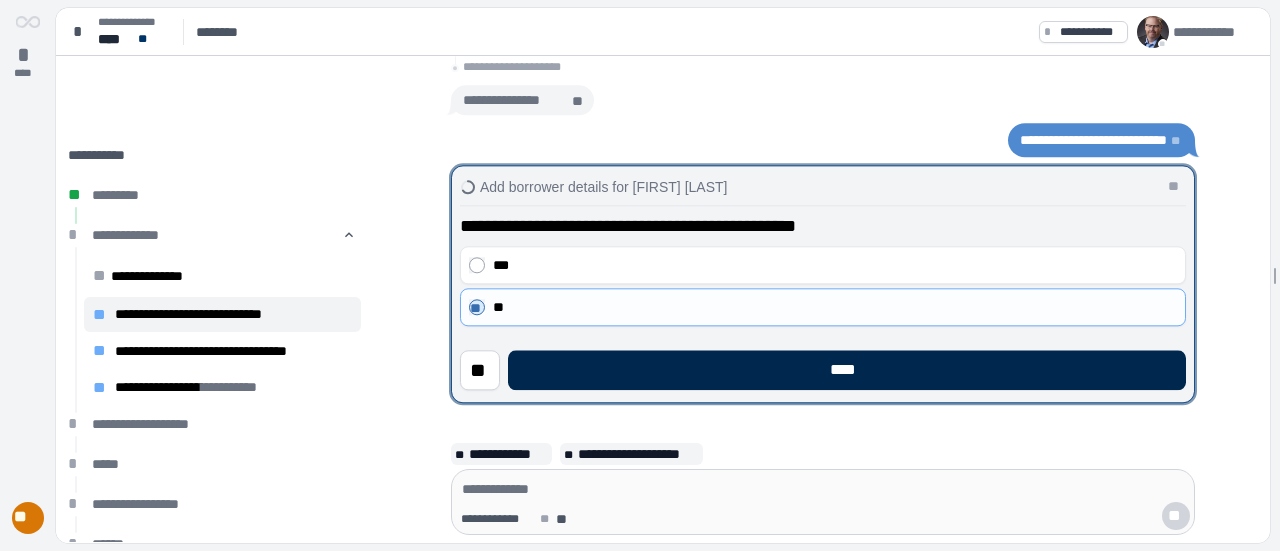 click on "****" at bounding box center [847, 370] 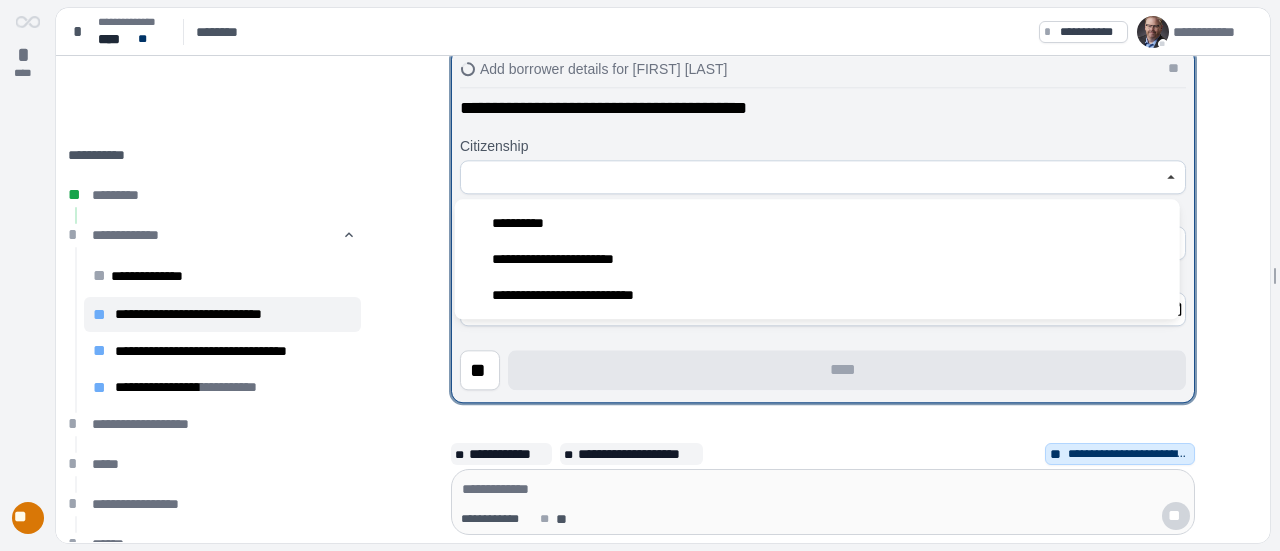 click at bounding box center [812, 177] 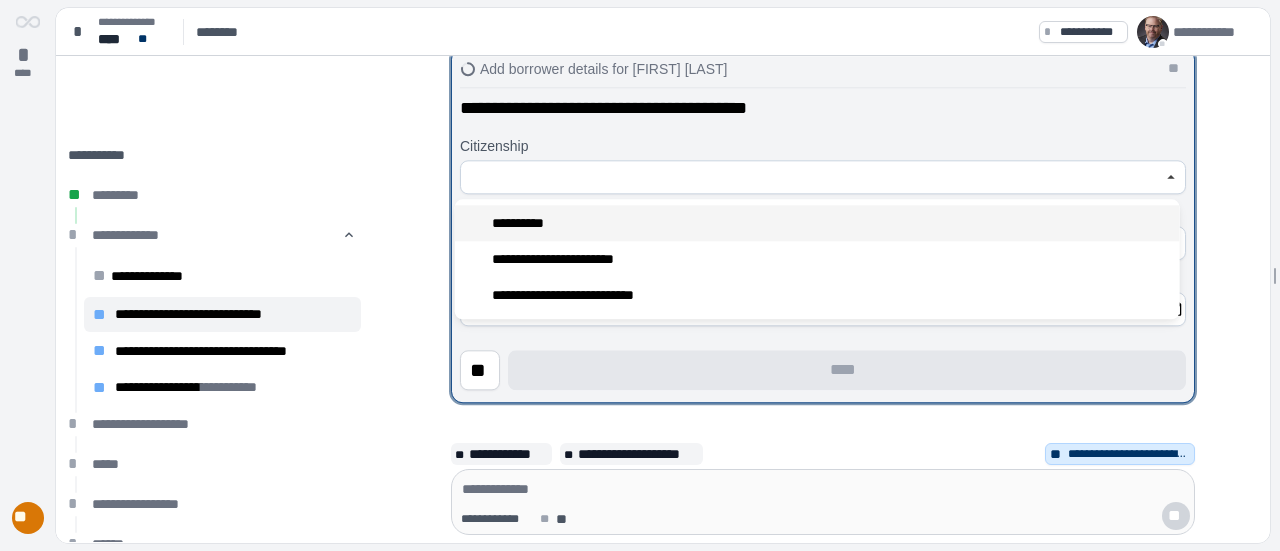 click on "**********" at bounding box center (523, 223) 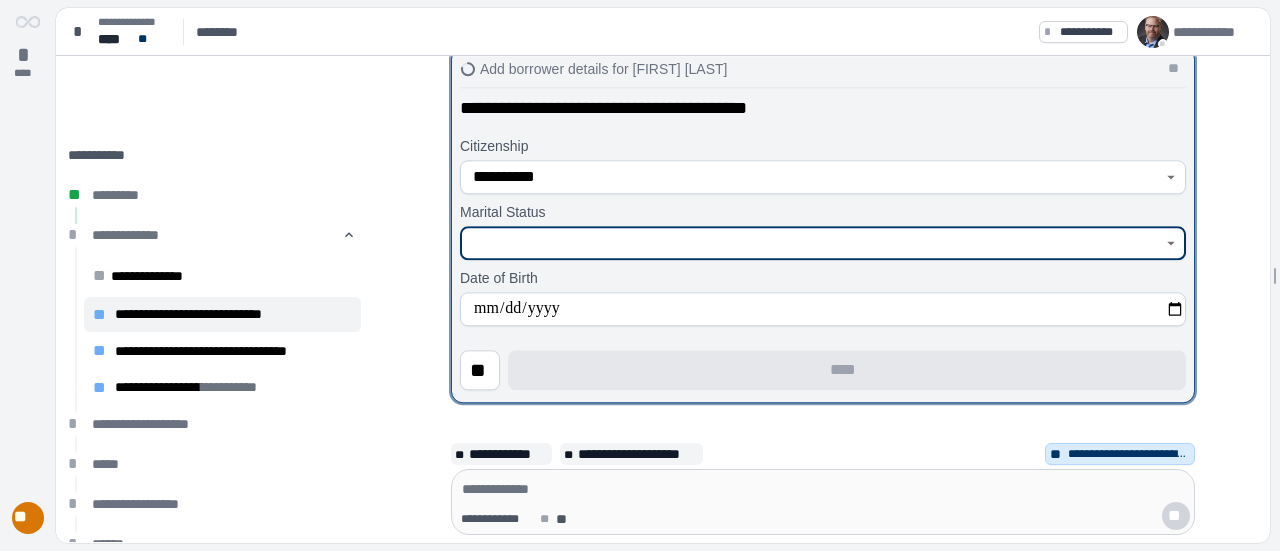 click at bounding box center [812, 243] 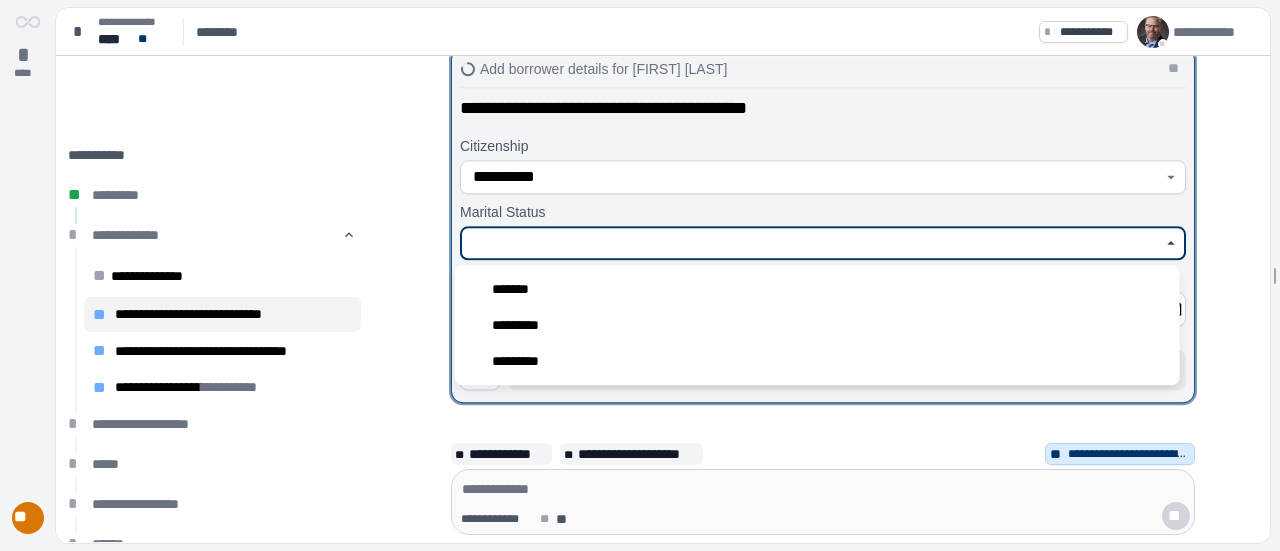 click on "*******" at bounding box center (516, 289) 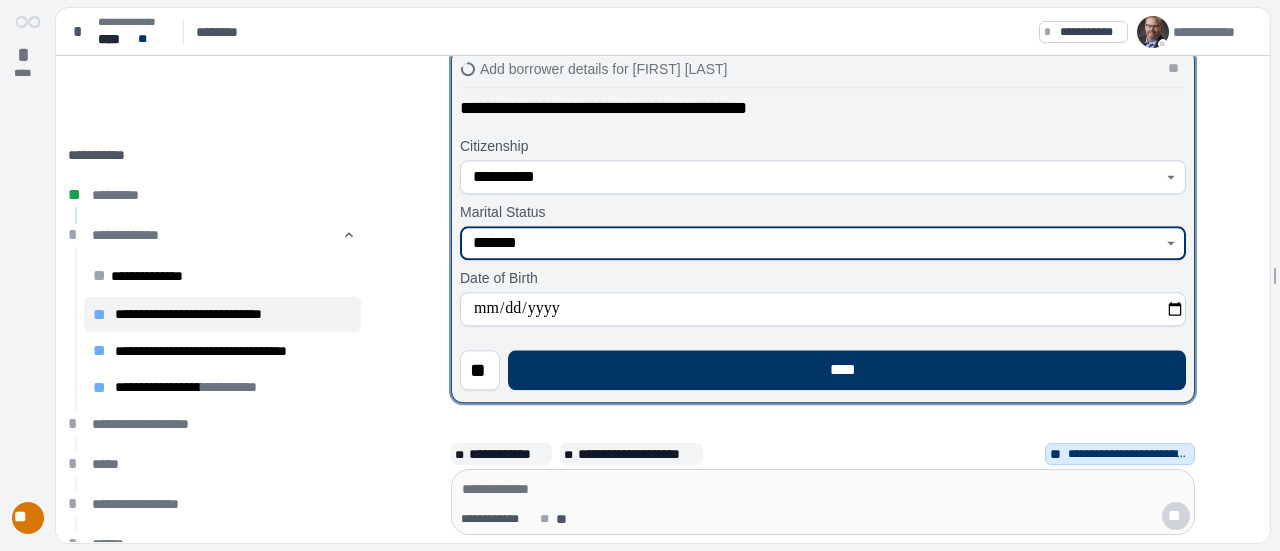 click on "*******" at bounding box center [812, 243] 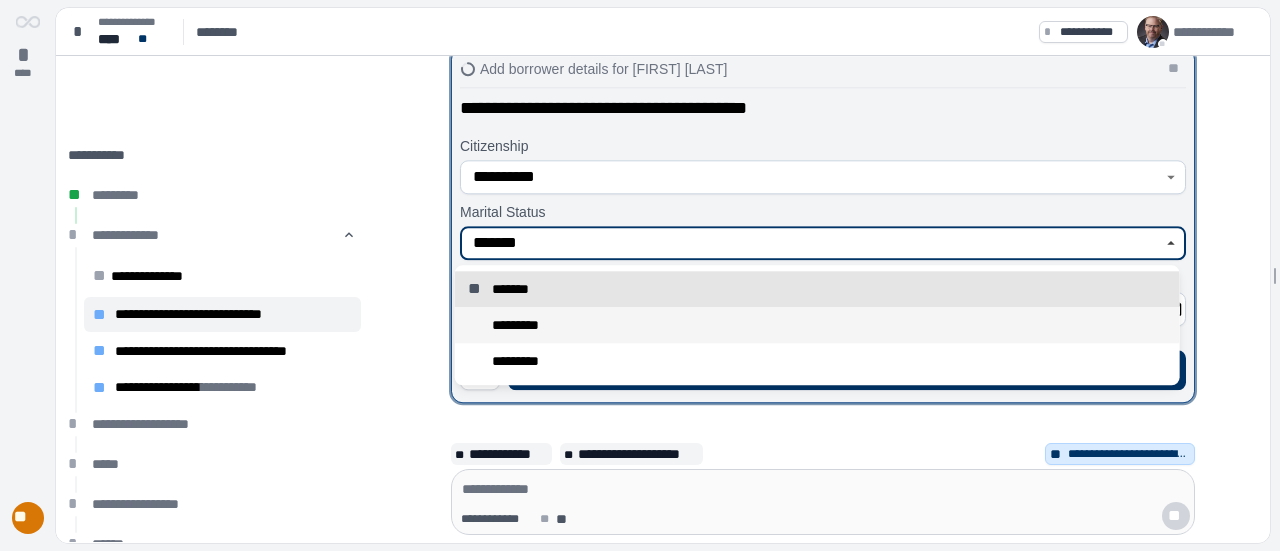 click on "*********" at bounding box center [524, 325] 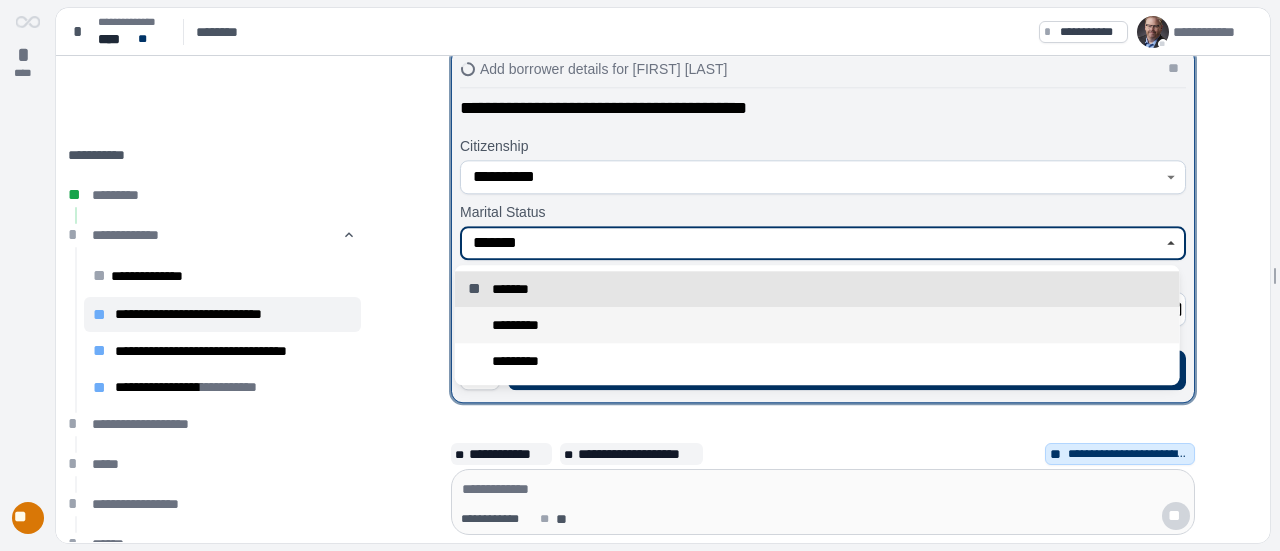 type on "*********" 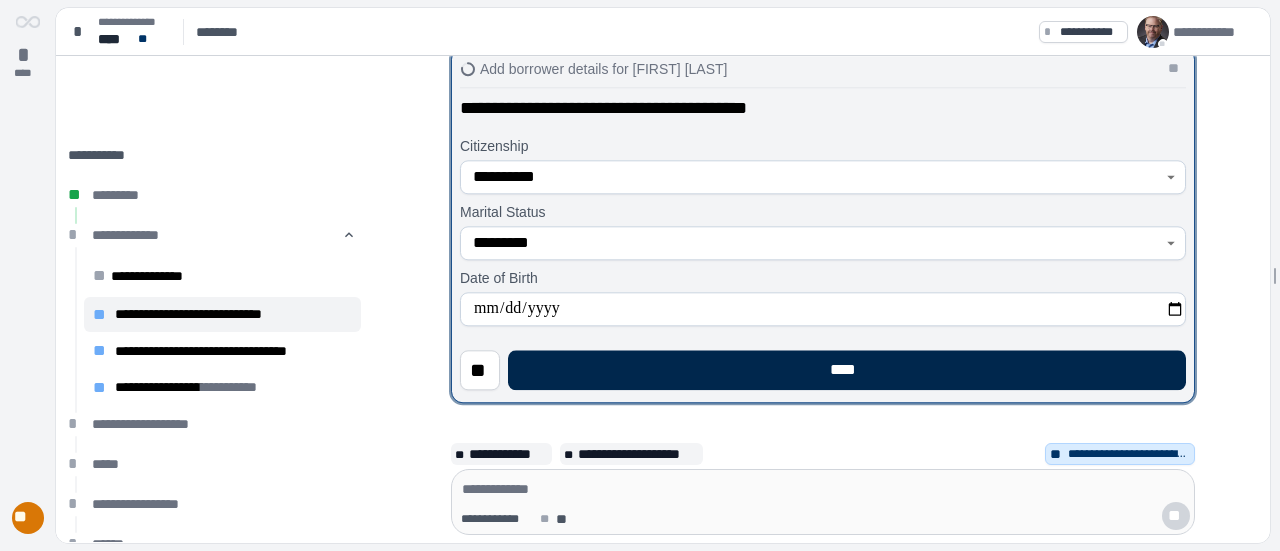 click on "****" at bounding box center (847, 370) 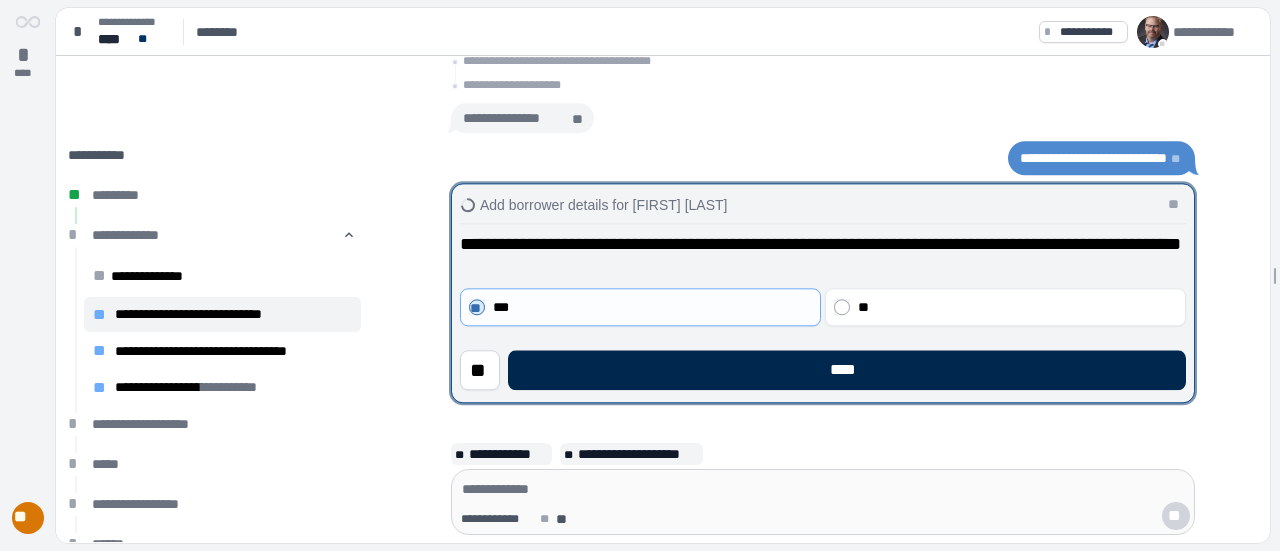click on "****" at bounding box center (847, 370) 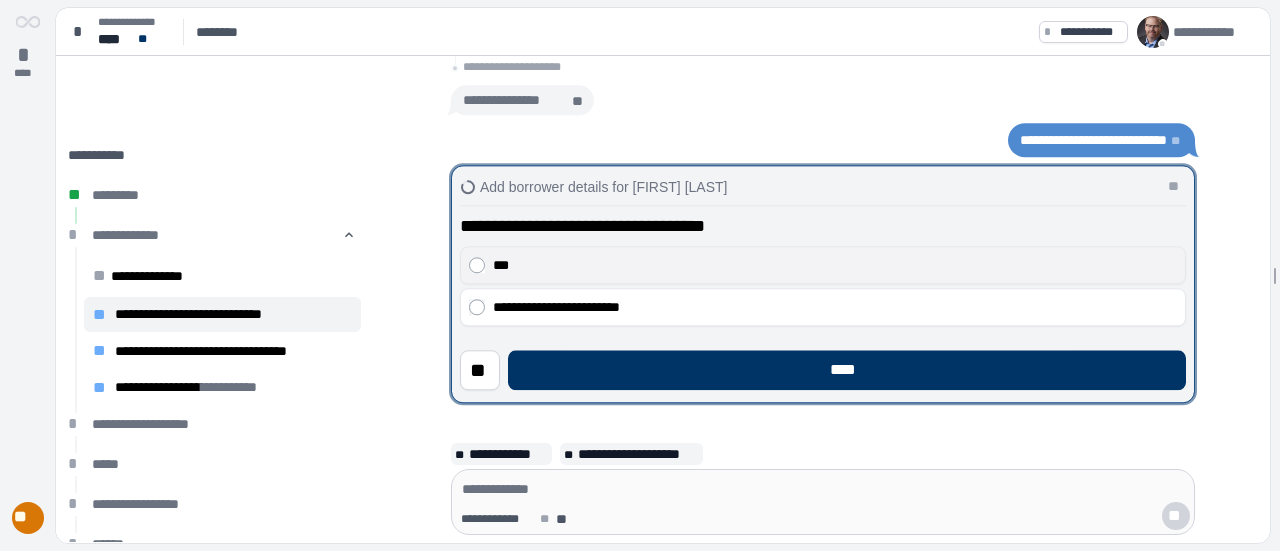 click on "***" at bounding box center (823, 265) 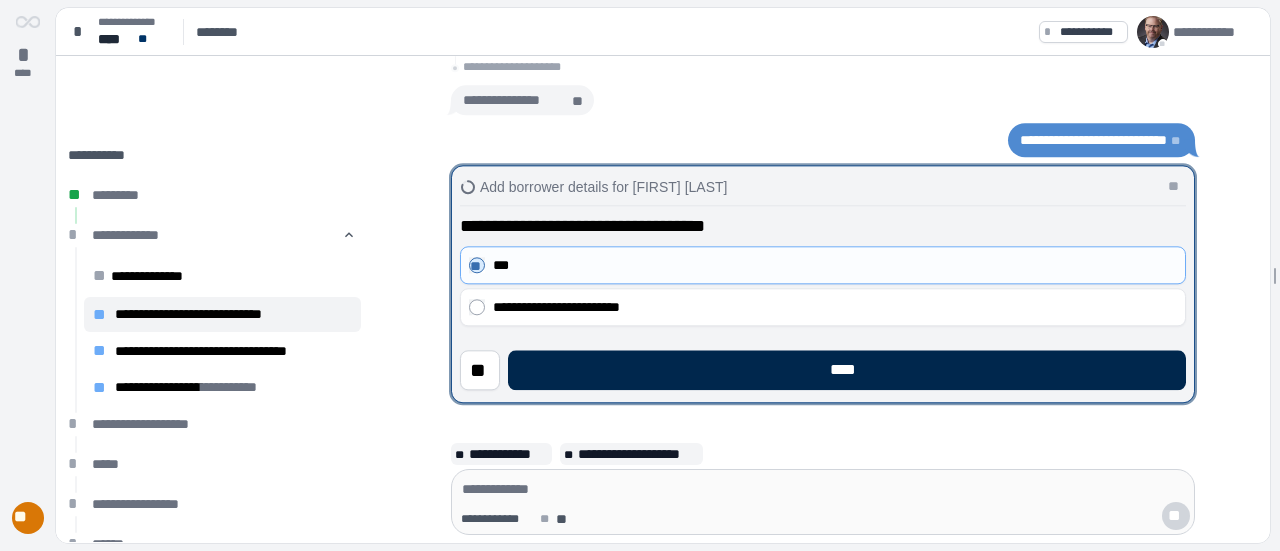 click on "****" at bounding box center (847, 370) 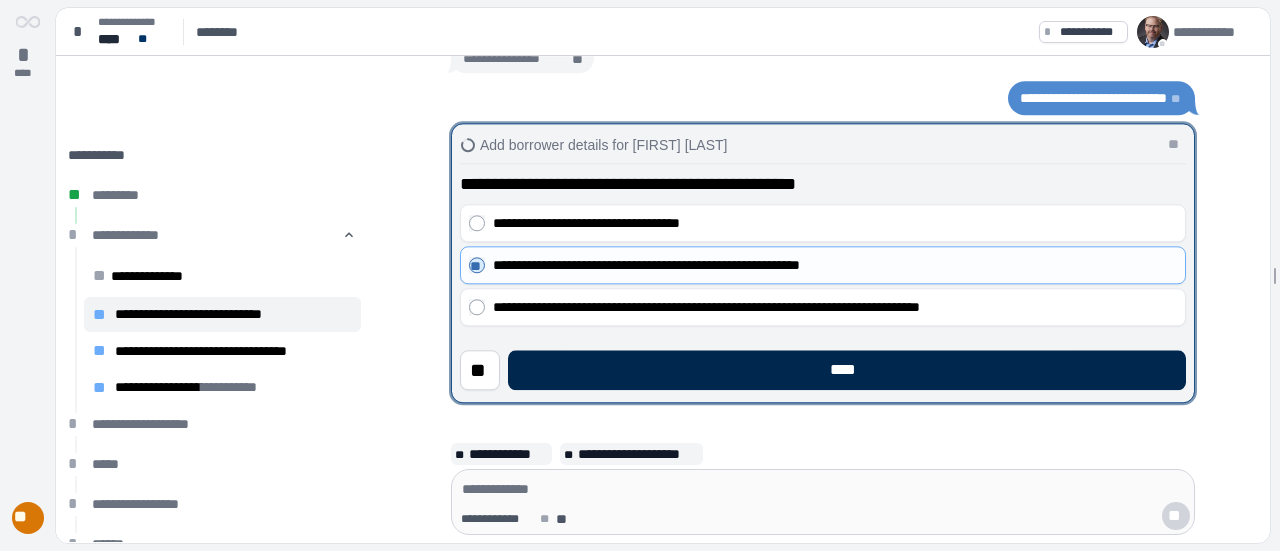 click on "****" at bounding box center (847, 370) 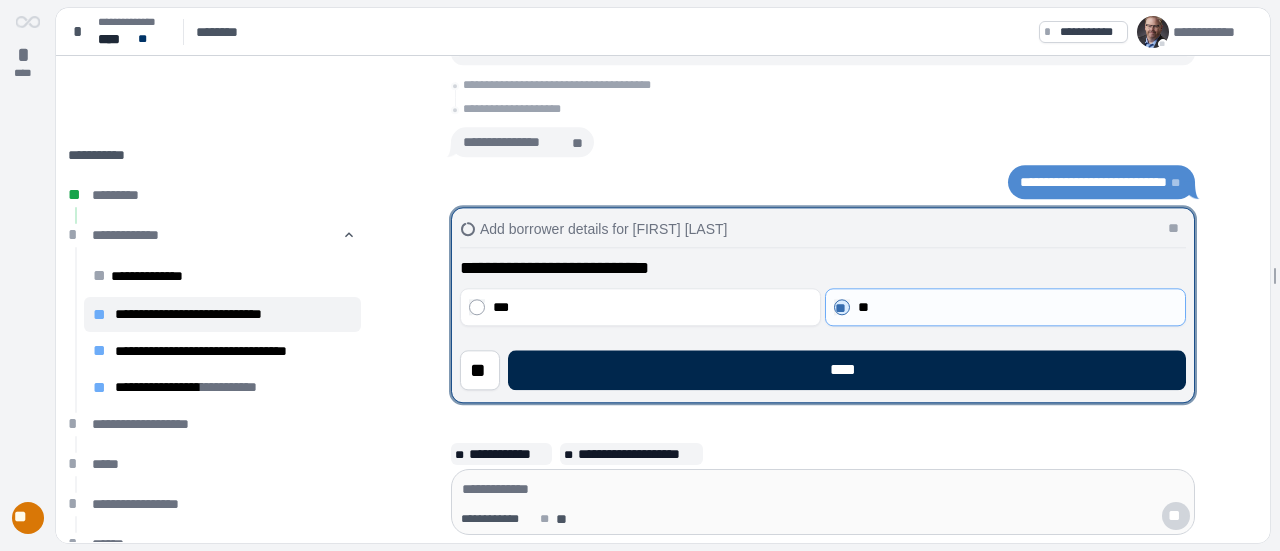 click on "****" at bounding box center [847, 370] 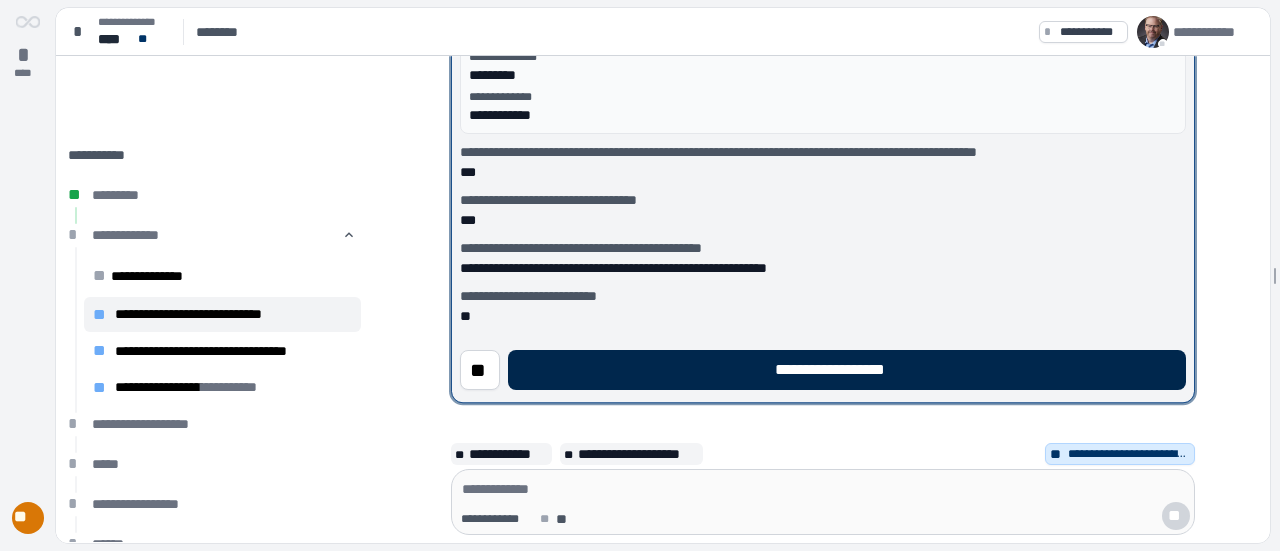 click on "**********" at bounding box center [847, 370] 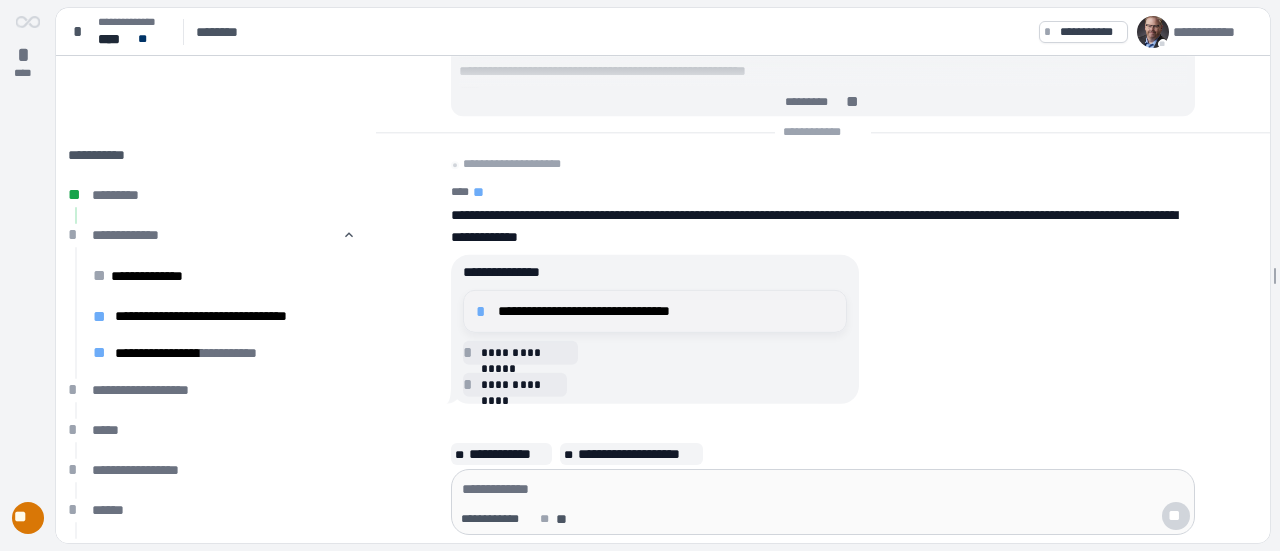 click on "**********" at bounding box center (666, 311) 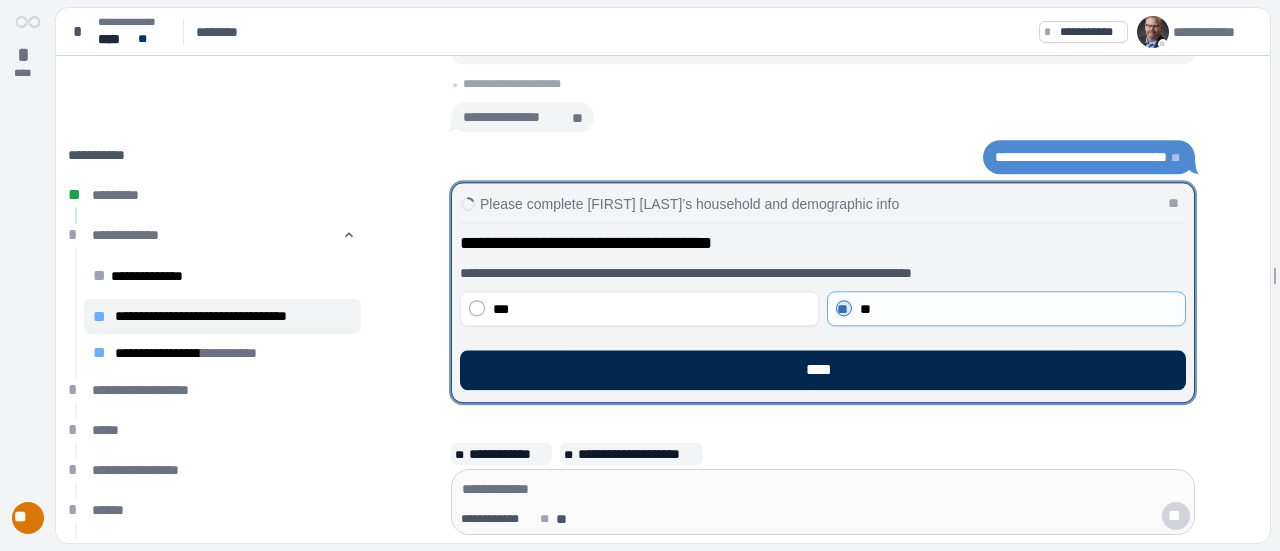 click on "****" at bounding box center [823, 370] 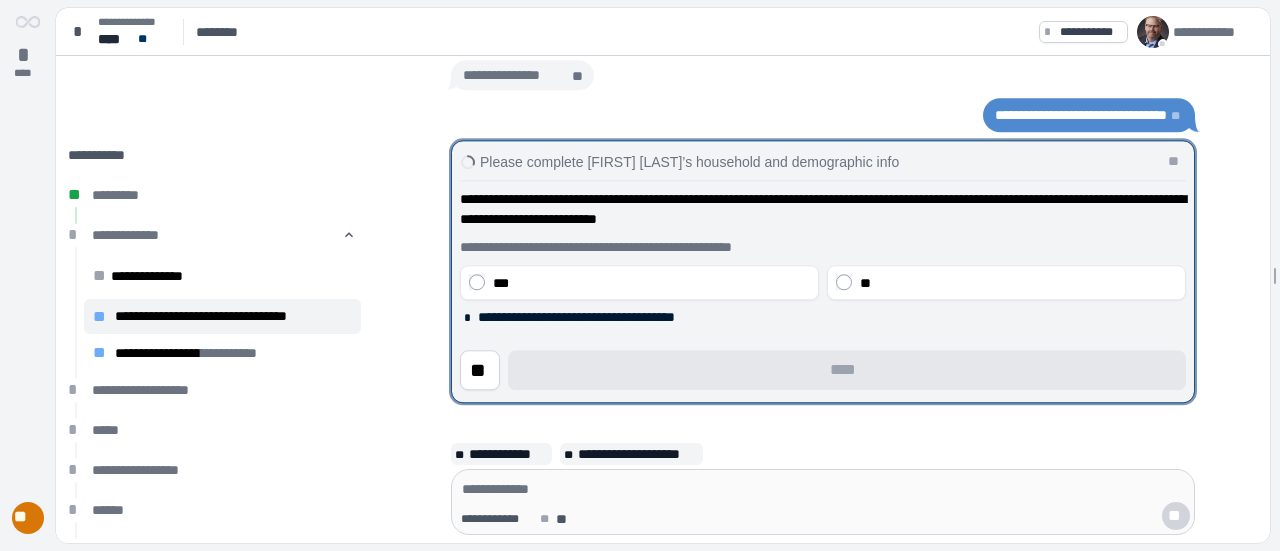click on "**********" at bounding box center [823, 209] 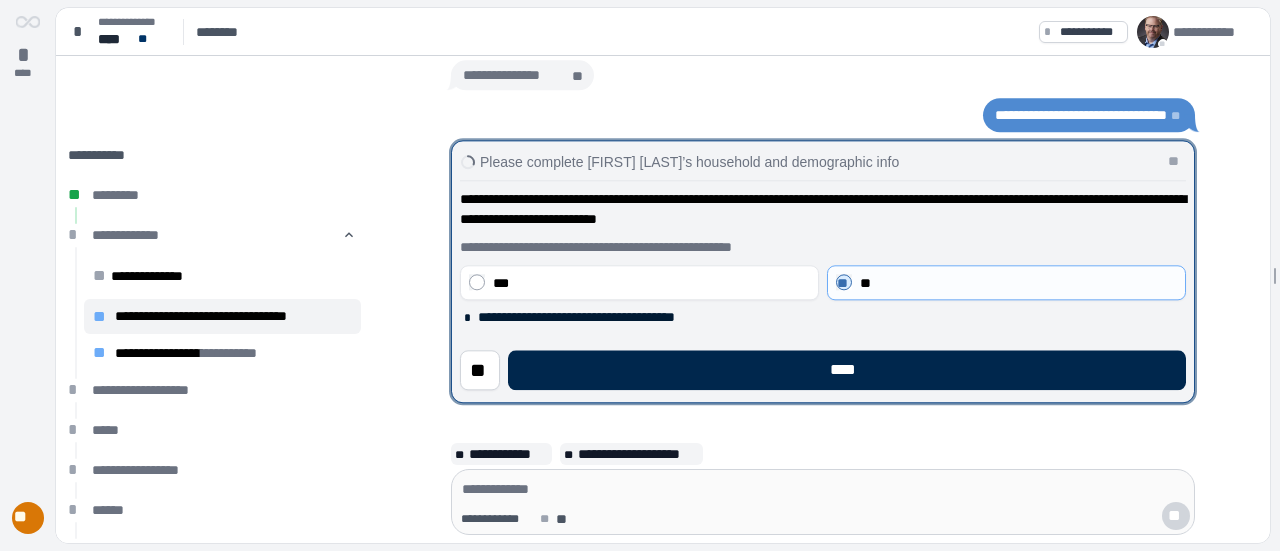 click on "****" at bounding box center (847, 370) 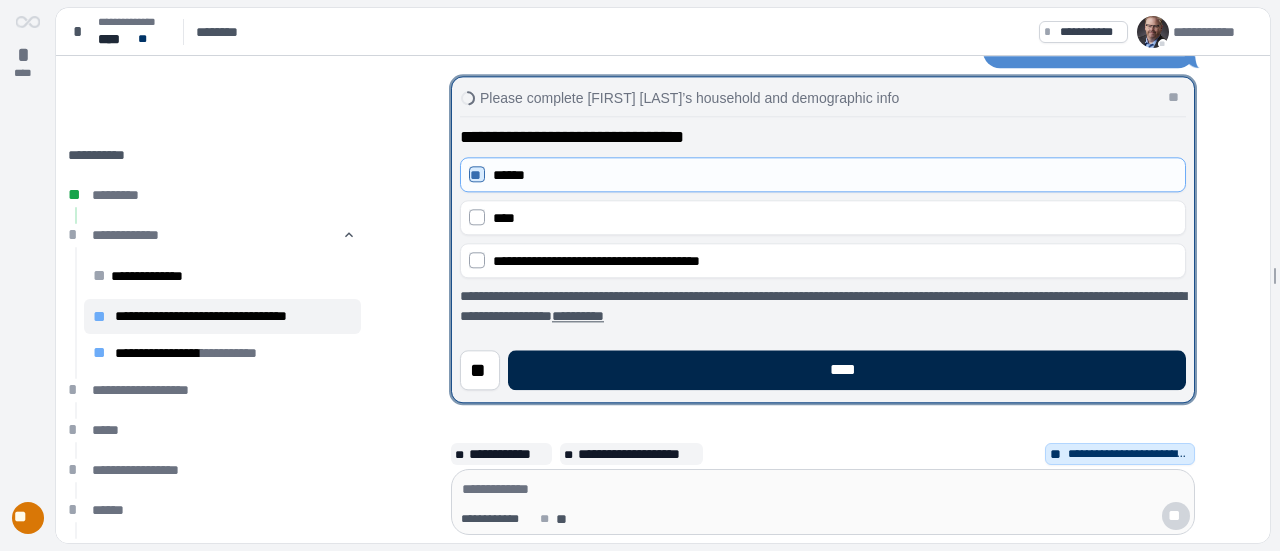 click on "****" at bounding box center [847, 370] 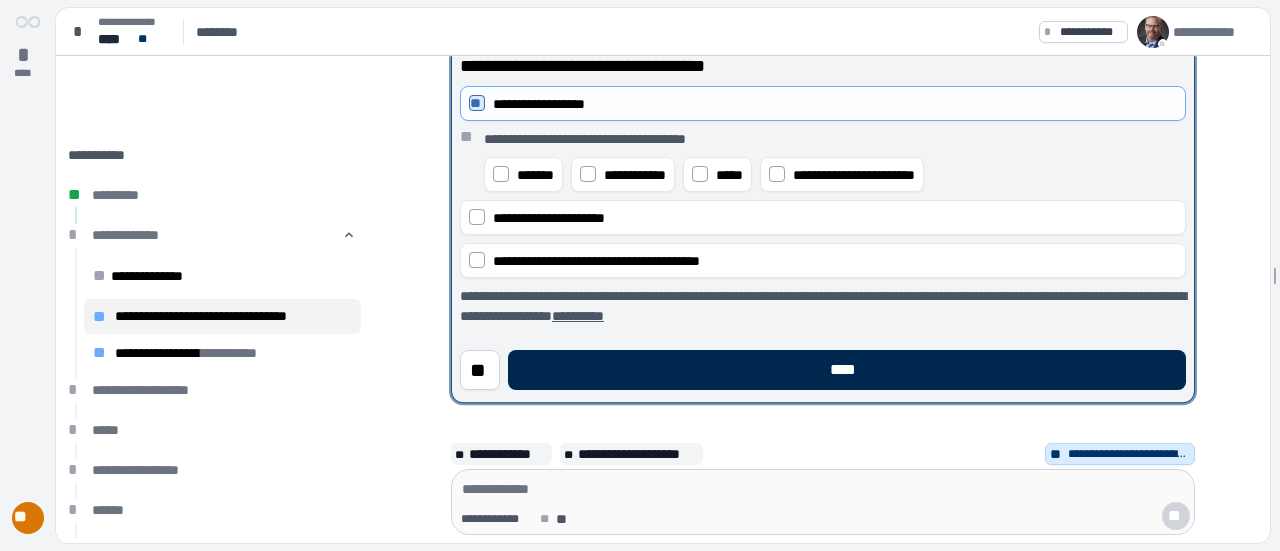click on "****" at bounding box center (847, 370) 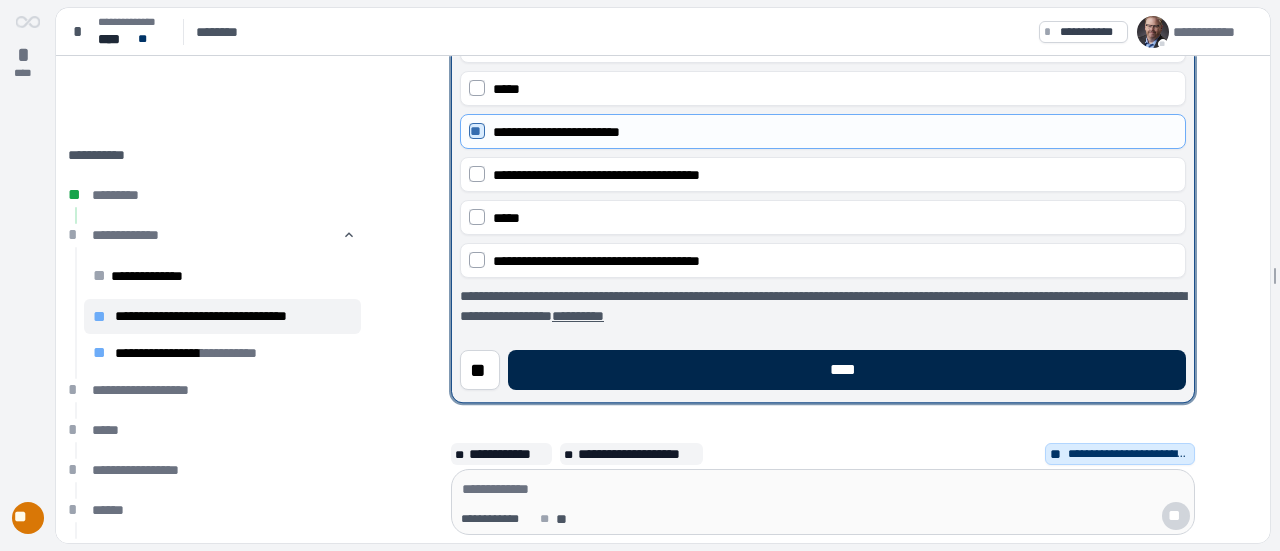 click on "****" at bounding box center (847, 370) 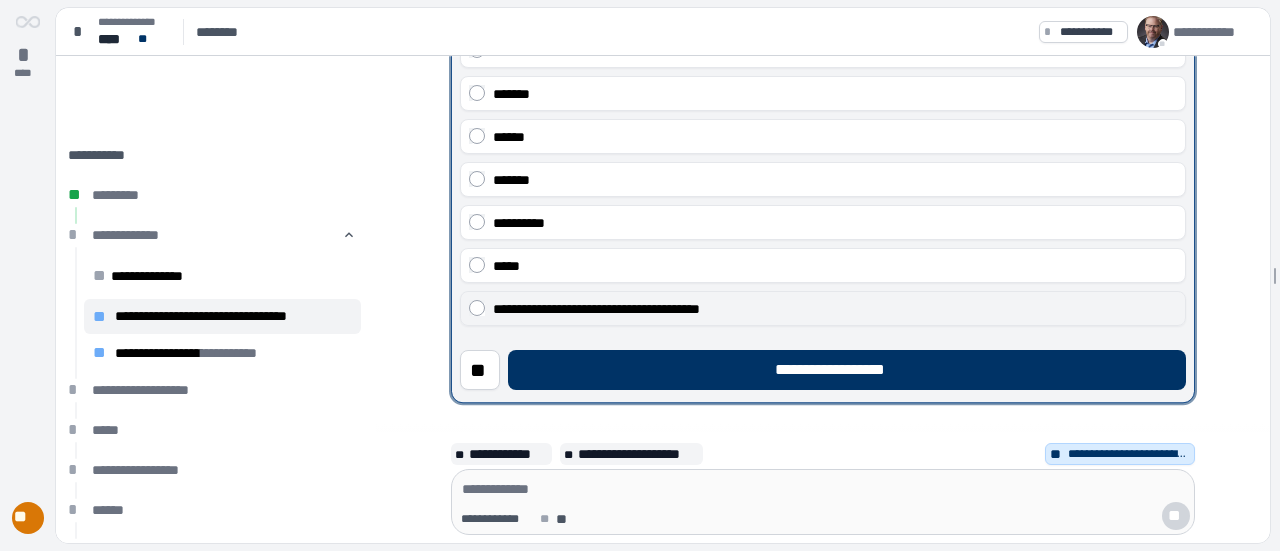 scroll, scrollTop: 200, scrollLeft: 0, axis: vertical 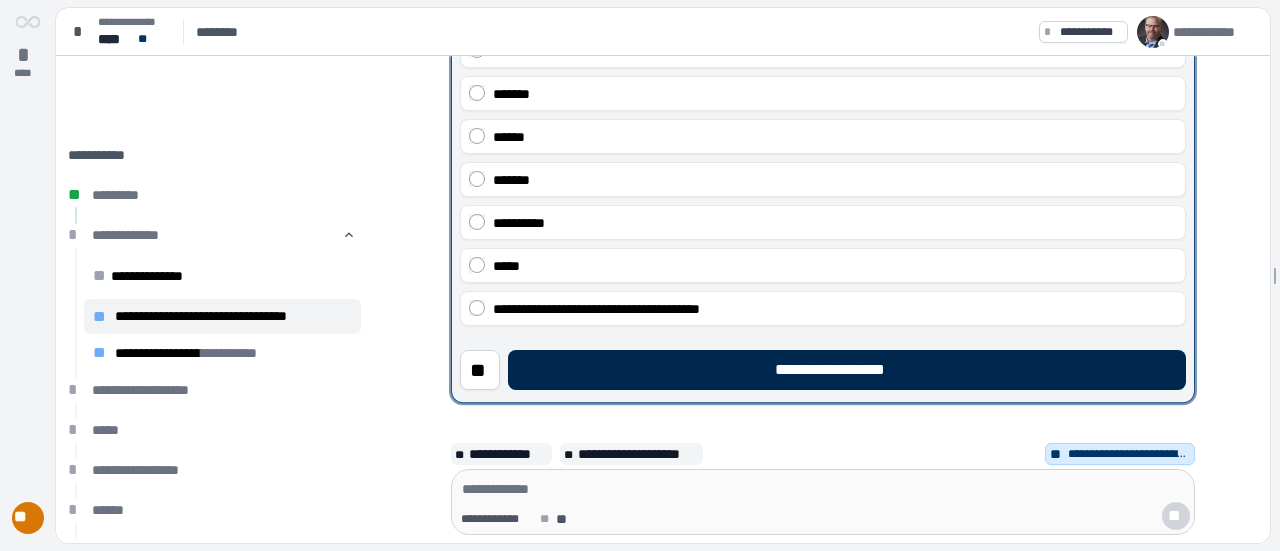 click on "**********" at bounding box center [847, 370] 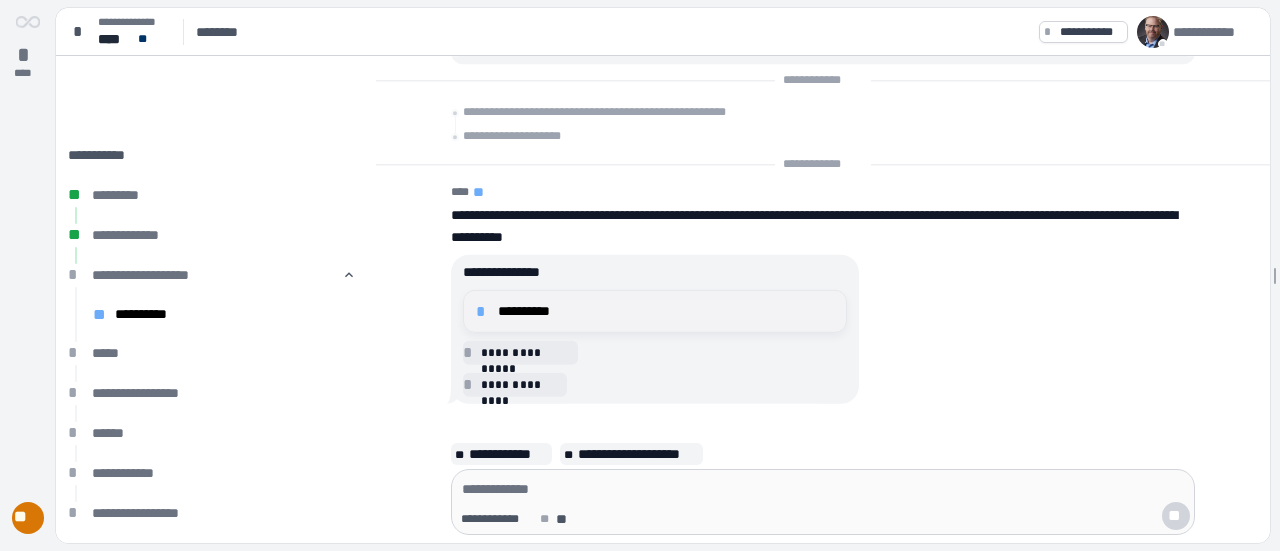 click on "**********" at bounding box center [666, 311] 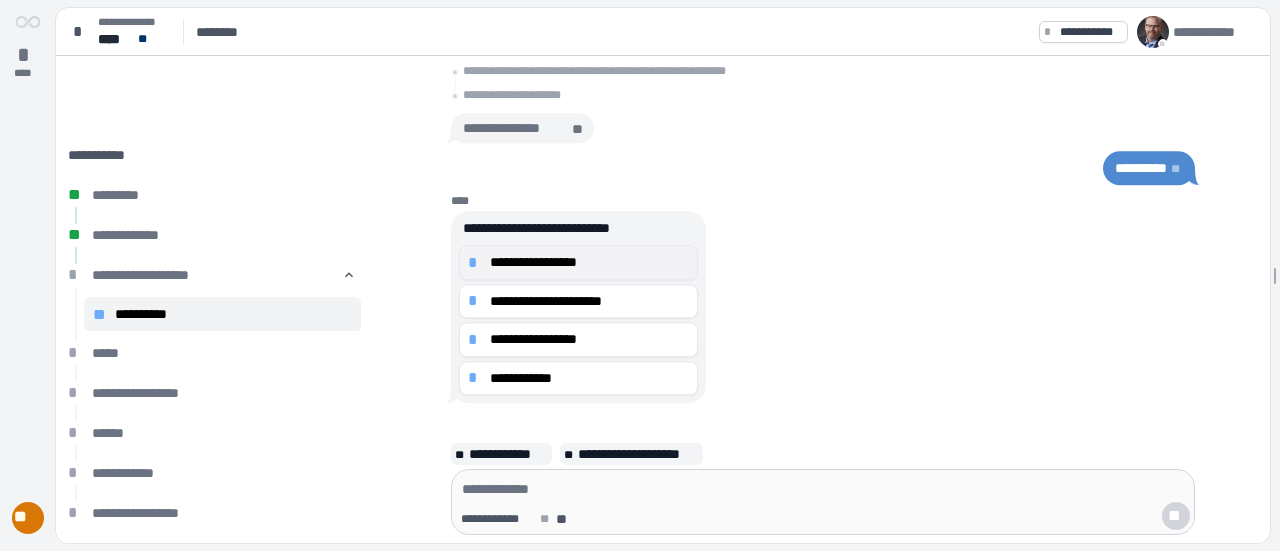 click on "*" at bounding box center [476, 263] 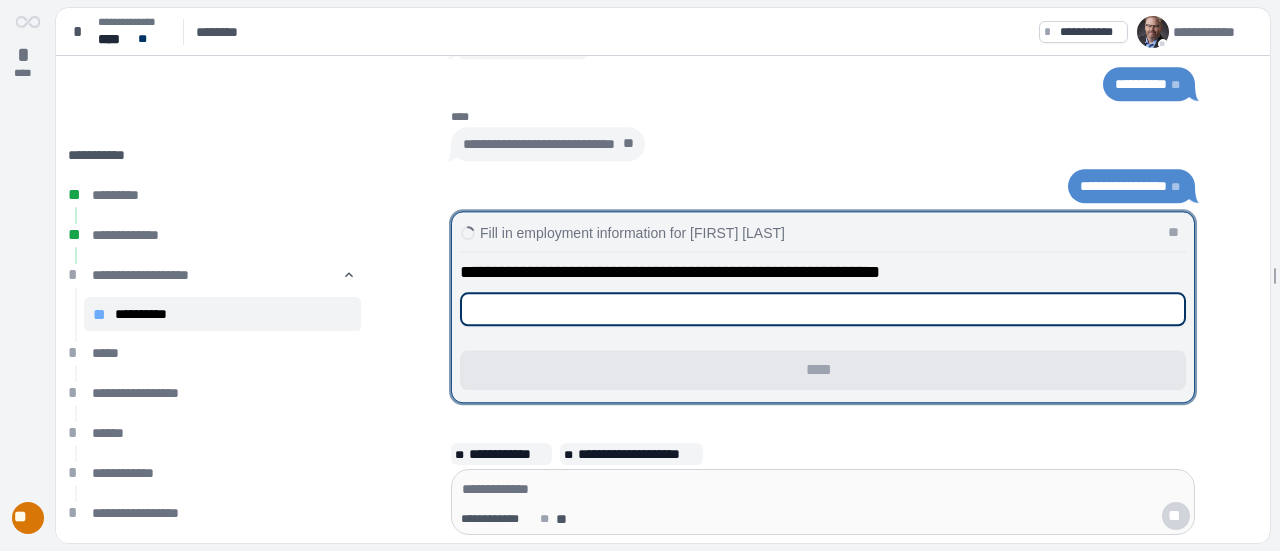 click at bounding box center (823, 309) 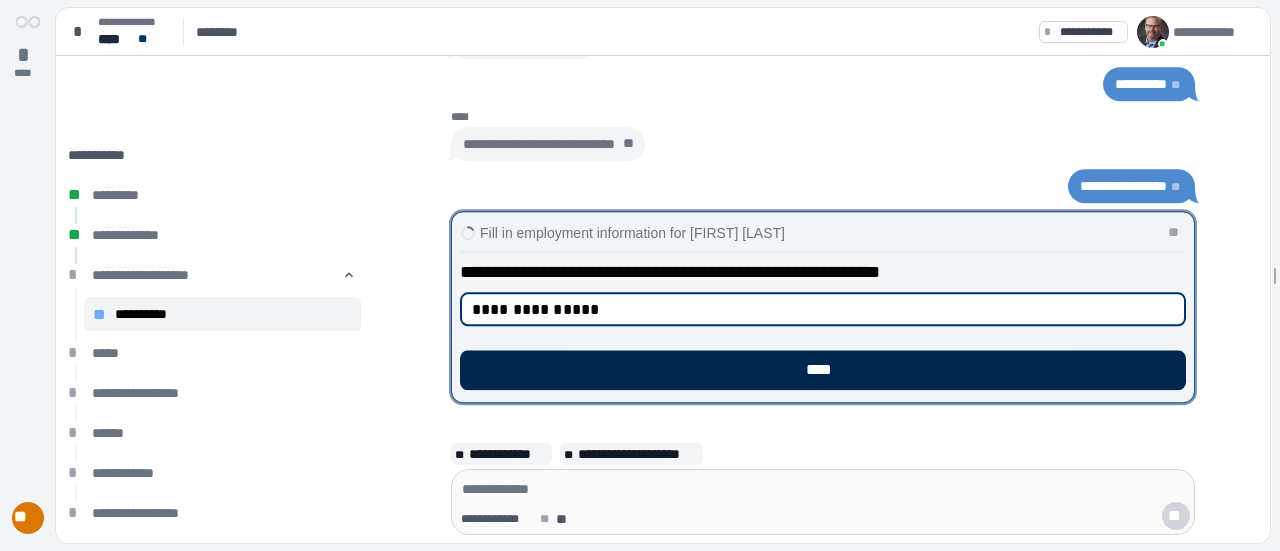 type on "**********" 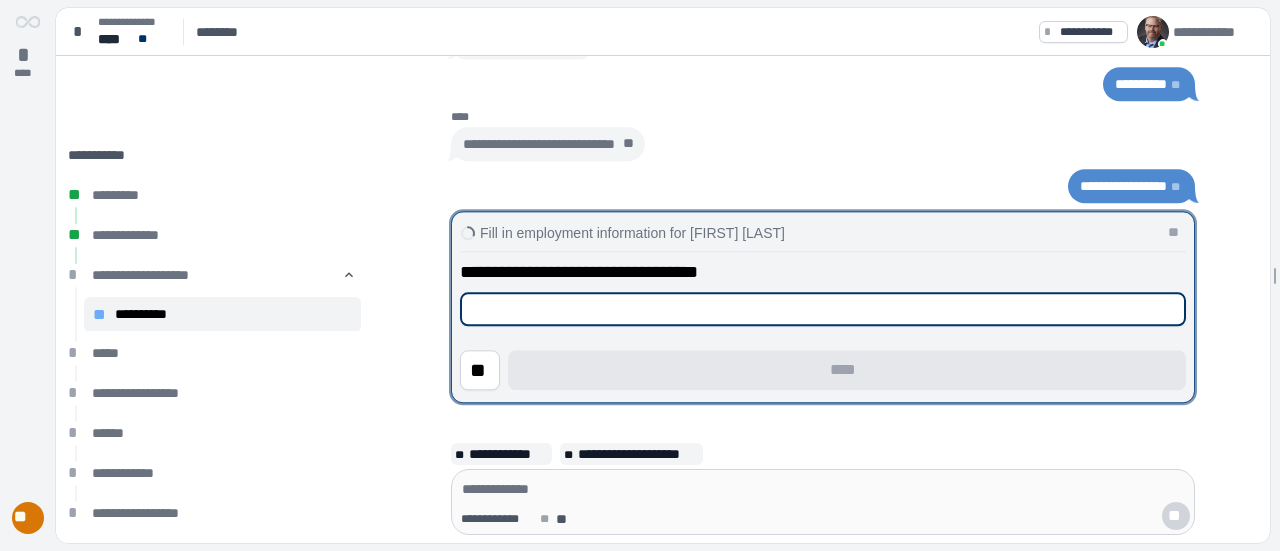 click at bounding box center [823, 309] 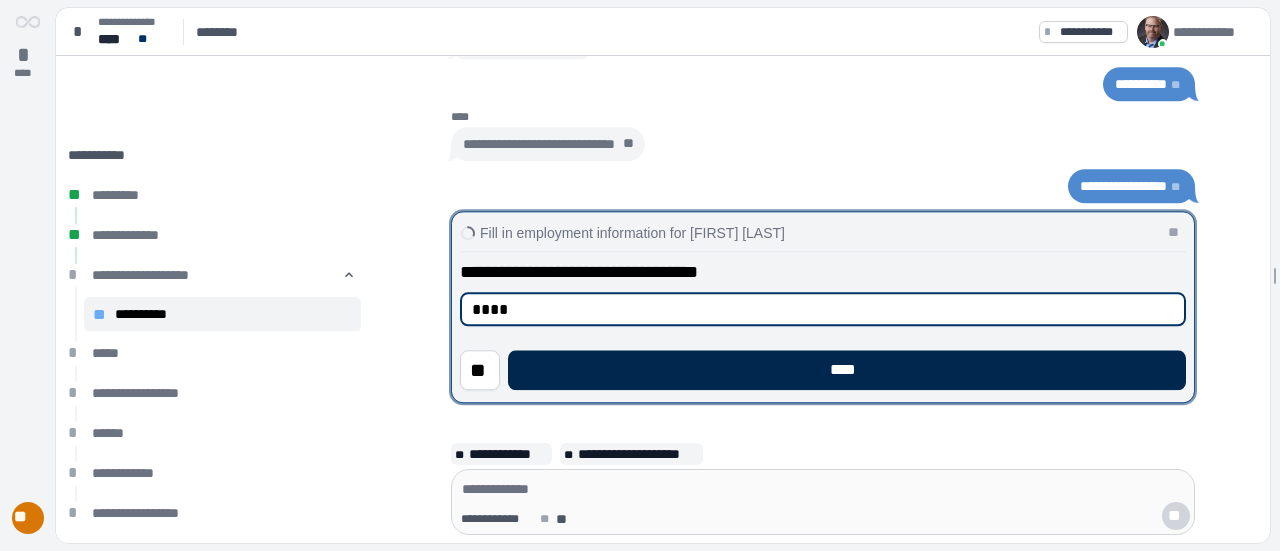 type on "****" 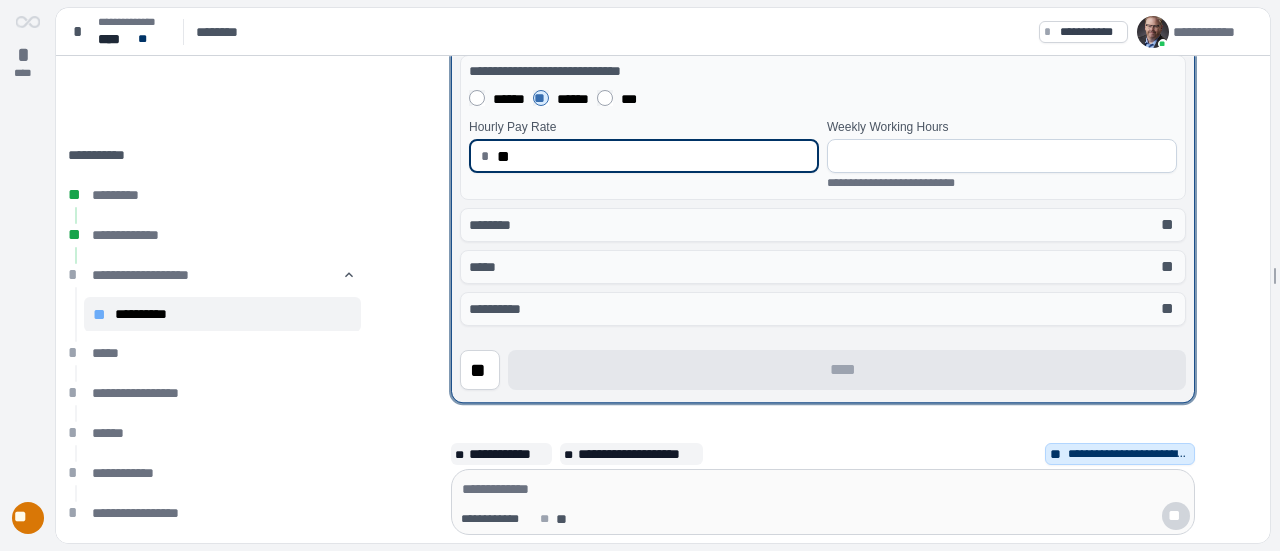 type on "*****" 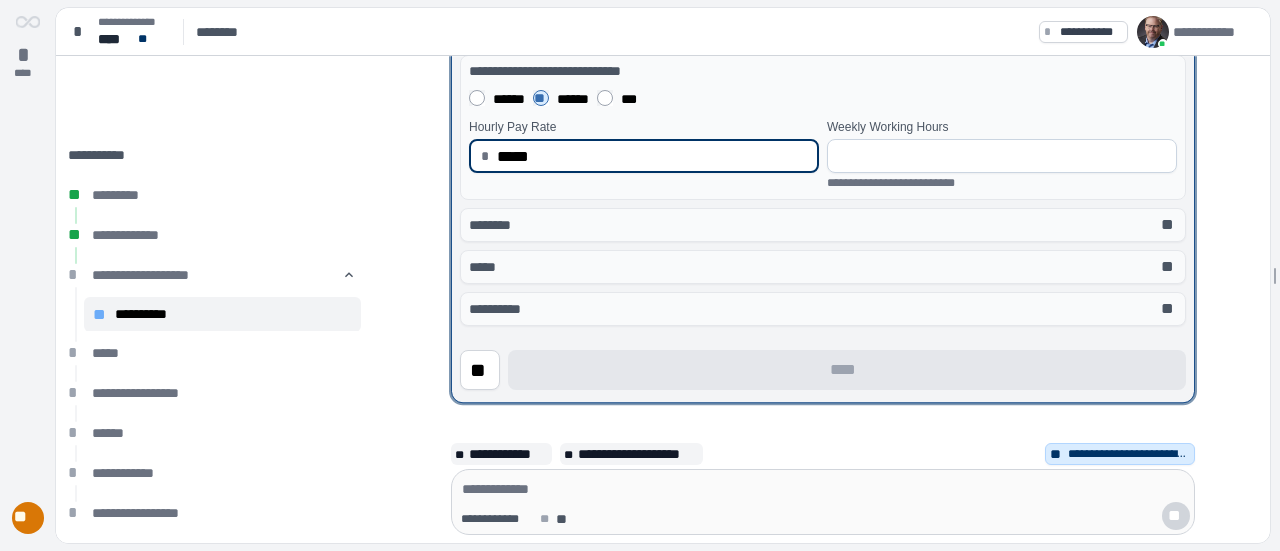 click at bounding box center [1002, 156] 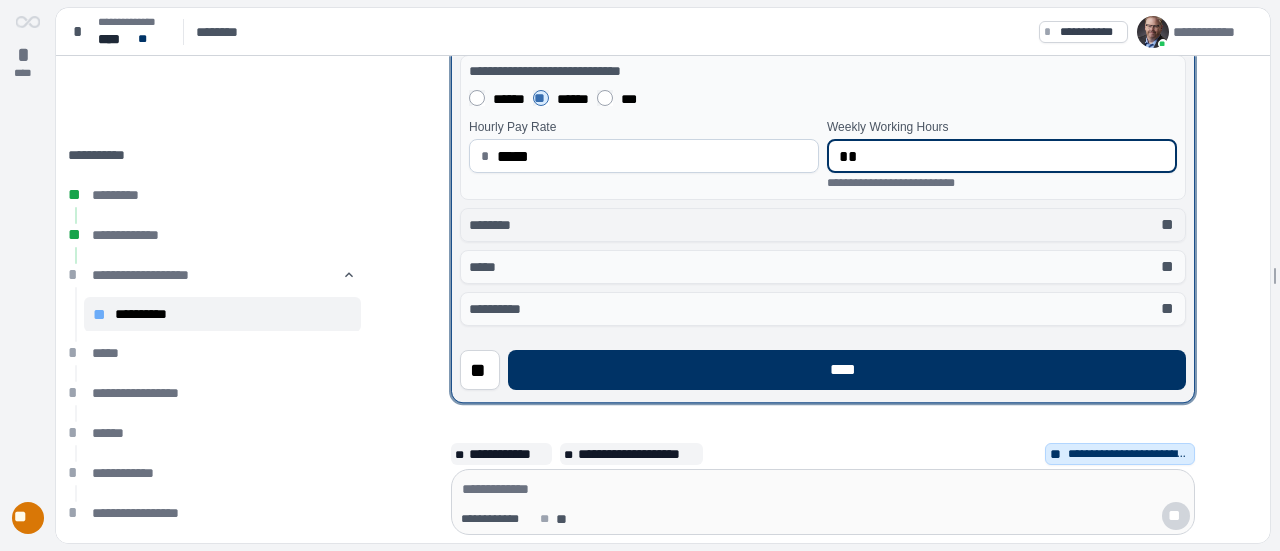 type on "**" 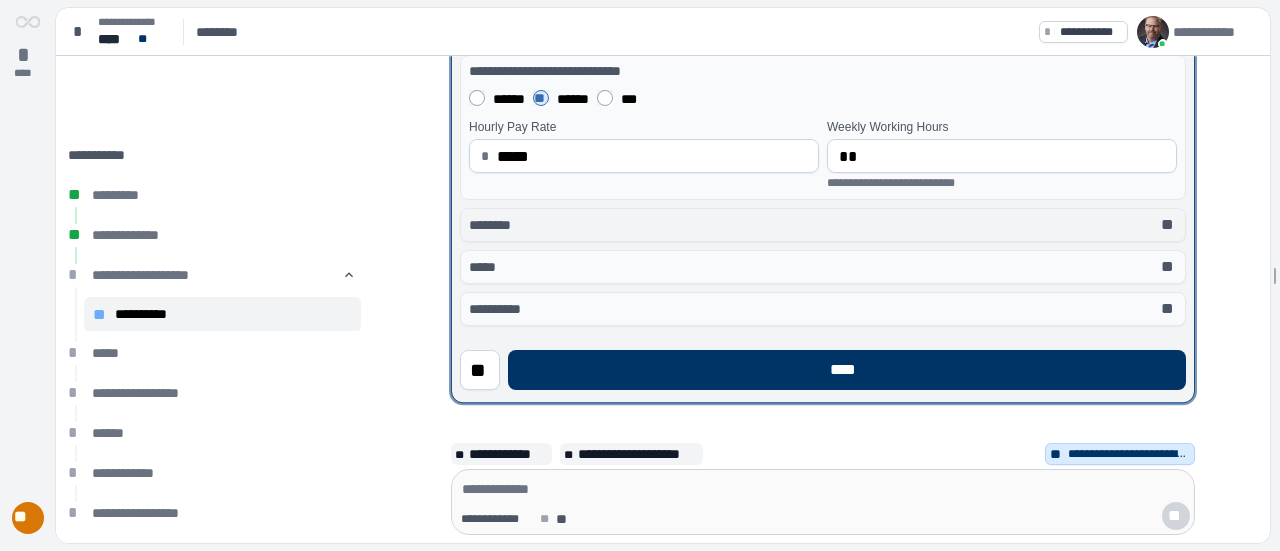 click on "******** **" at bounding box center [823, 225] 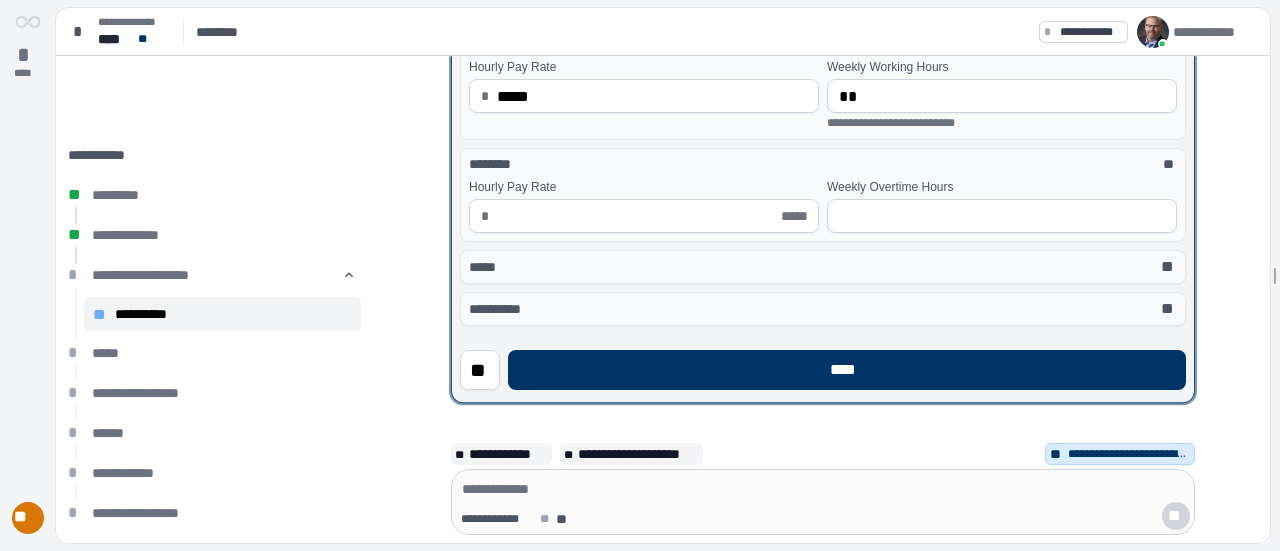 click at bounding box center (637, 216) 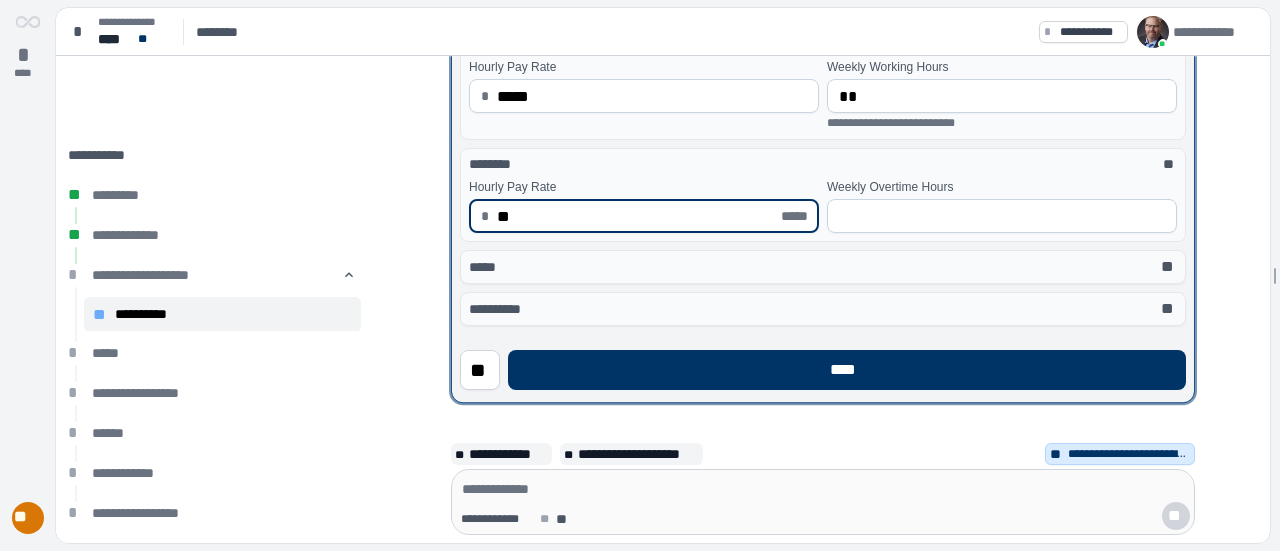 type on "*****" 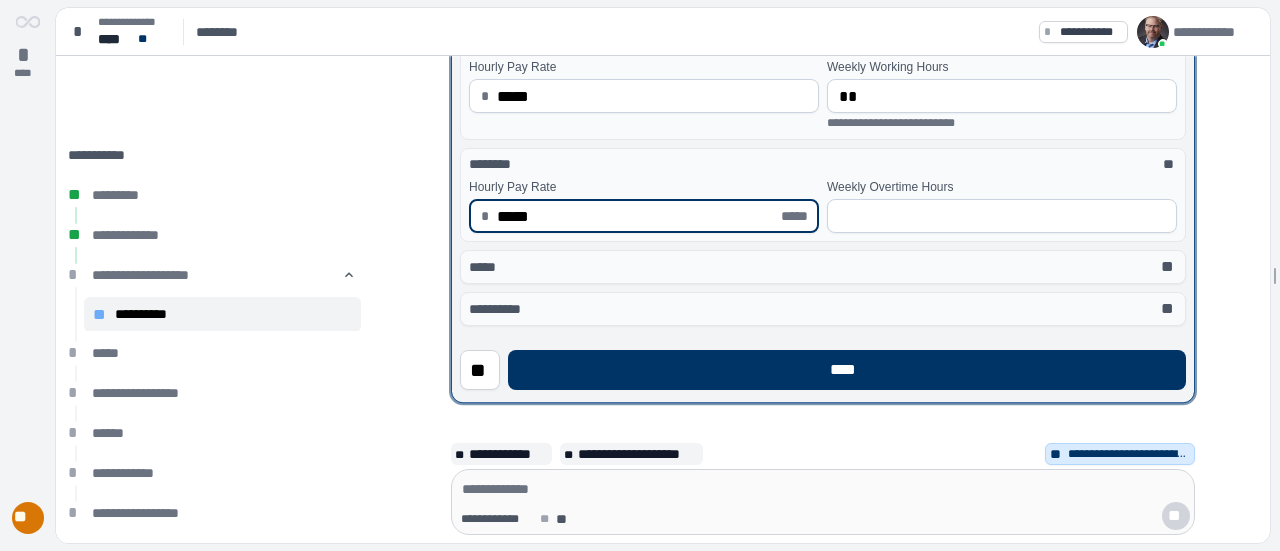 click at bounding box center (1002, 216) 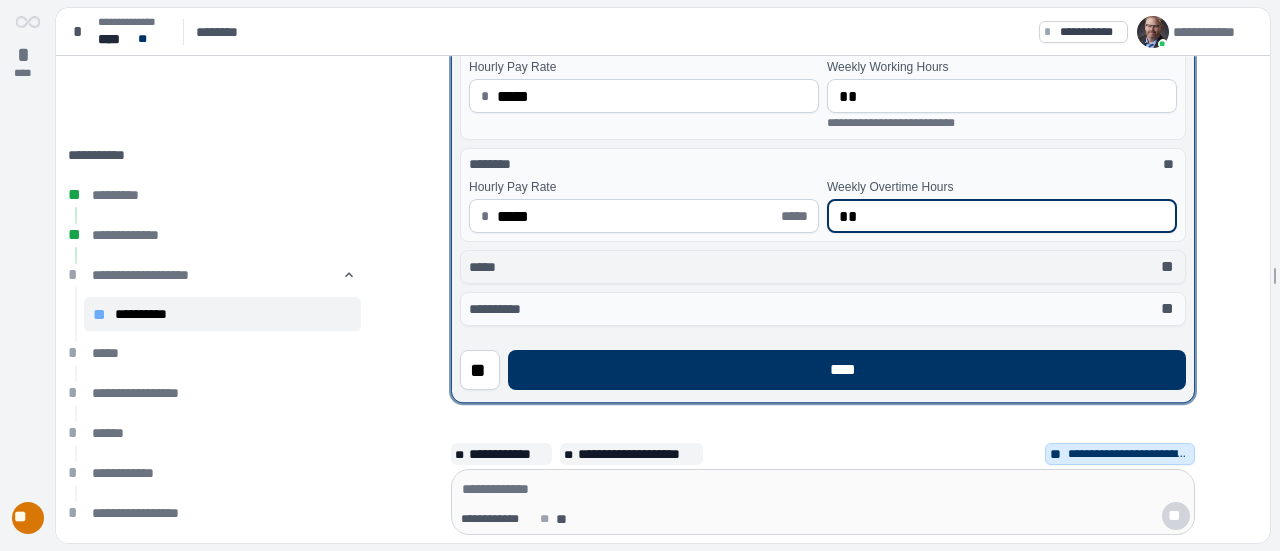 type on "**" 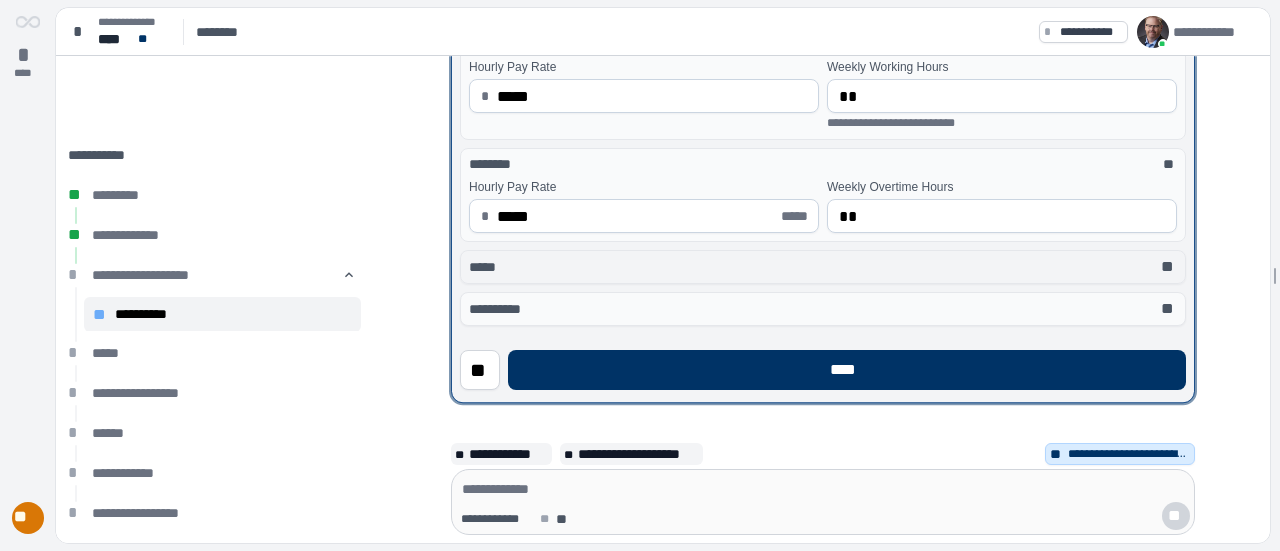 click on "***** **" at bounding box center (823, 267) 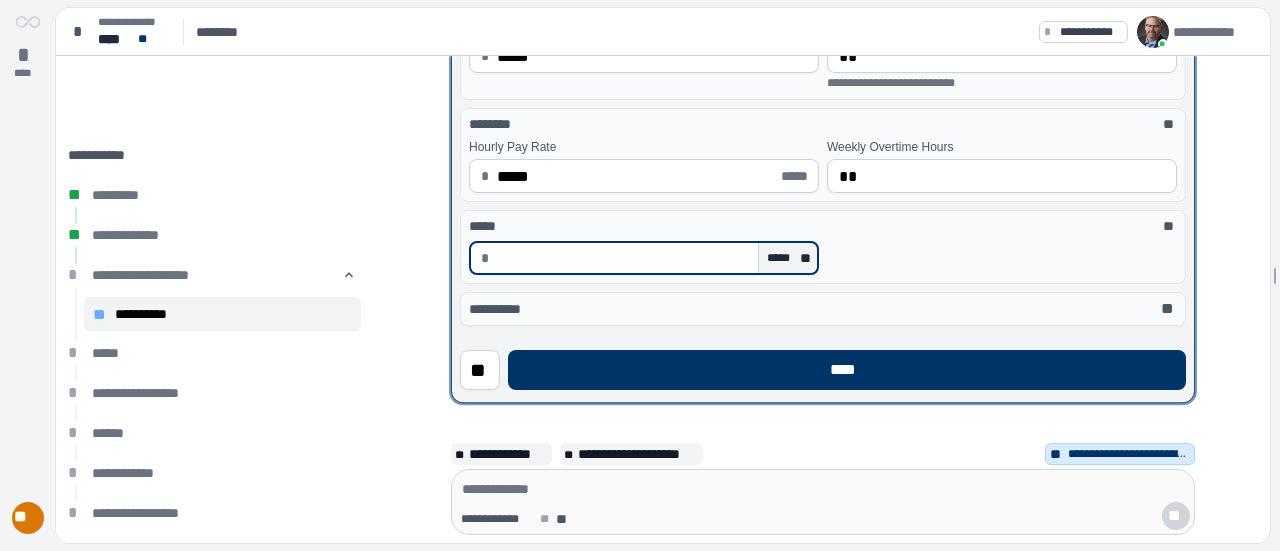 click at bounding box center (624, 258) 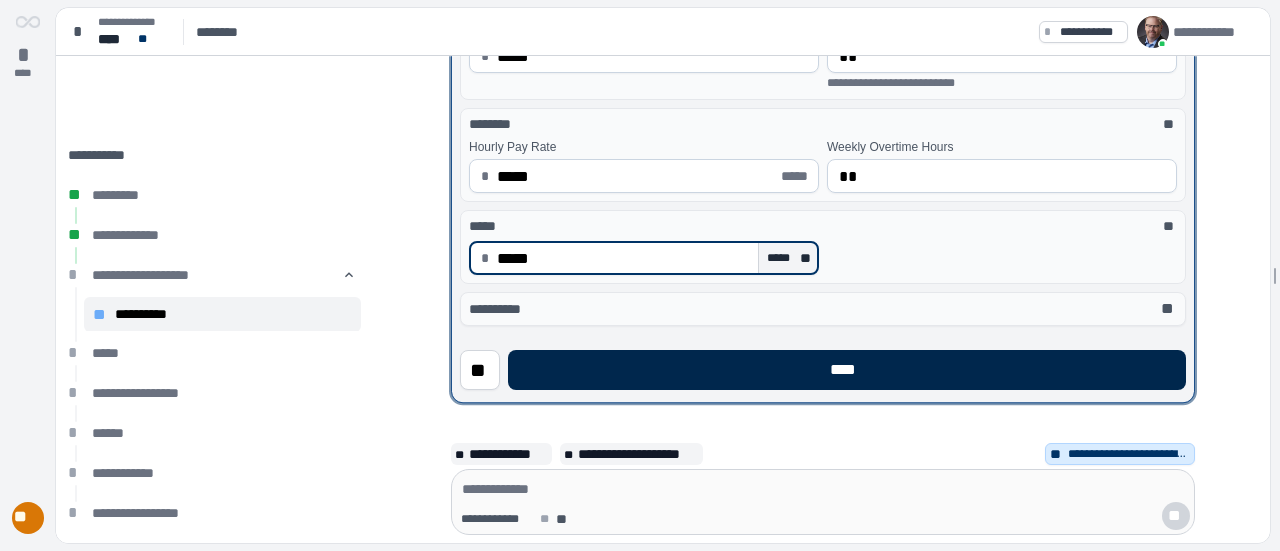 type on "********" 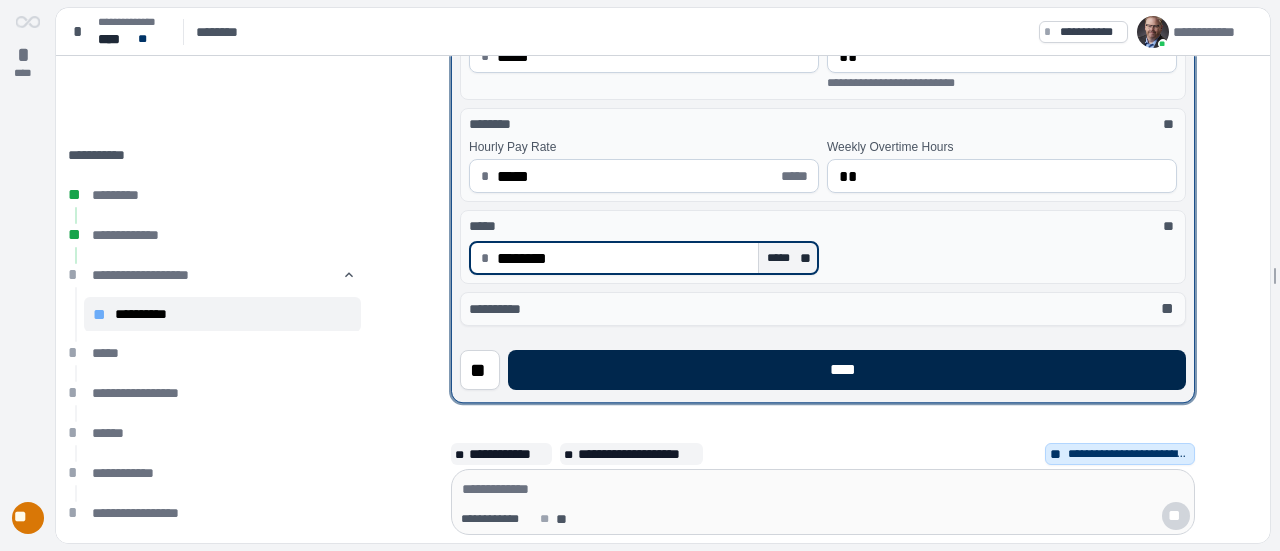 click on "****" at bounding box center [847, 370] 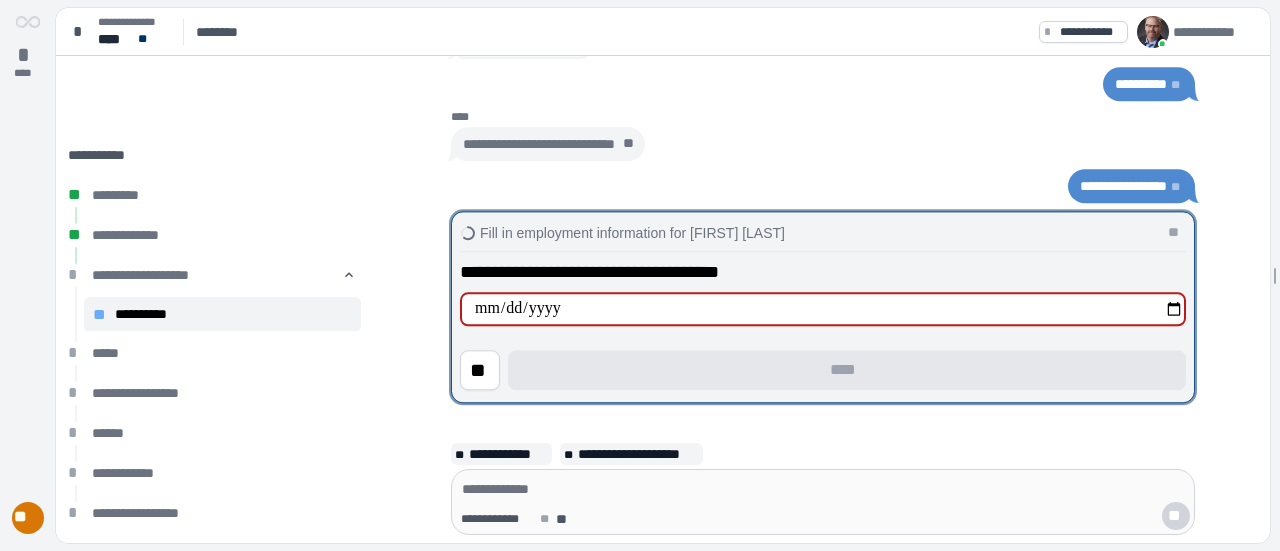 type on "**********" 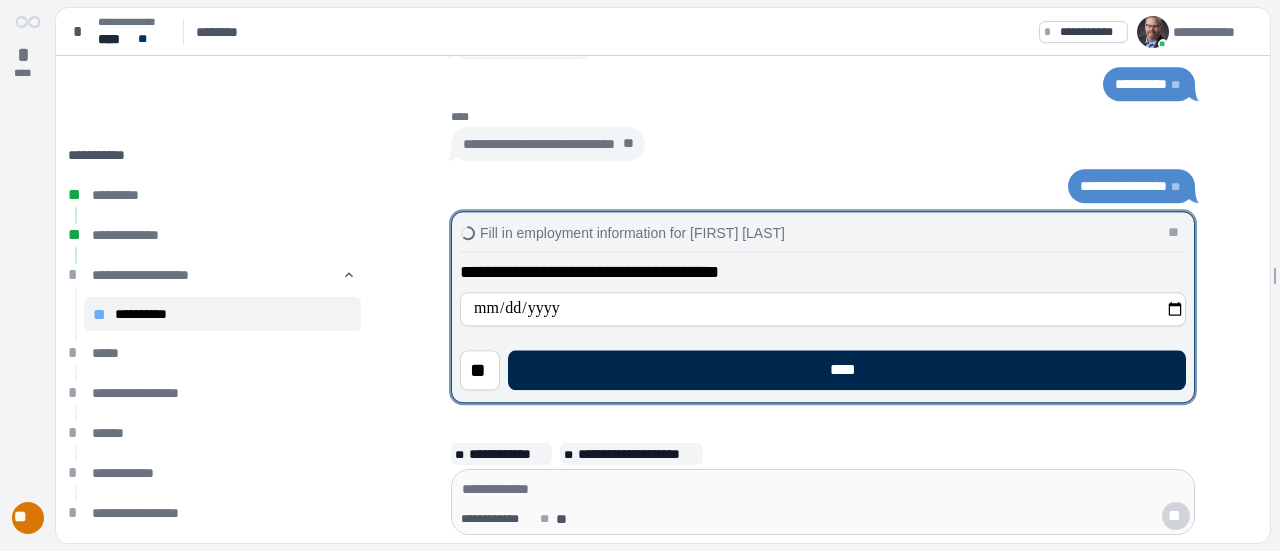 click on "****" at bounding box center [847, 370] 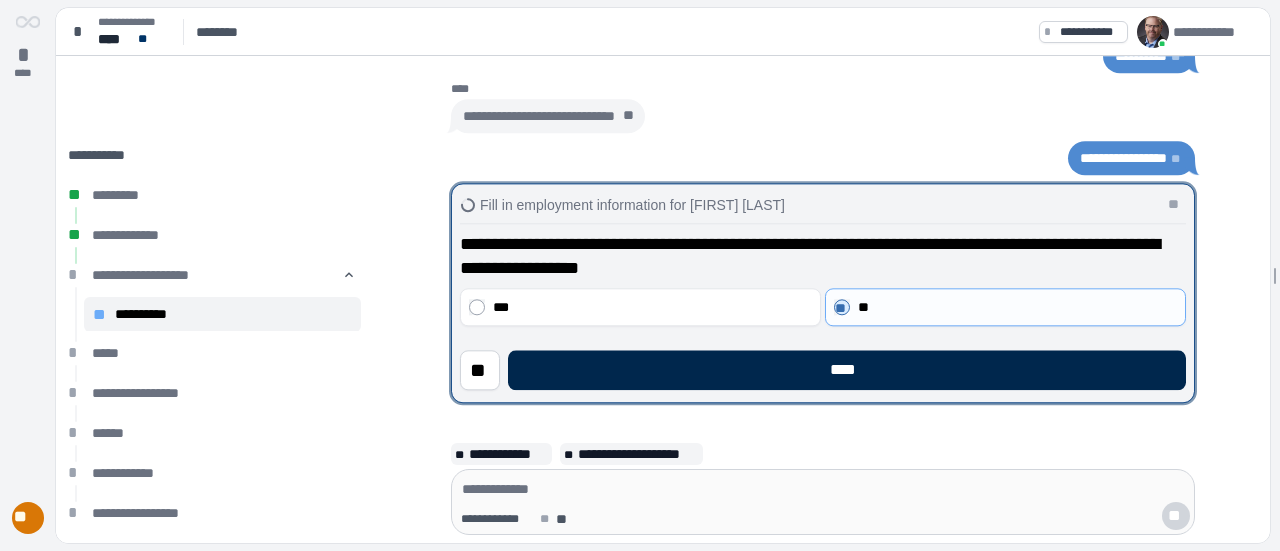click on "****" at bounding box center [847, 370] 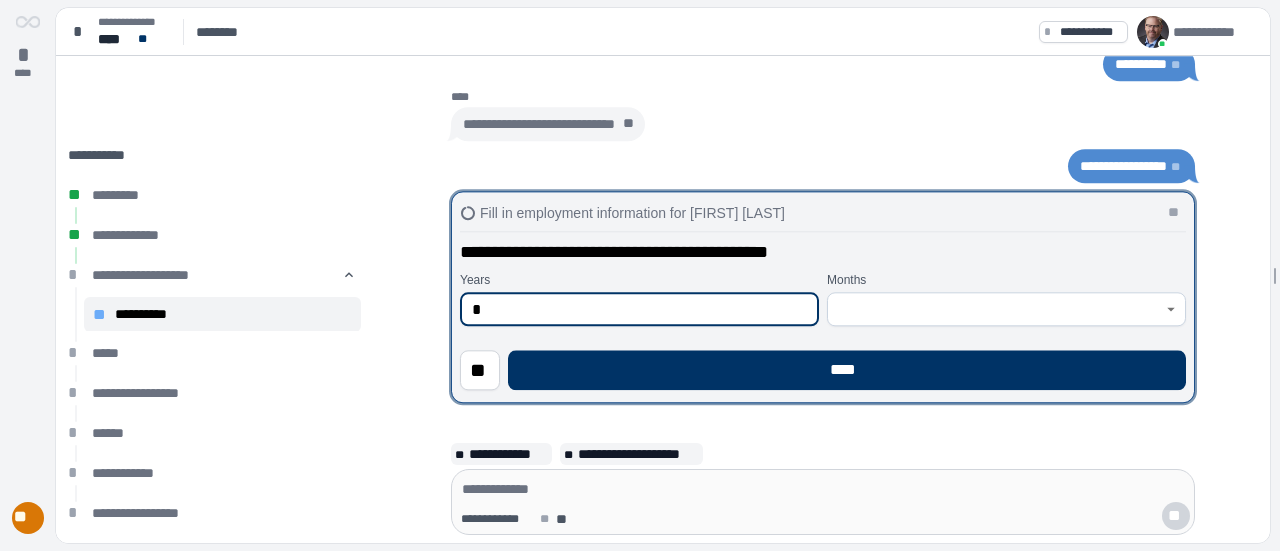type on "*" 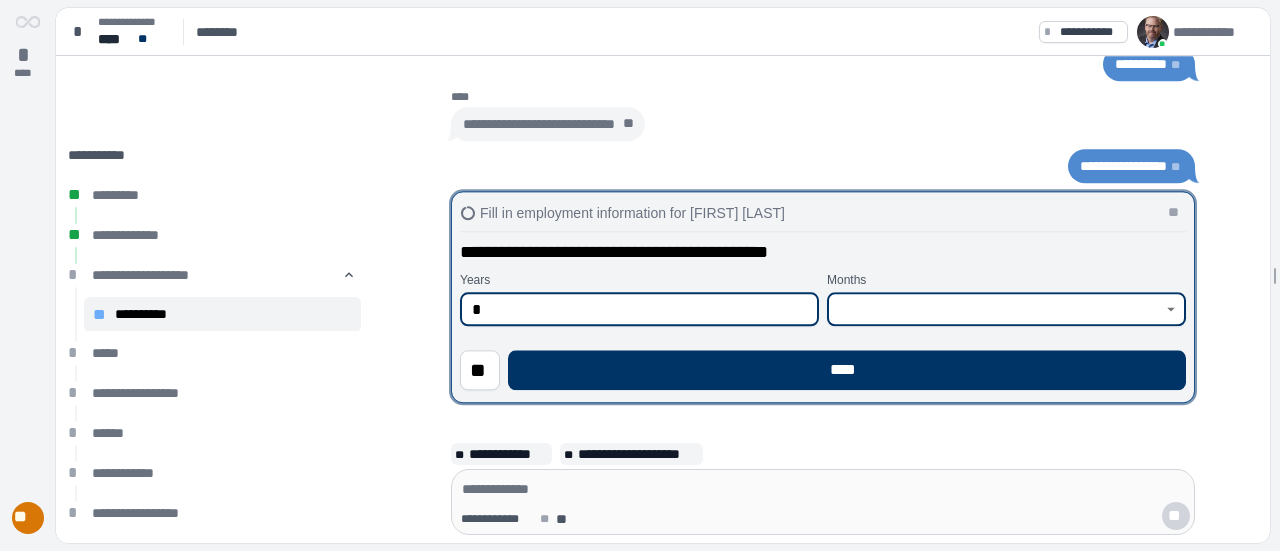 click at bounding box center [995, 309] 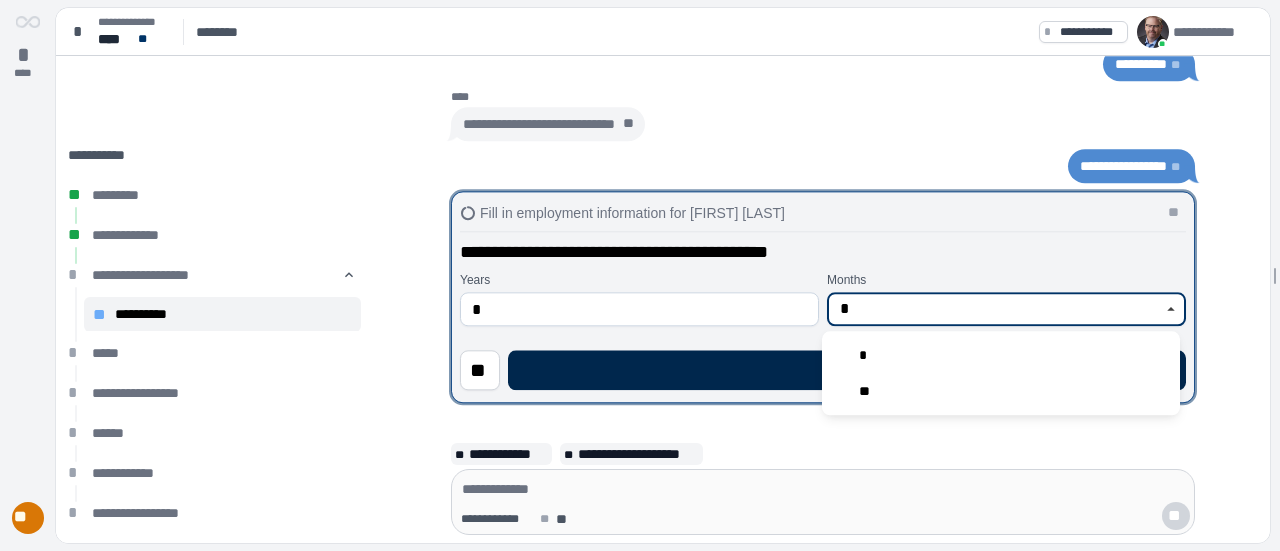 type on "*" 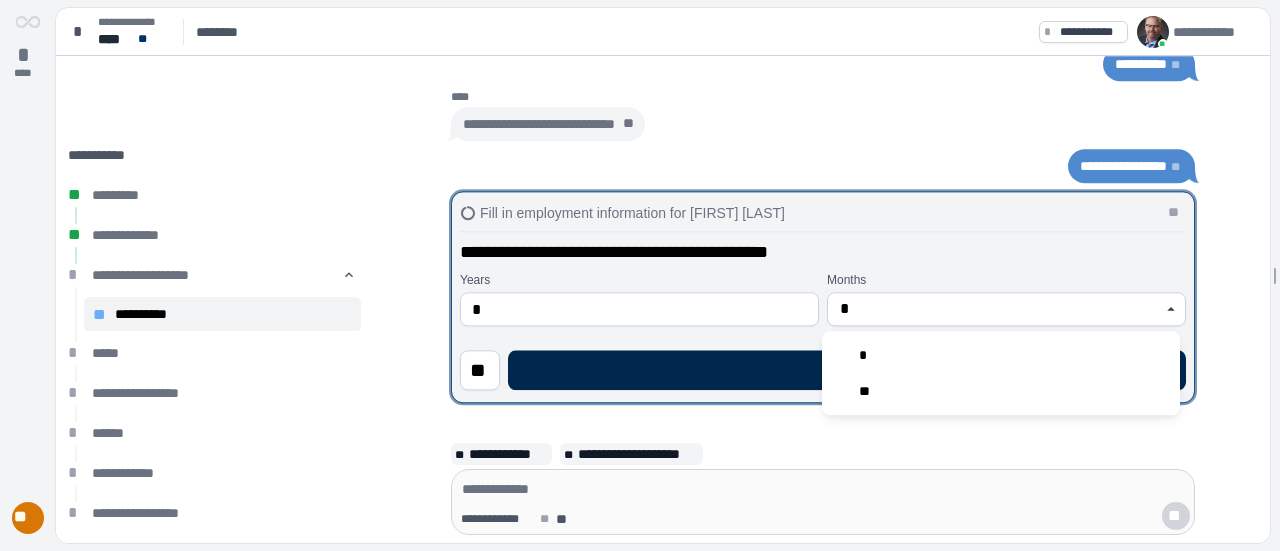 click on "****" at bounding box center (847, 370) 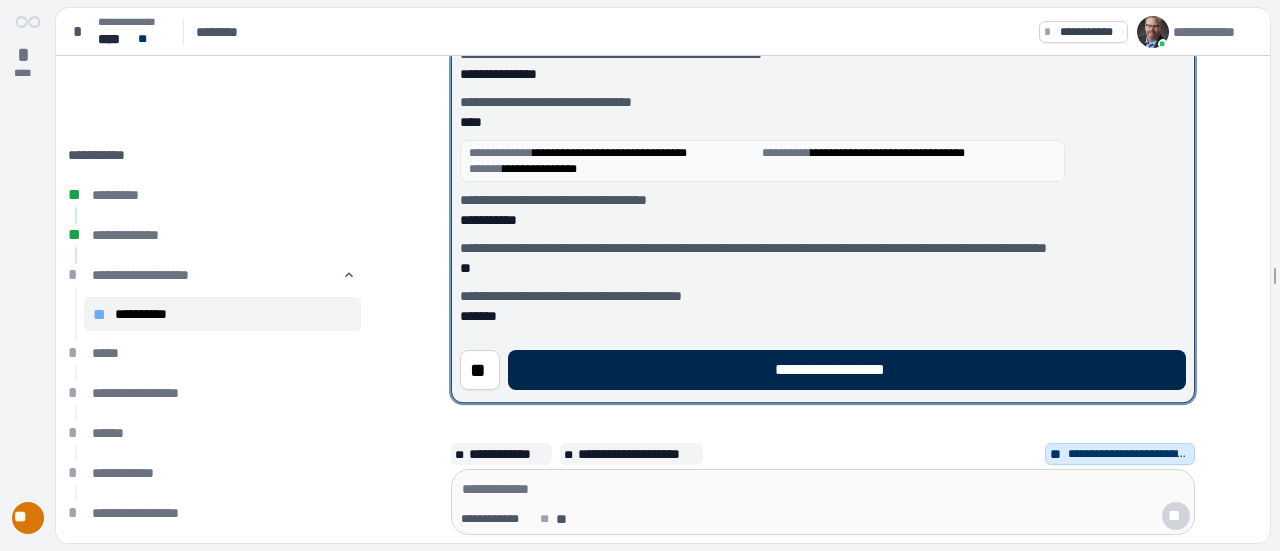 click on "**********" at bounding box center [847, 370] 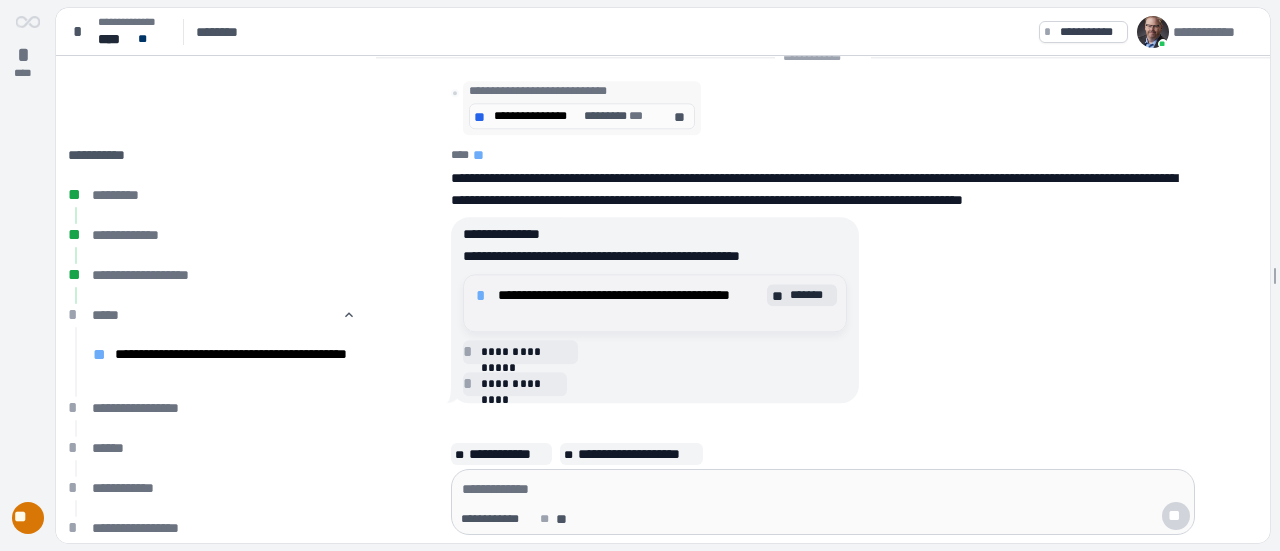 click on "*" at bounding box center (484, 296) 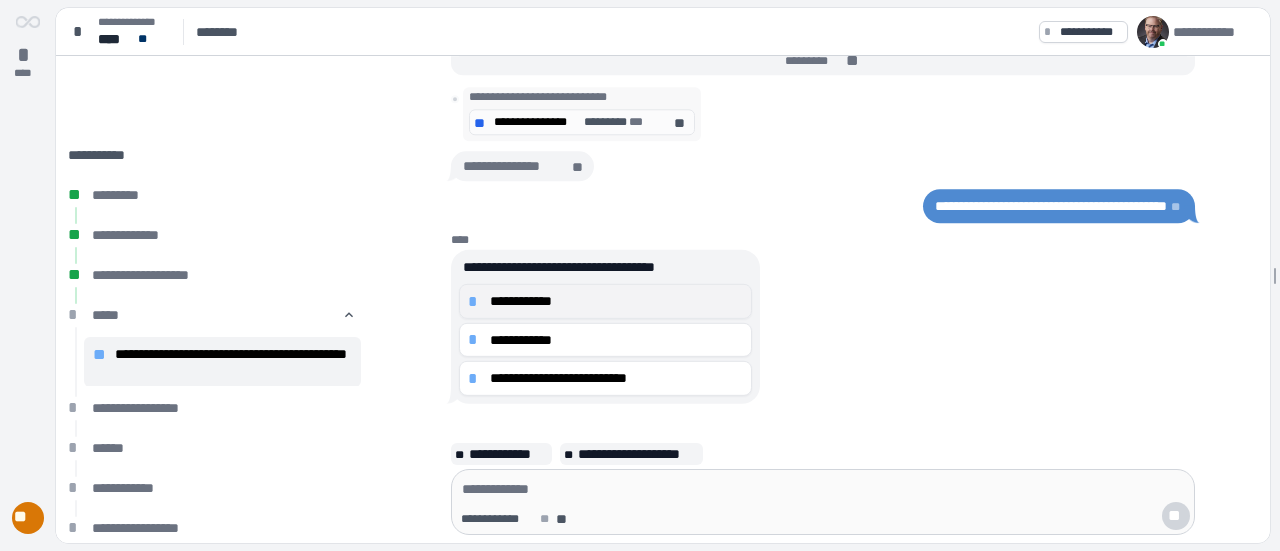 click on "*" at bounding box center [476, 301] 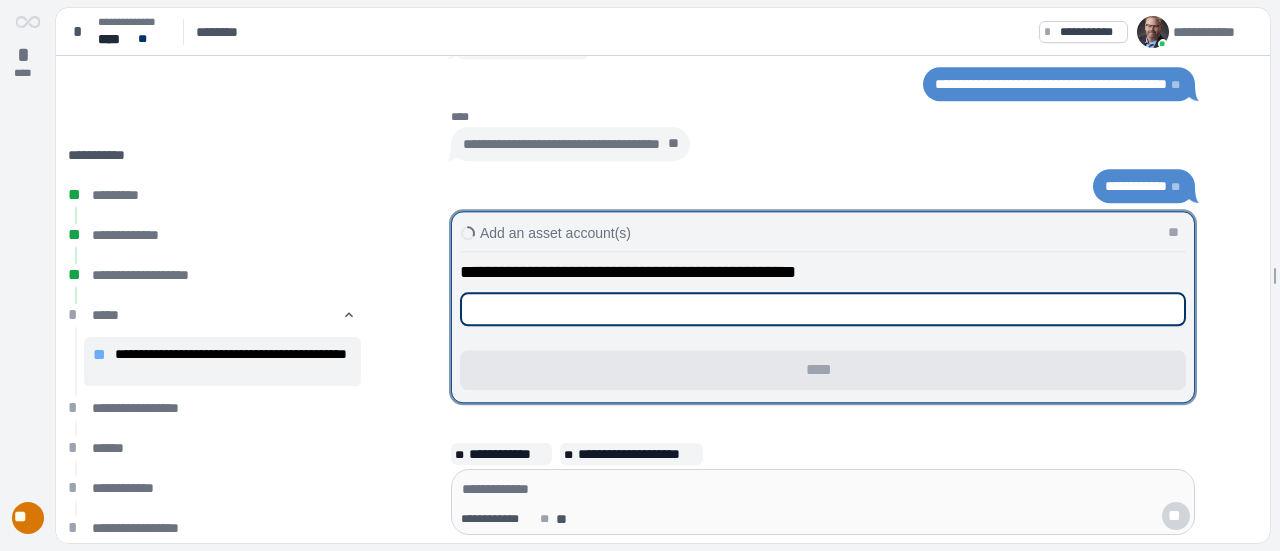 click at bounding box center [823, 309] 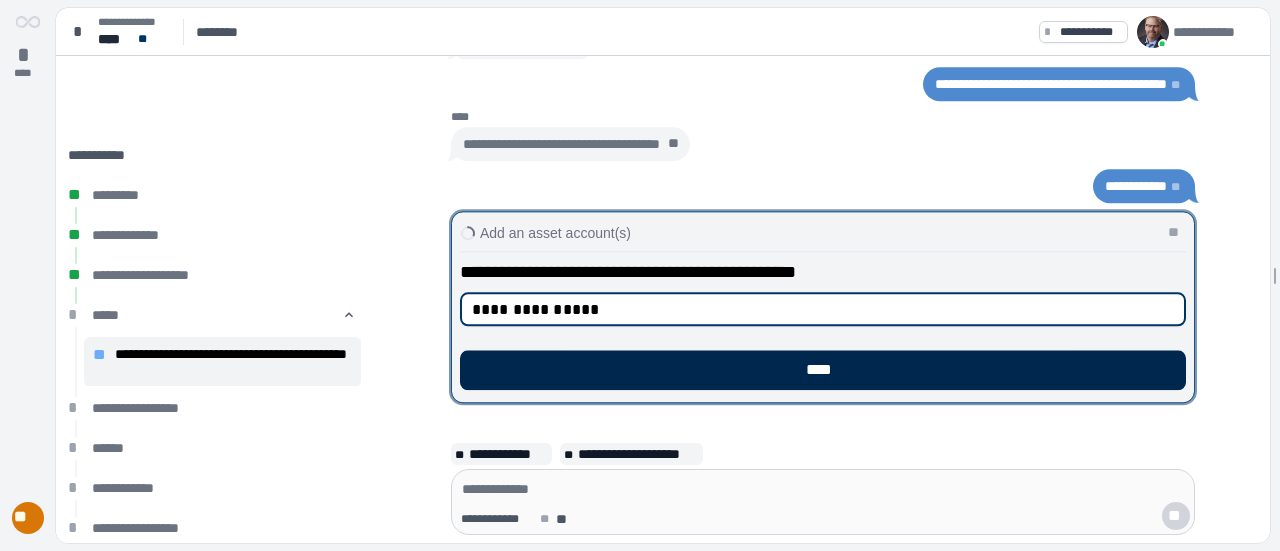 type on "**********" 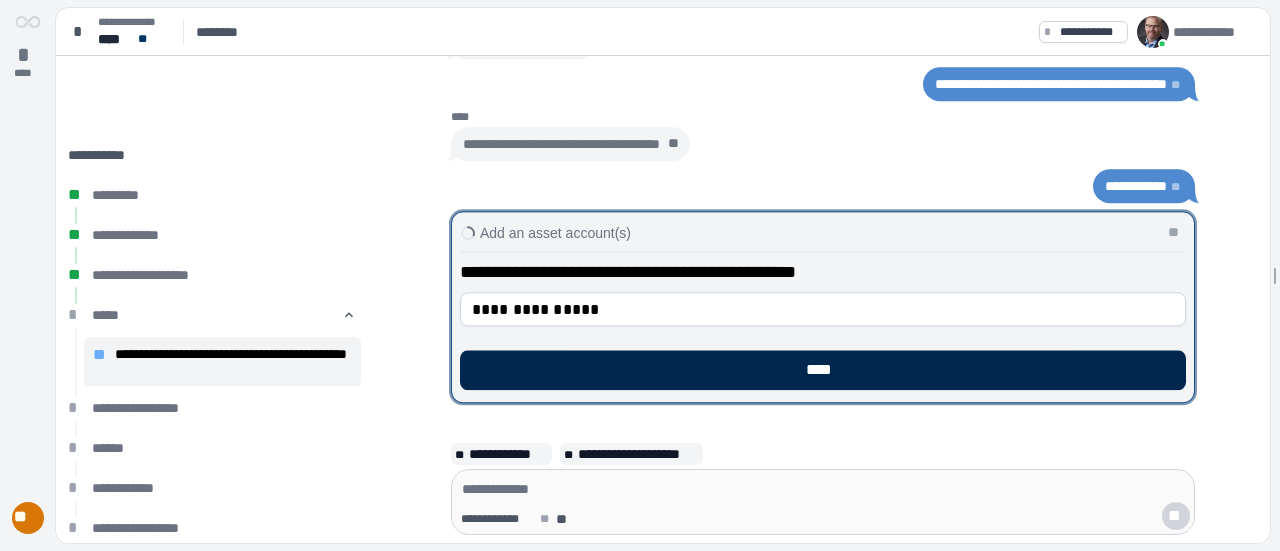 click on "****" at bounding box center (823, 370) 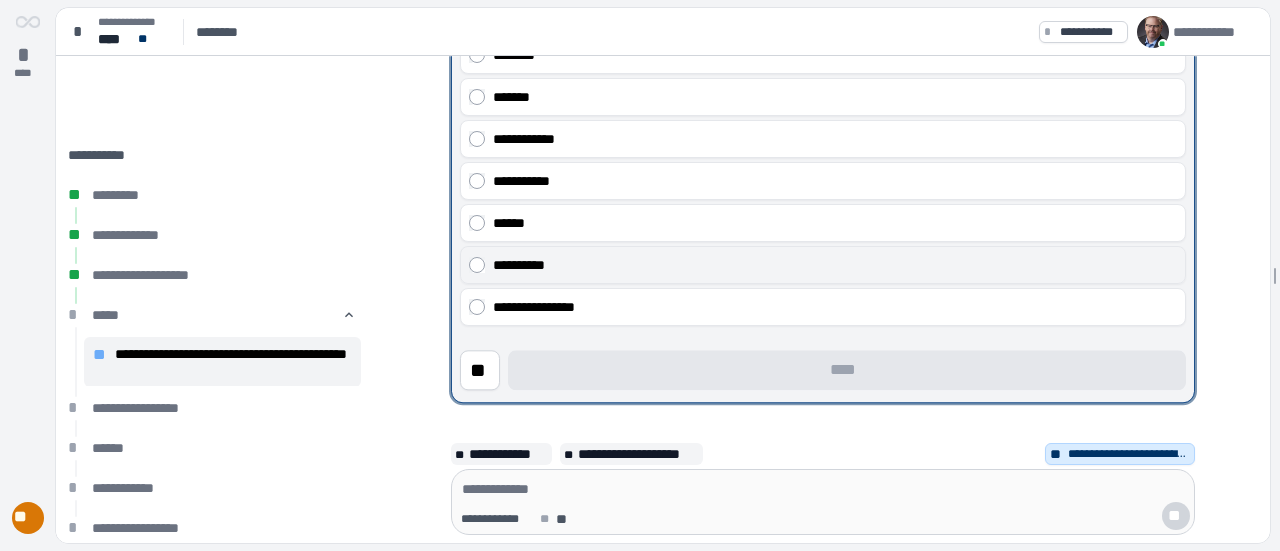 scroll, scrollTop: 100, scrollLeft: 0, axis: vertical 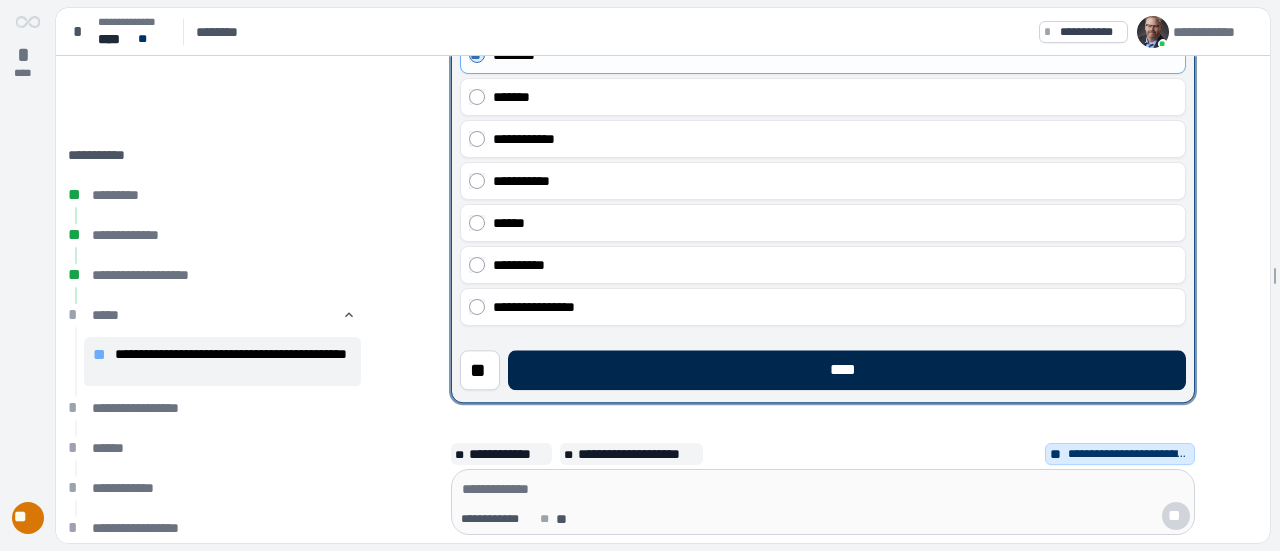 click on "****" at bounding box center [847, 370] 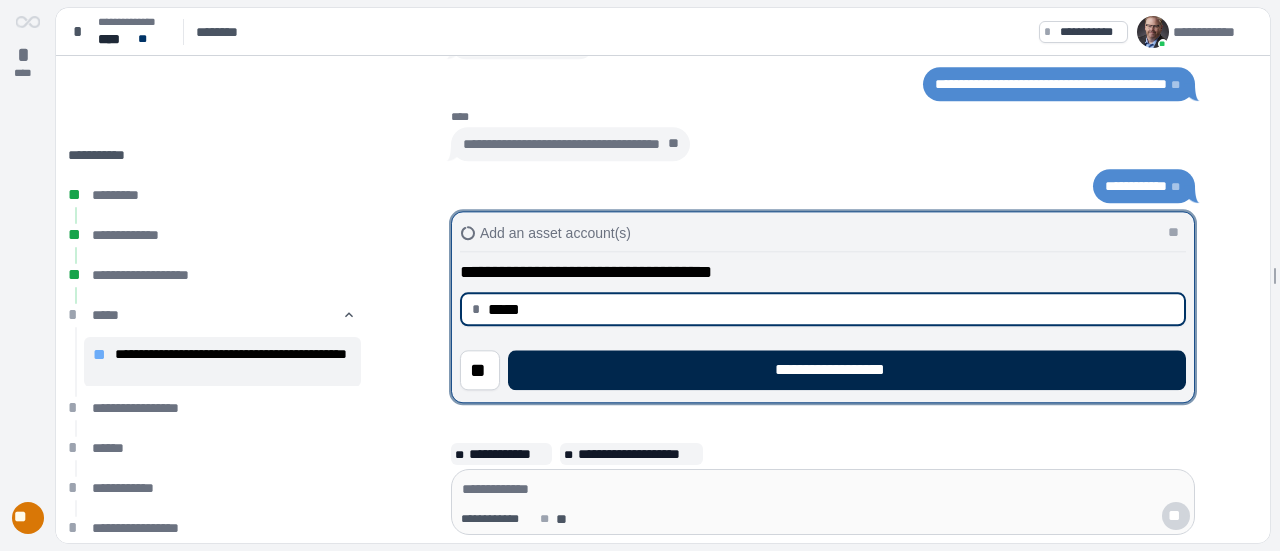 type on "********" 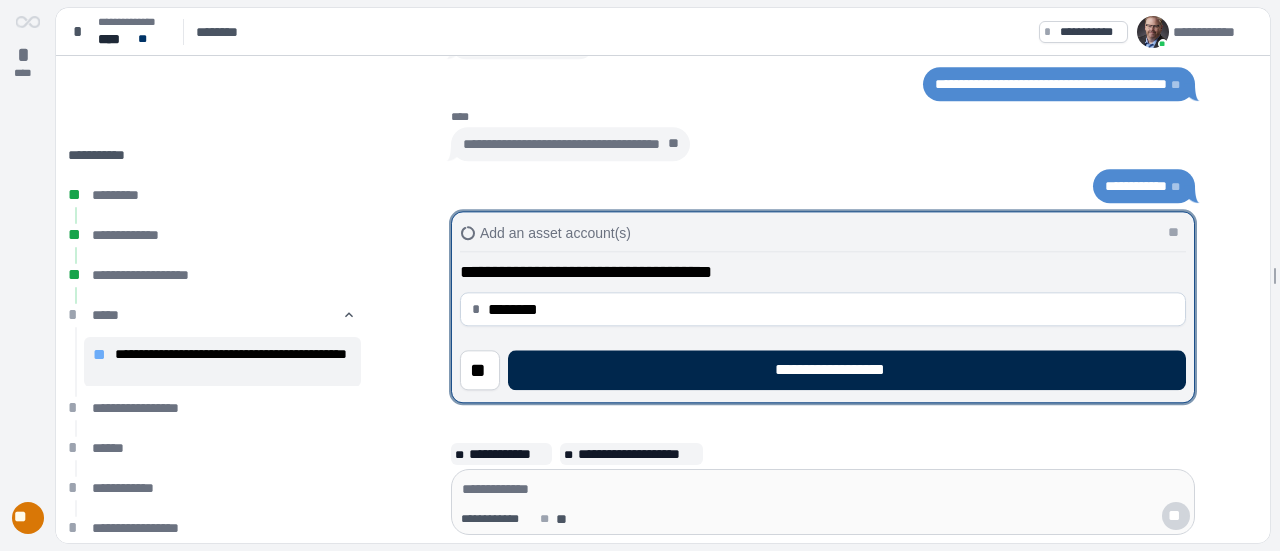 click on "**********" at bounding box center [847, 370] 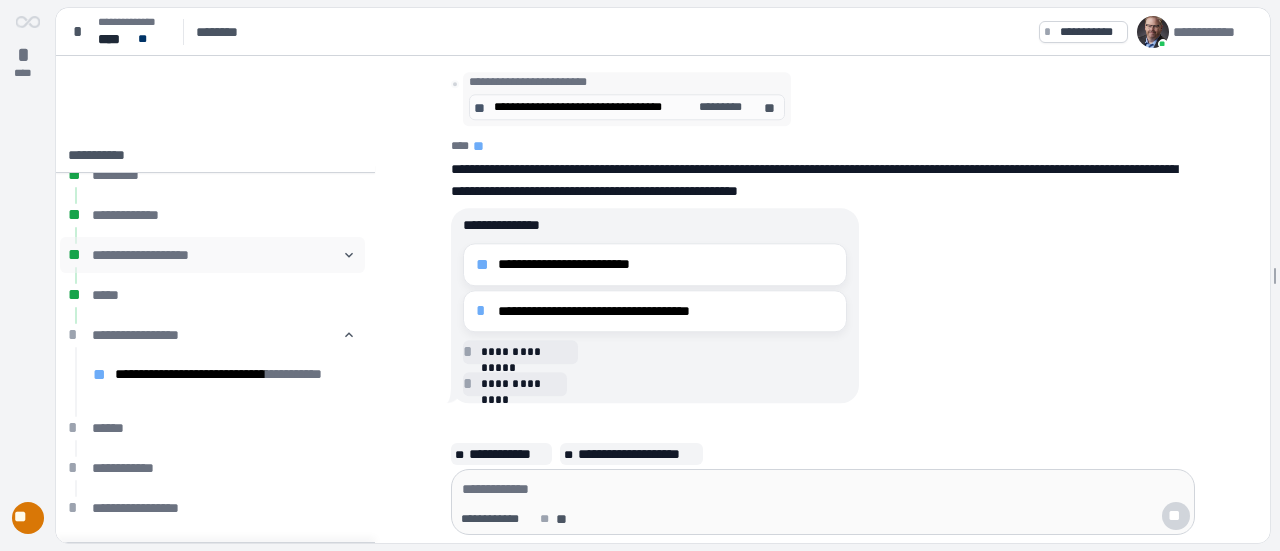 scroll, scrollTop: 35, scrollLeft: 0, axis: vertical 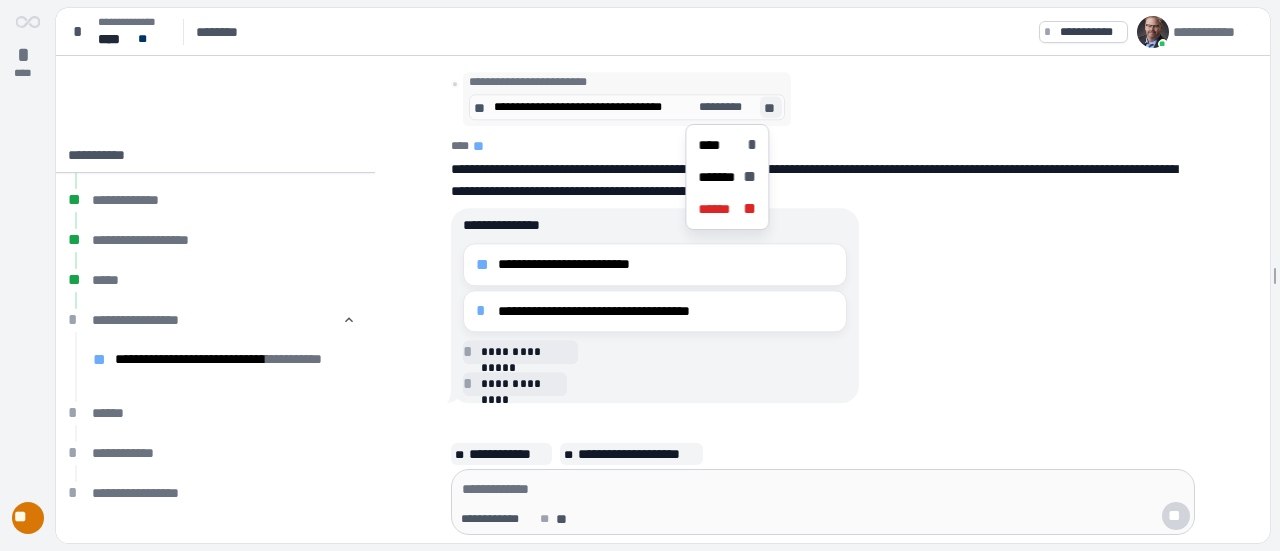 click on "**" at bounding box center (771, 108) 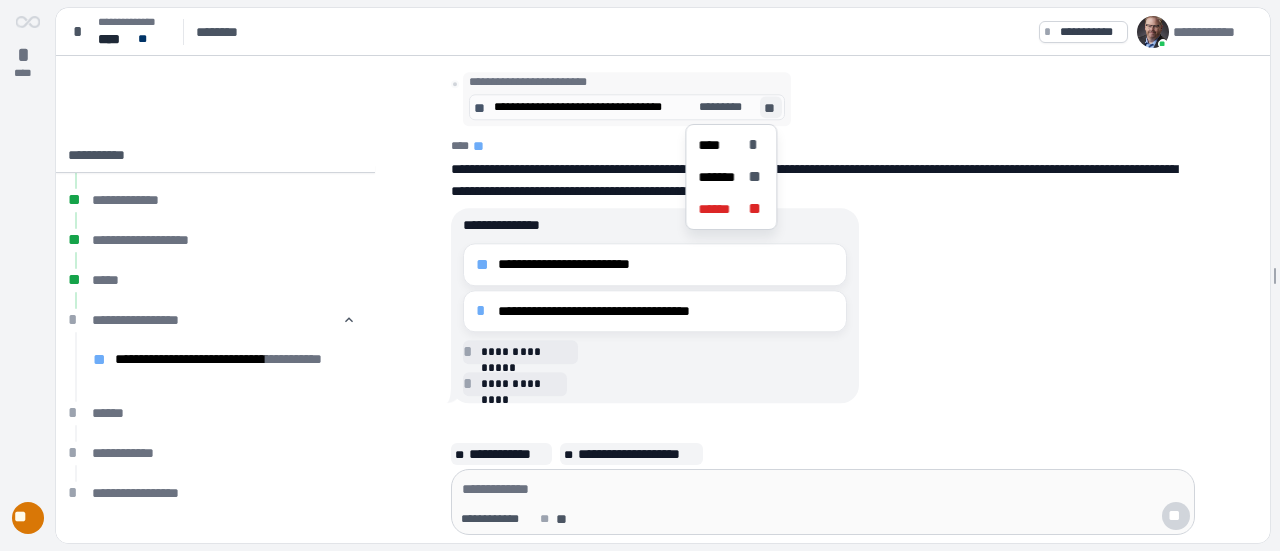 click on "**********" at bounding box center [829, 306] 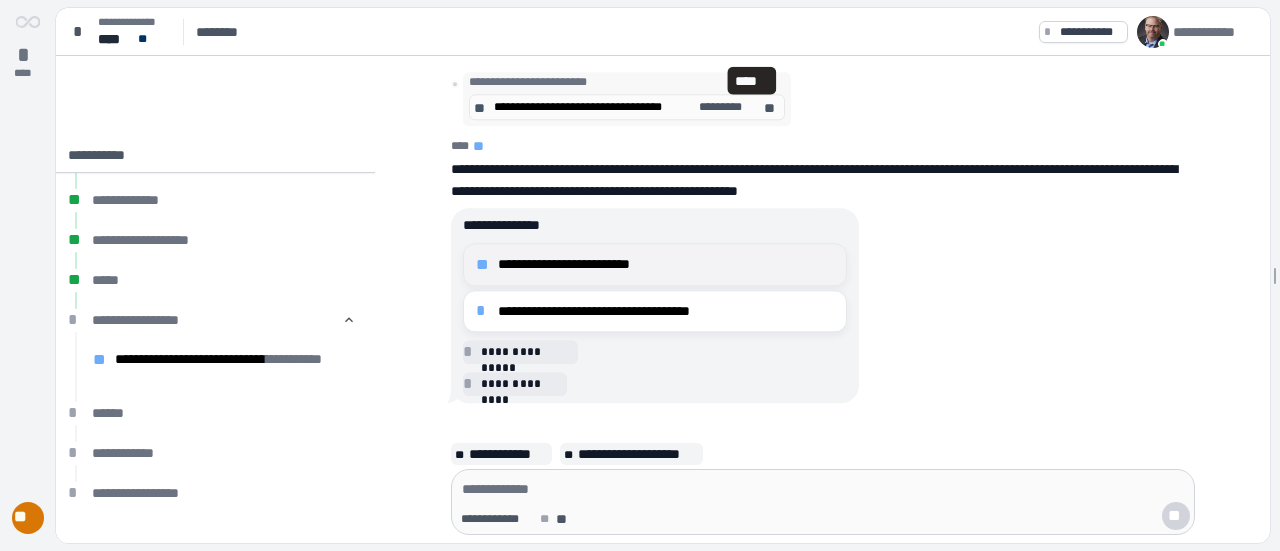 click on "**********" at bounding box center (666, 264) 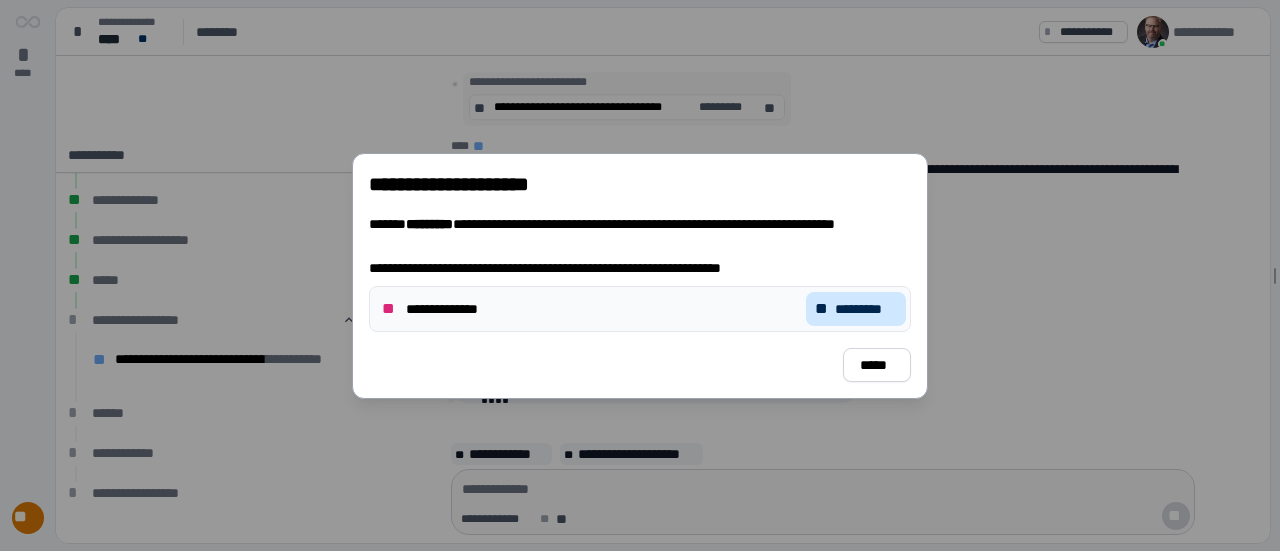 click on "*********" at bounding box center (866, 309) 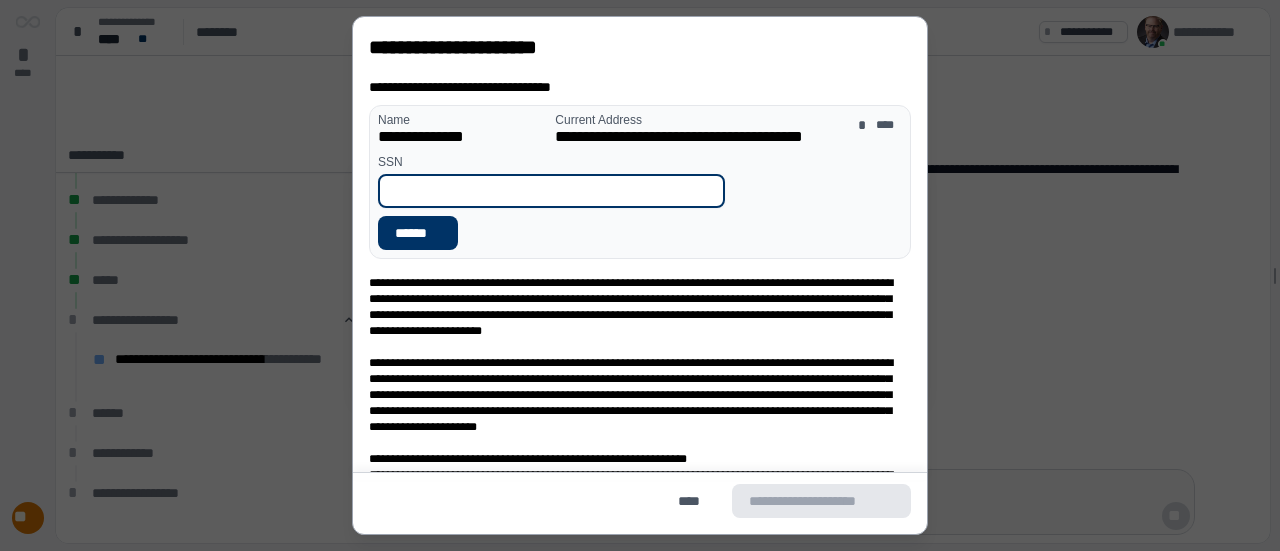 click at bounding box center [551, 191] 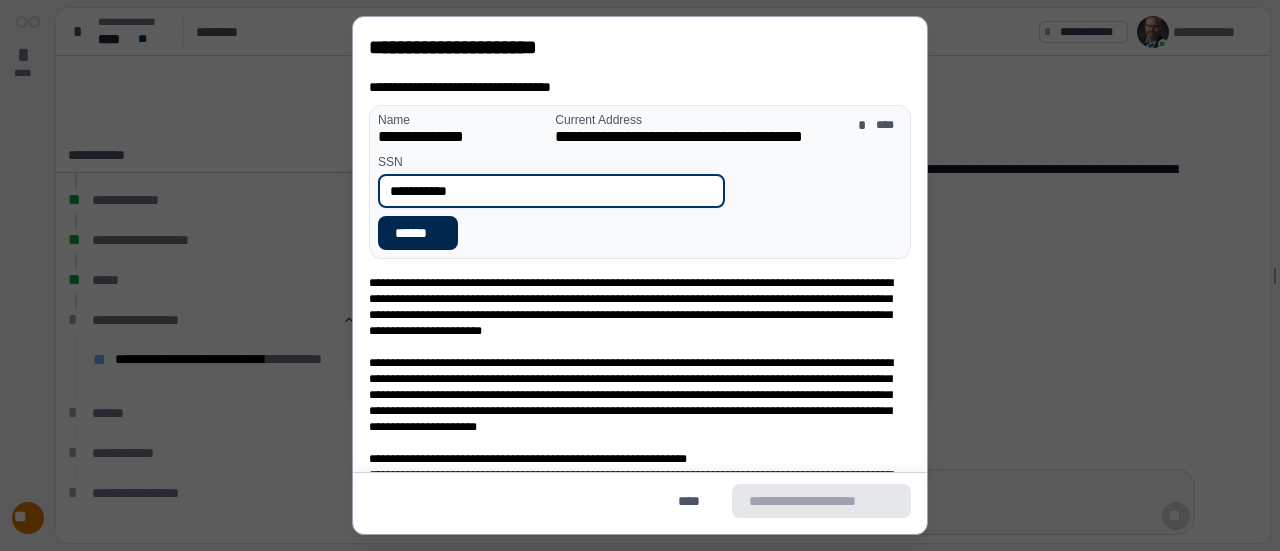 type on "**********" 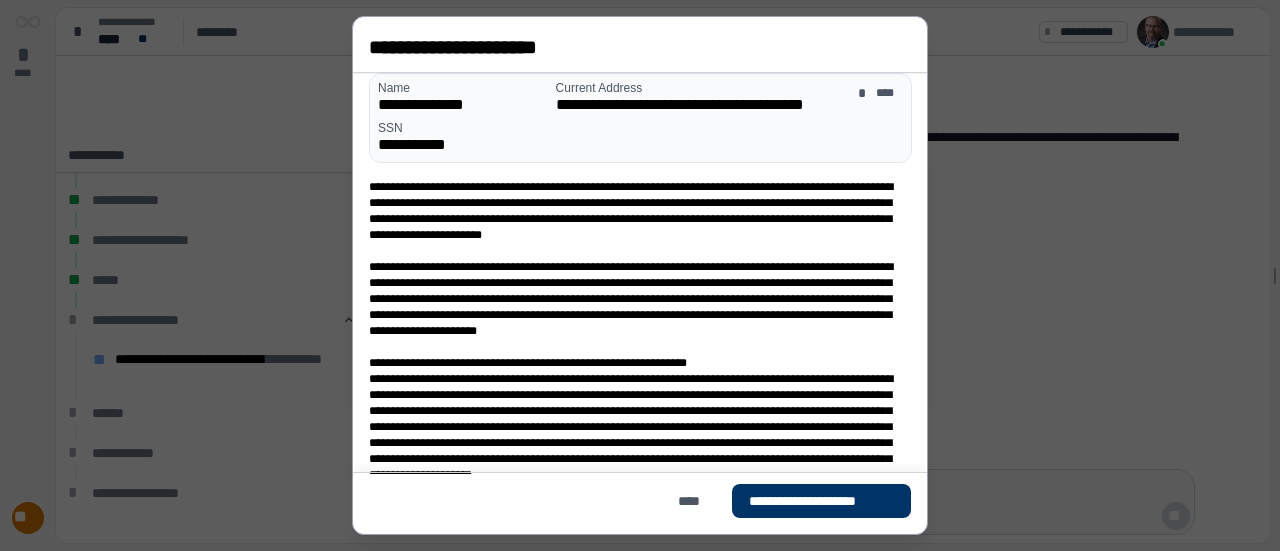 scroll, scrollTop: 44, scrollLeft: 0, axis: vertical 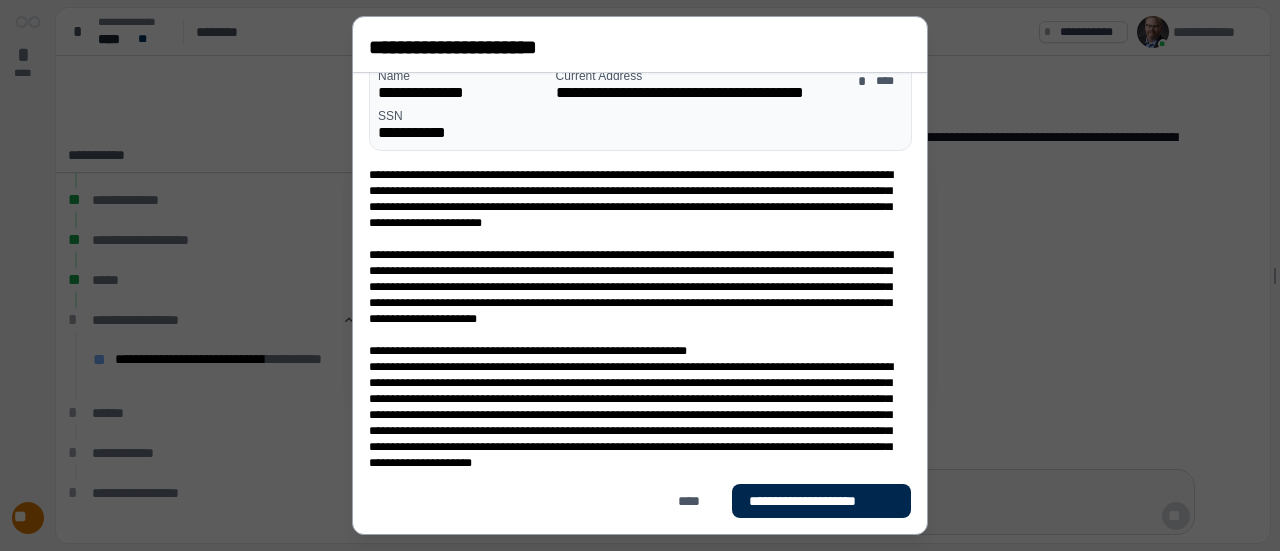 click on "**********" at bounding box center (821, 501) 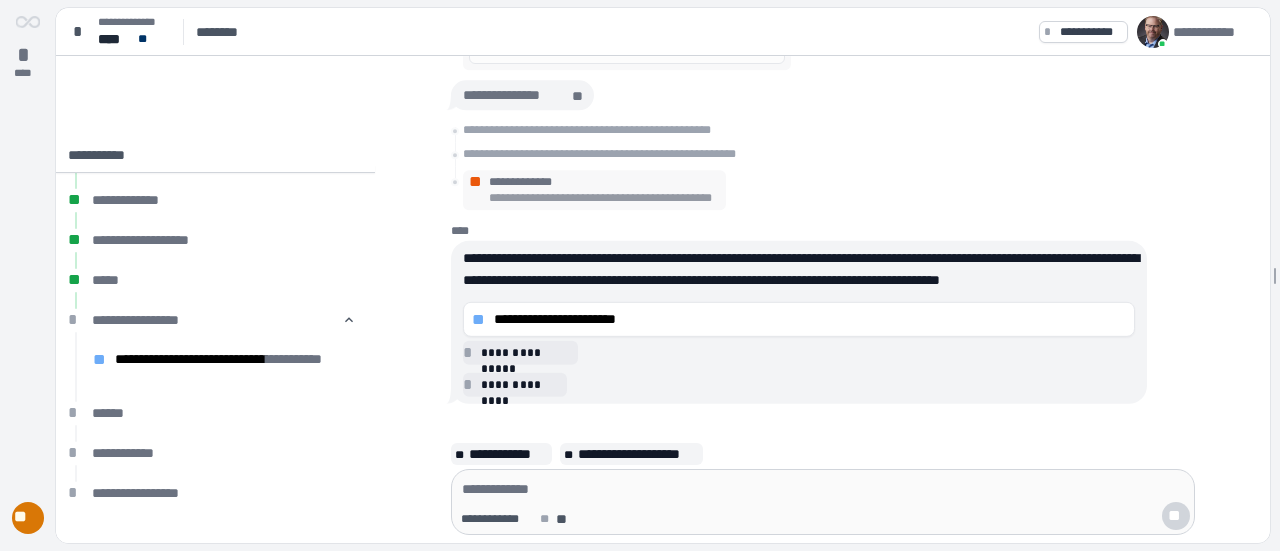 click on "**" at bounding box center (477, 183) 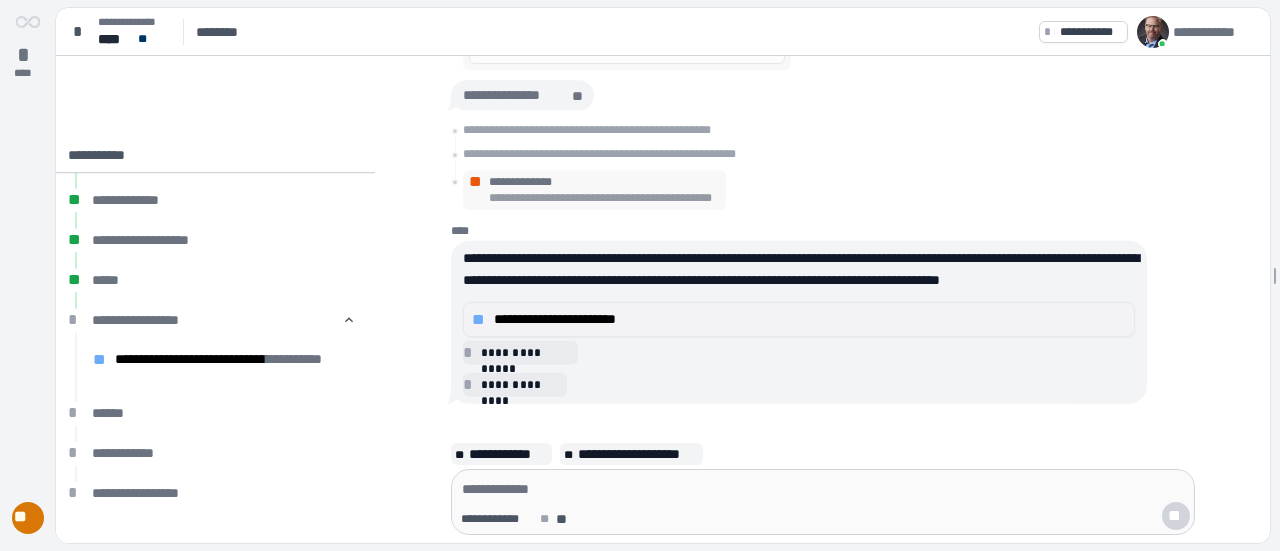 click on "**********" at bounding box center [810, 319] 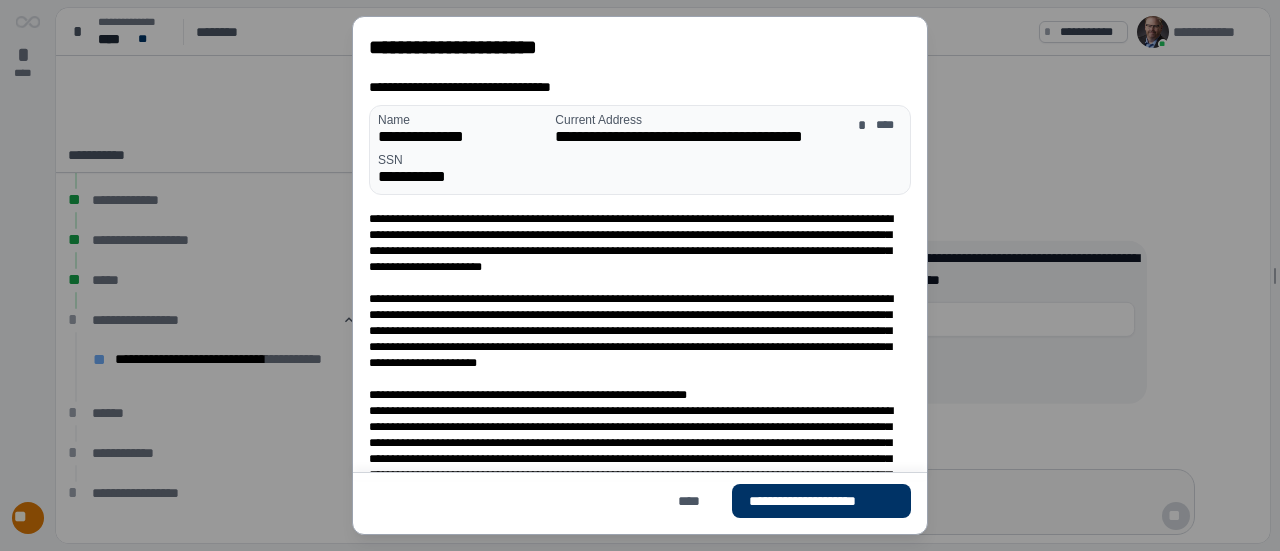 click on "**********" at bounding box center (462, 177) 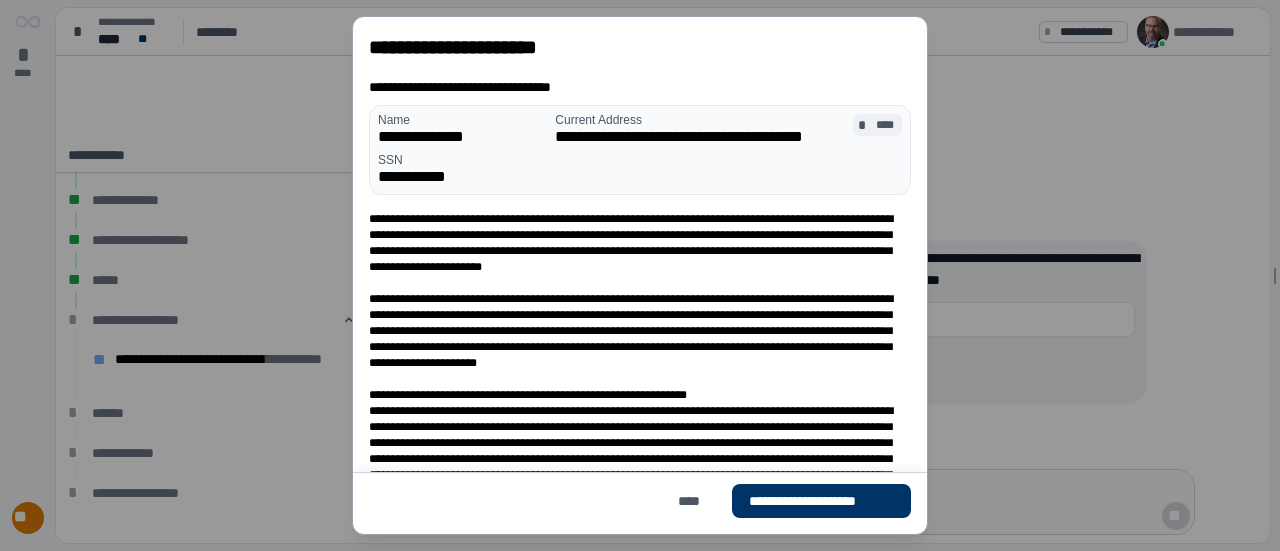 click on "****" at bounding box center [886, 125] 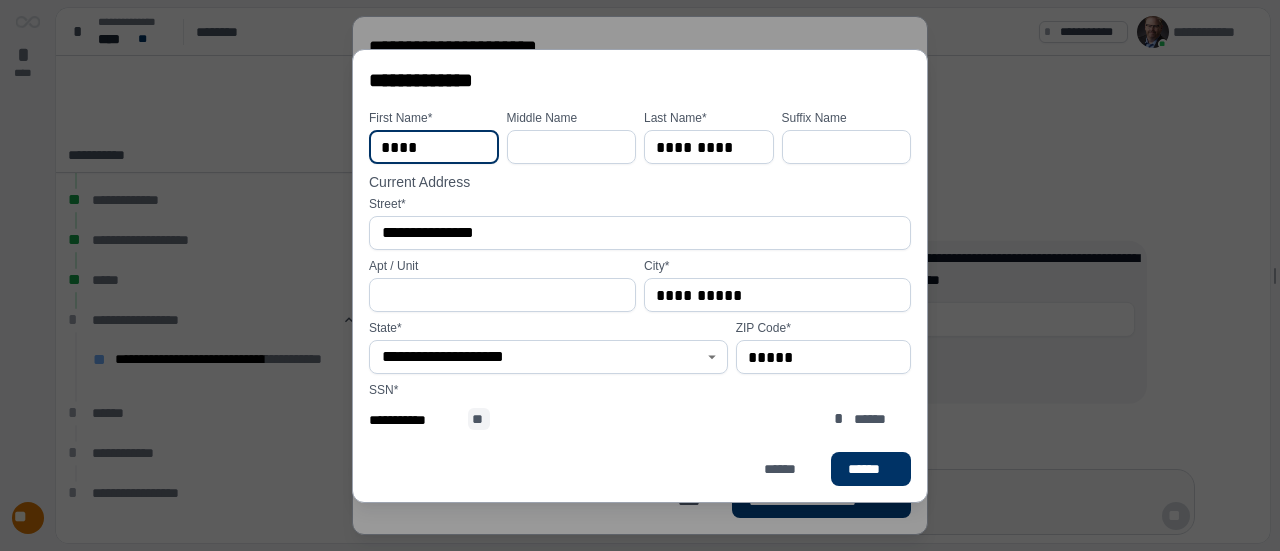 click on "**" at bounding box center [479, 419] 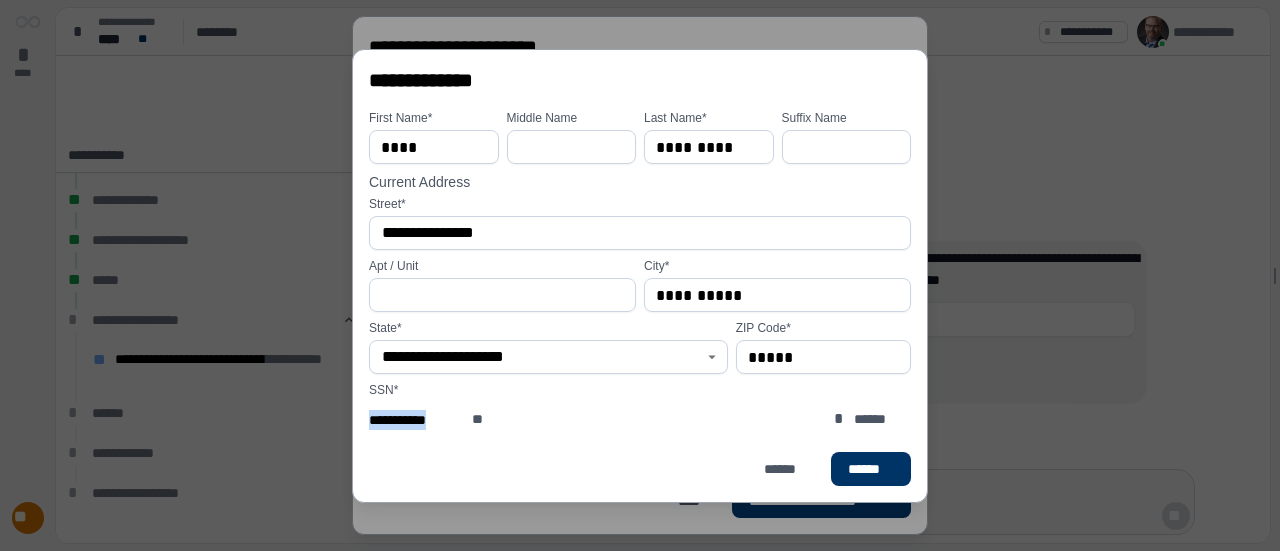 drag, startPoint x: 462, startPoint y: 415, endPoint x: 341, endPoint y: 416, distance: 121.004135 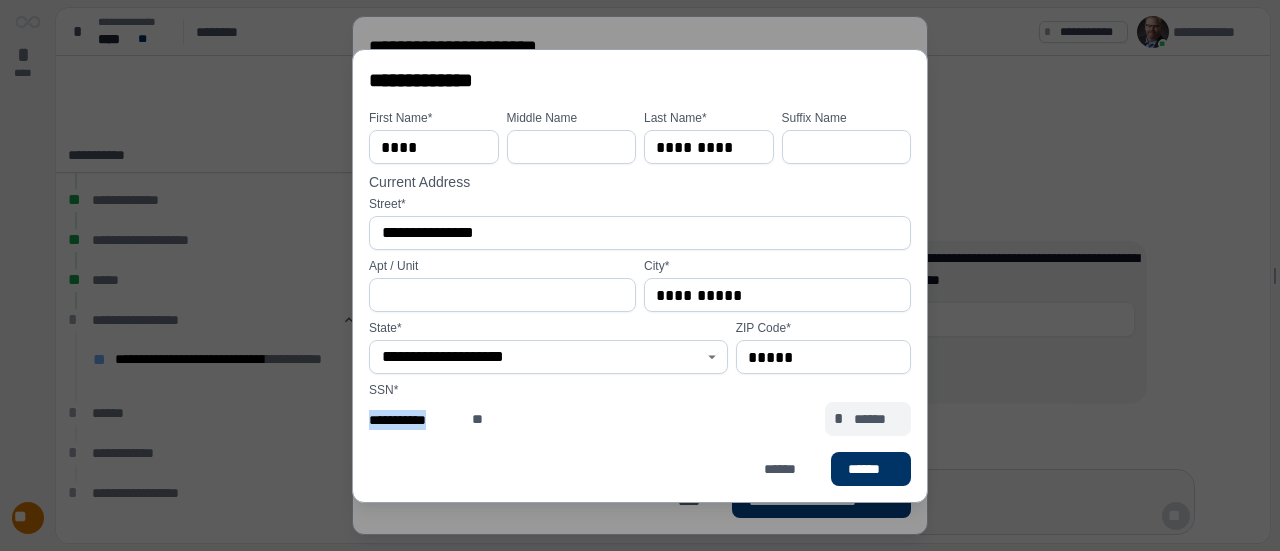 click on "******" at bounding box center (878, 419) 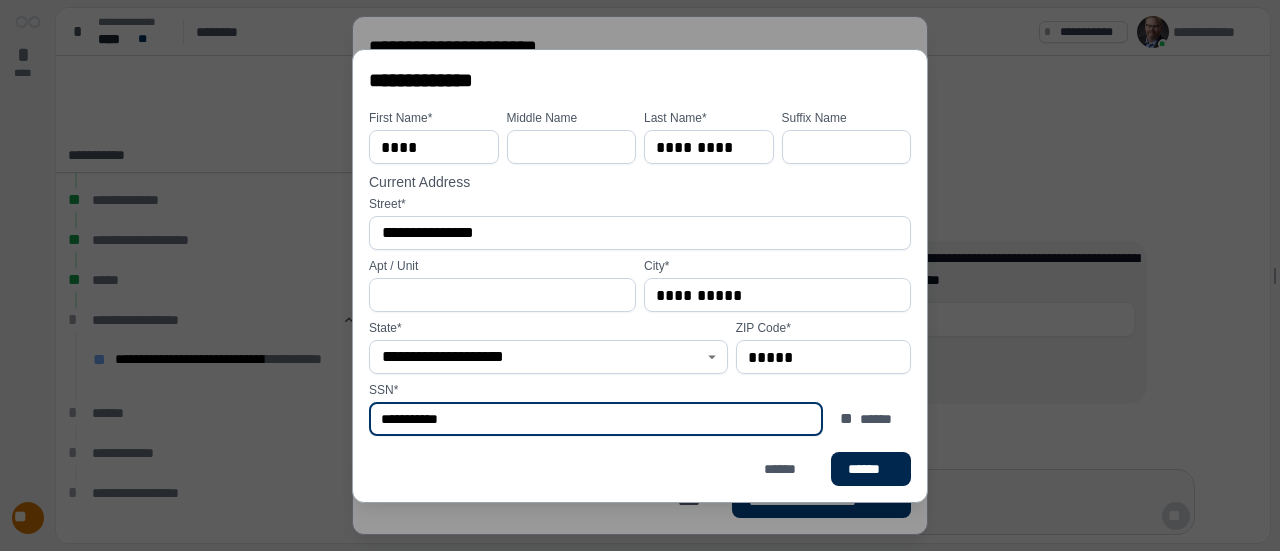 type on "**********" 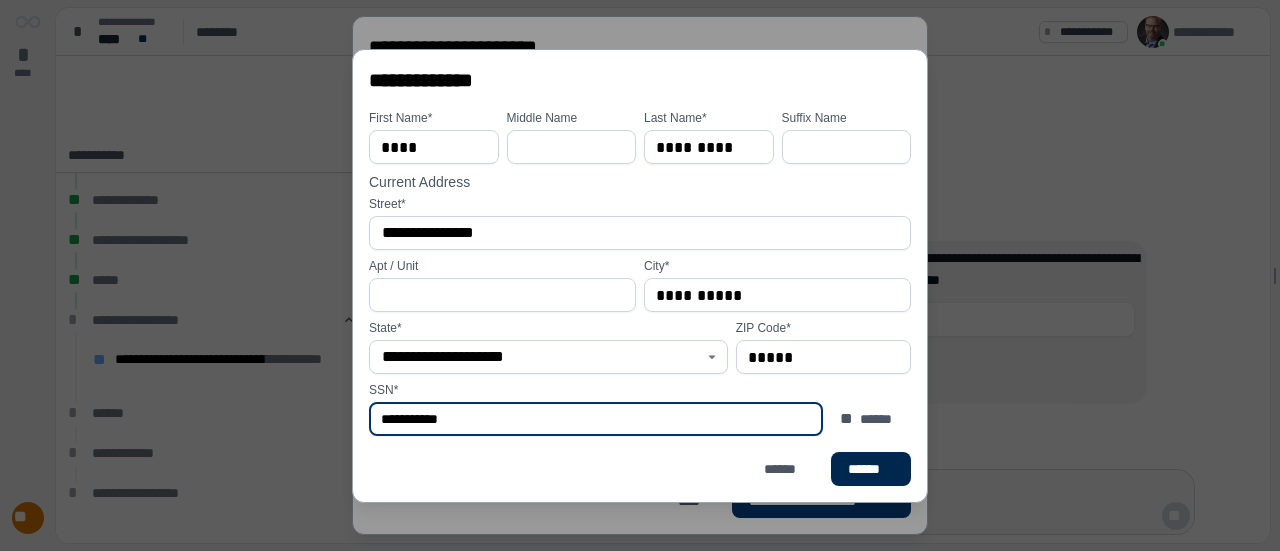 click on "******" at bounding box center [871, 469] 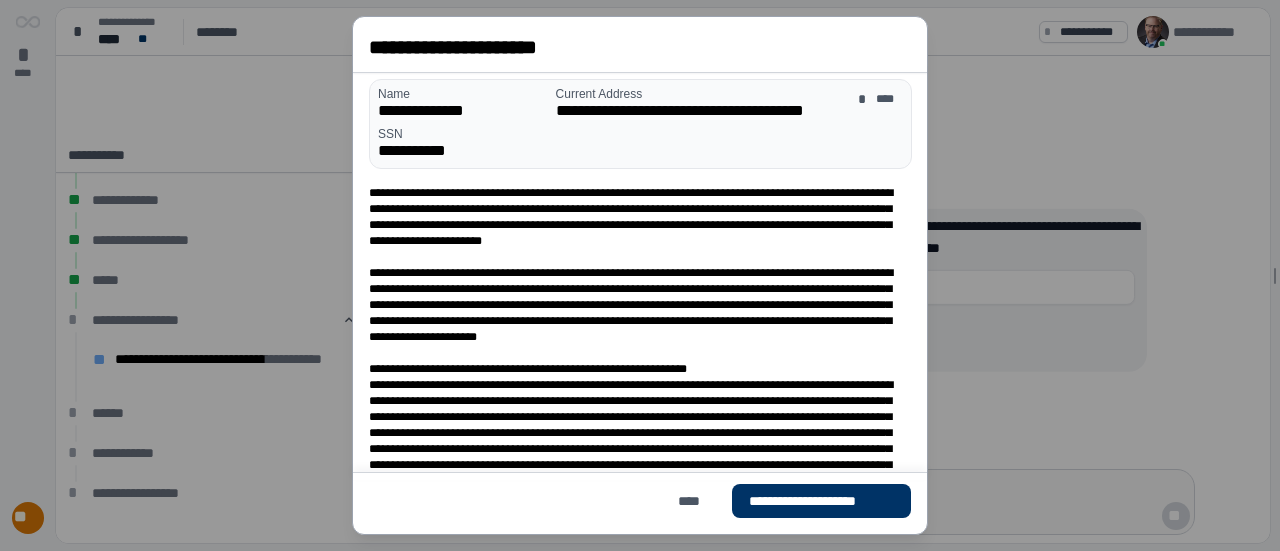 scroll, scrollTop: 44, scrollLeft: 0, axis: vertical 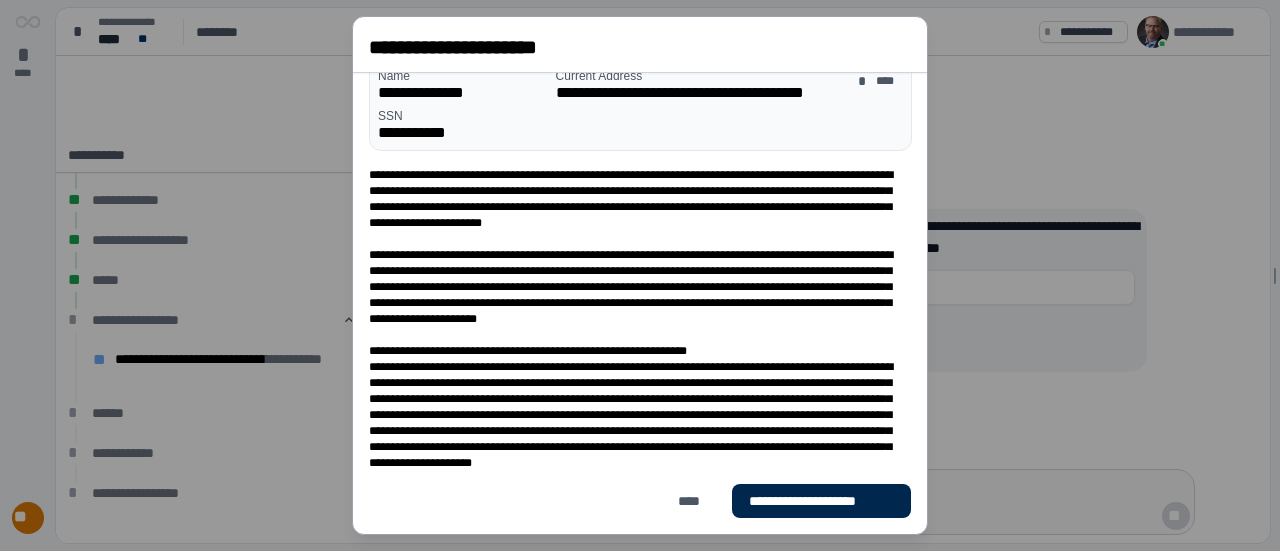 click on "**********" at bounding box center (821, 501) 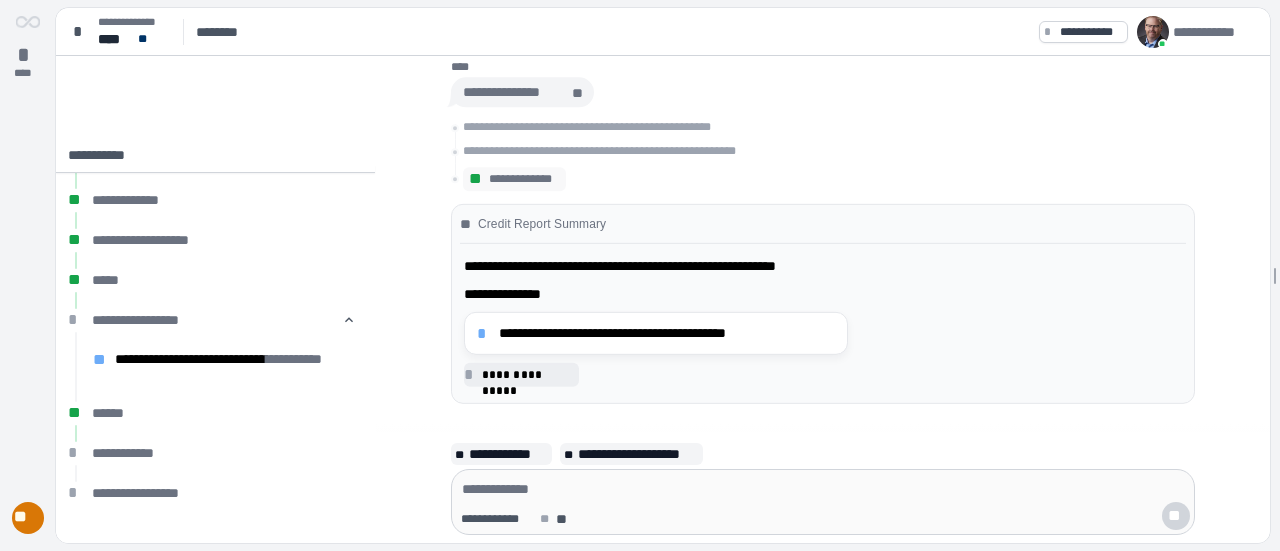 scroll, scrollTop: 200, scrollLeft: 0, axis: vertical 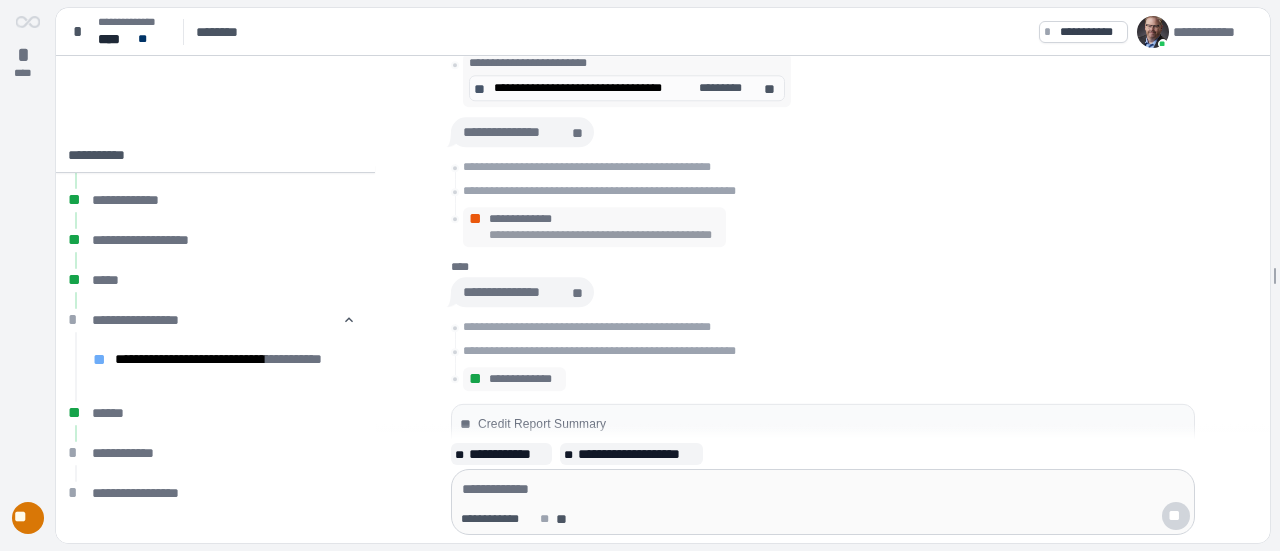 click on "**" at bounding box center [477, 220] 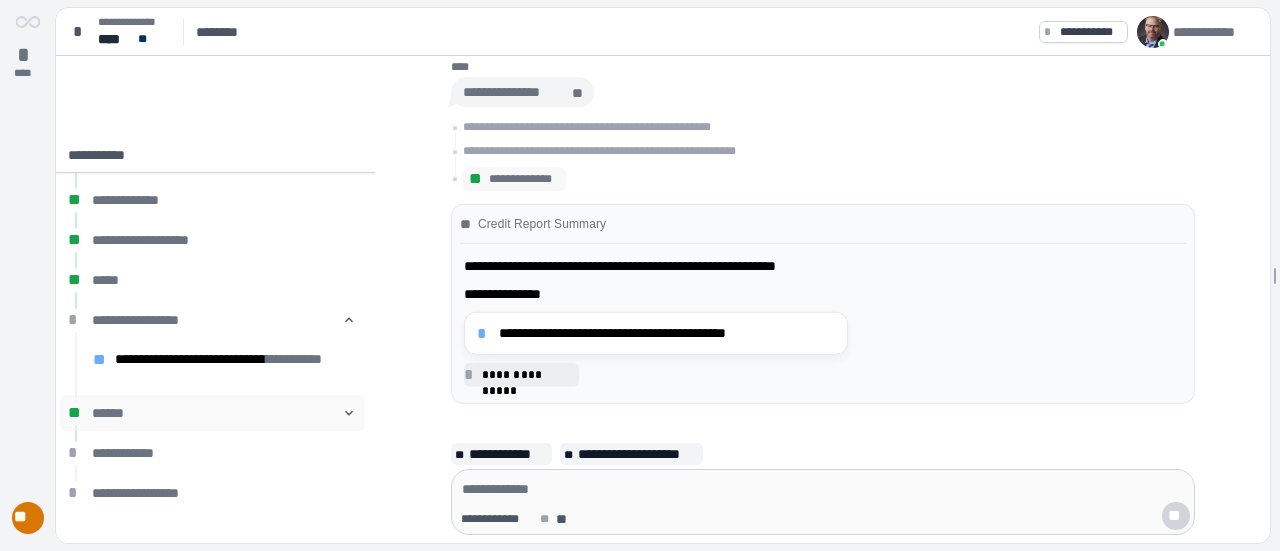 click on "******" at bounding box center [212, 413] 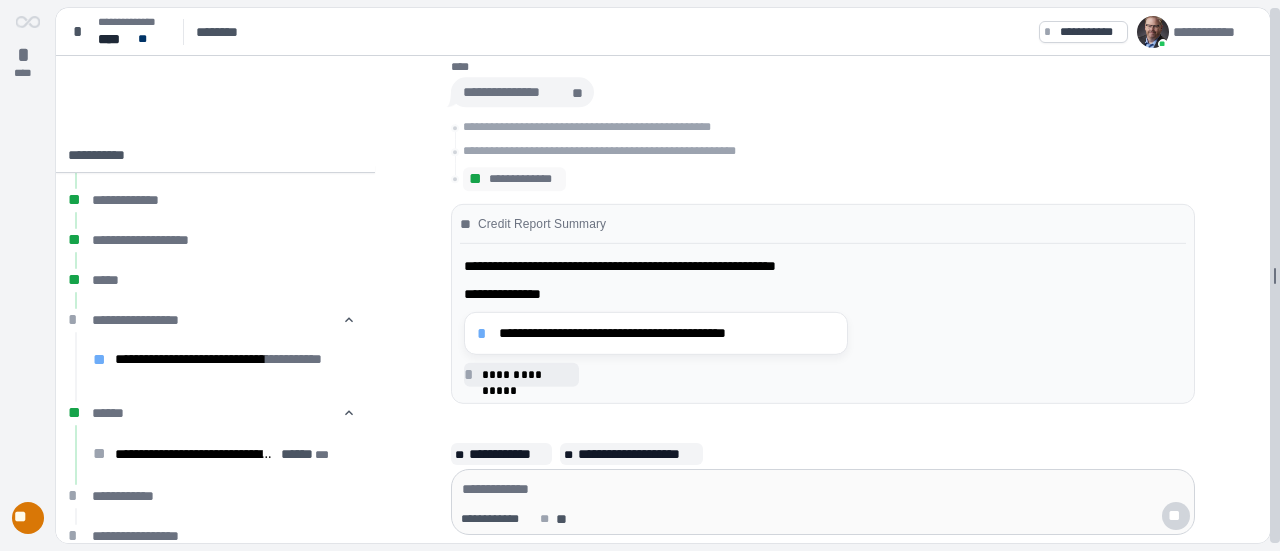 click at bounding box center [1275, 275] 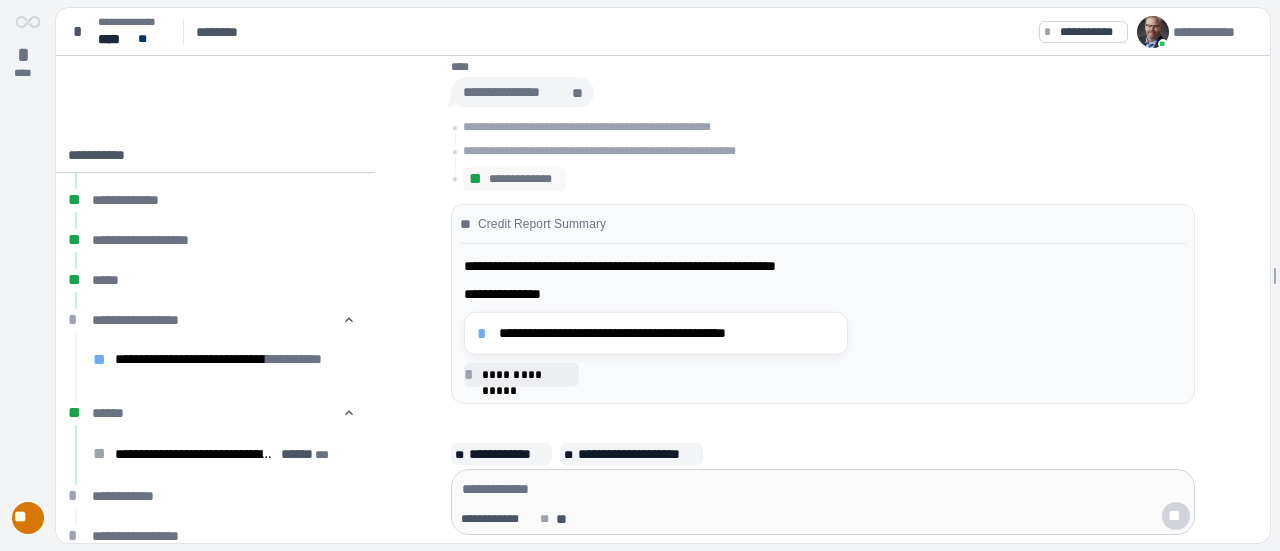 scroll, scrollTop: 200, scrollLeft: 0, axis: vertical 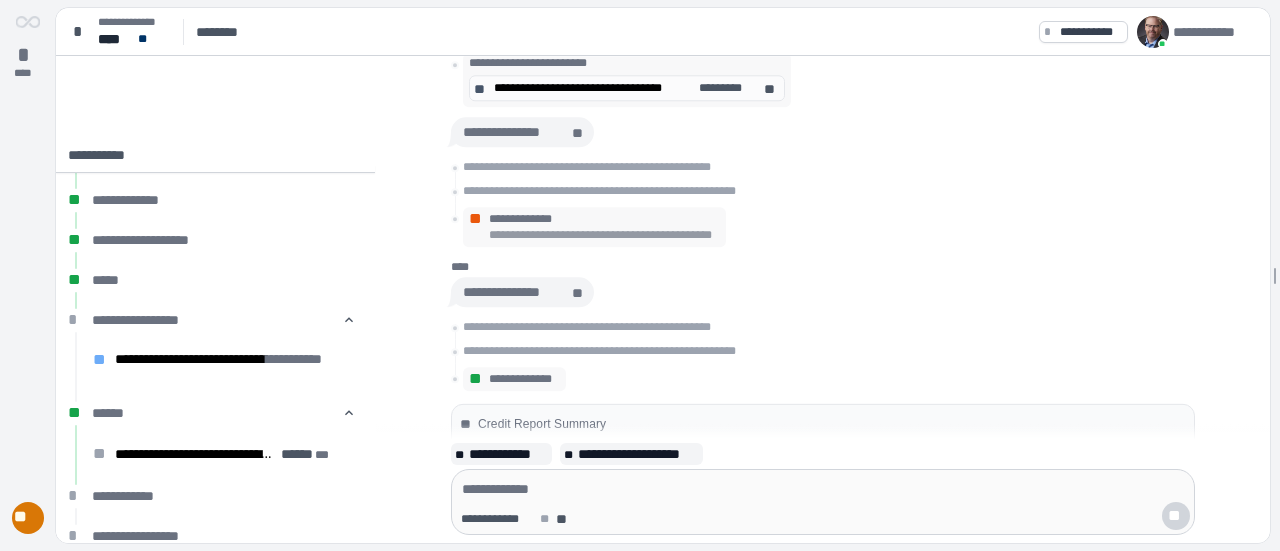 click on "**" at bounding box center [477, 220] 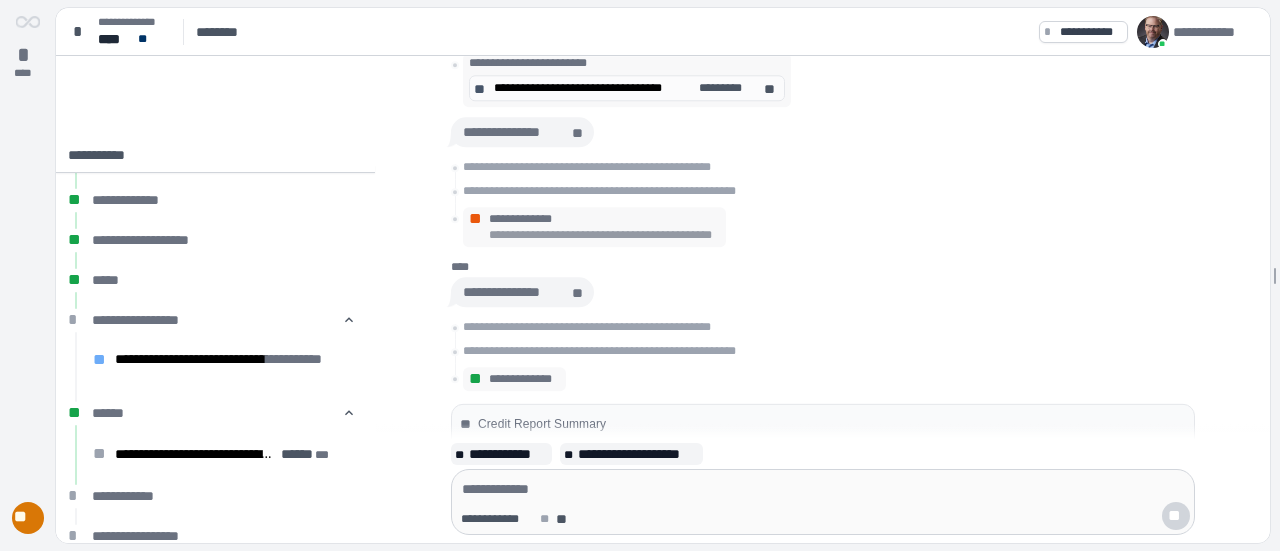 scroll, scrollTop: 300, scrollLeft: 0, axis: vertical 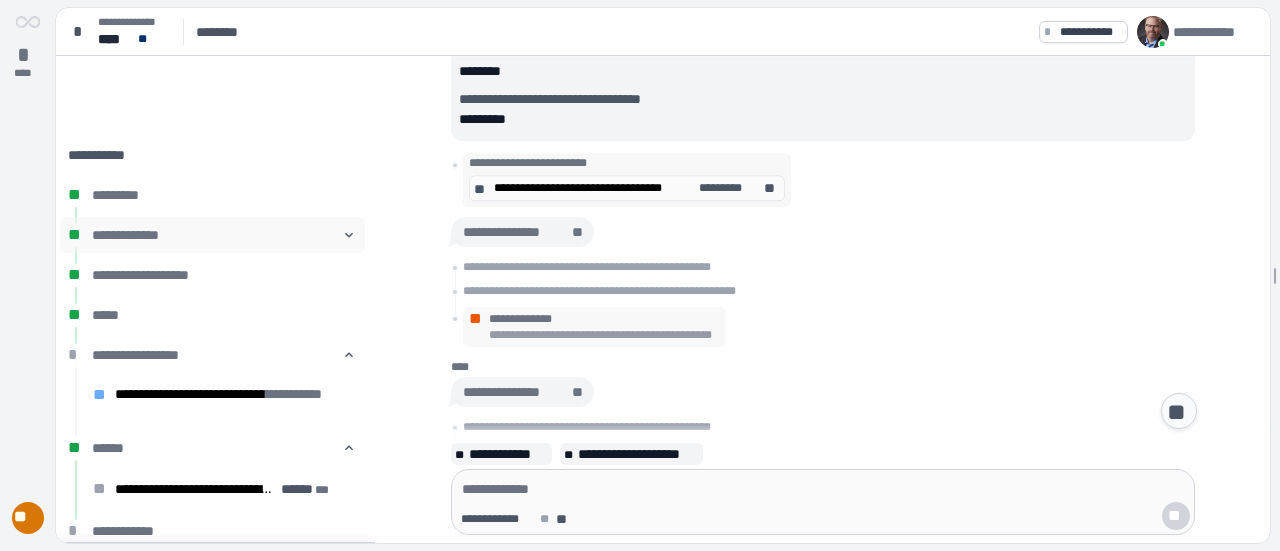 click on "**********" at bounding box center [212, 235] 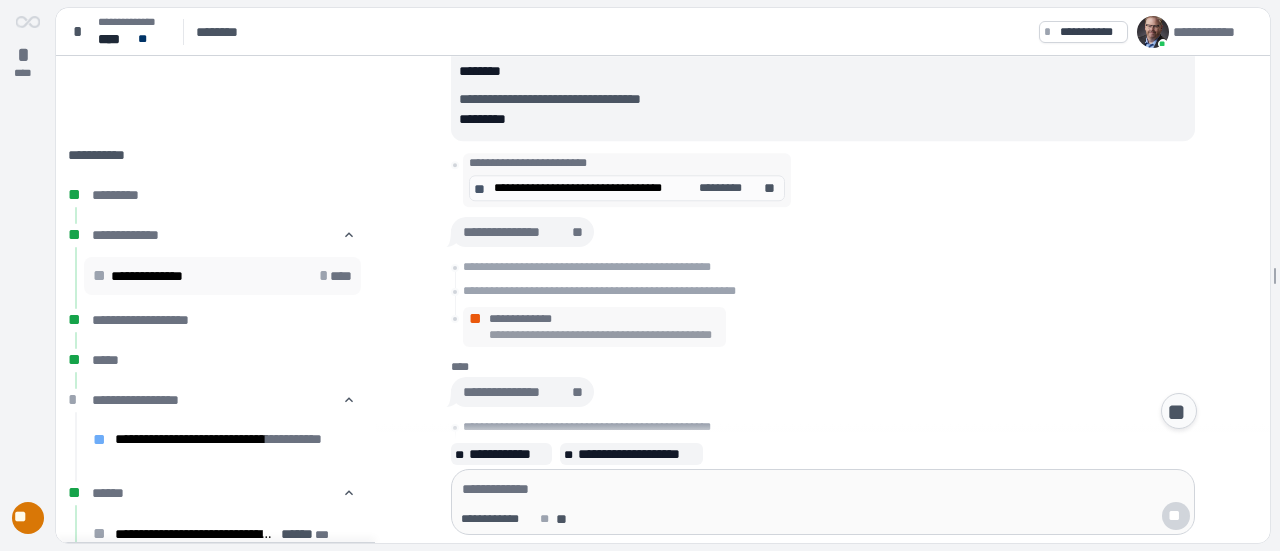 scroll, scrollTop: 200, scrollLeft: 0, axis: vertical 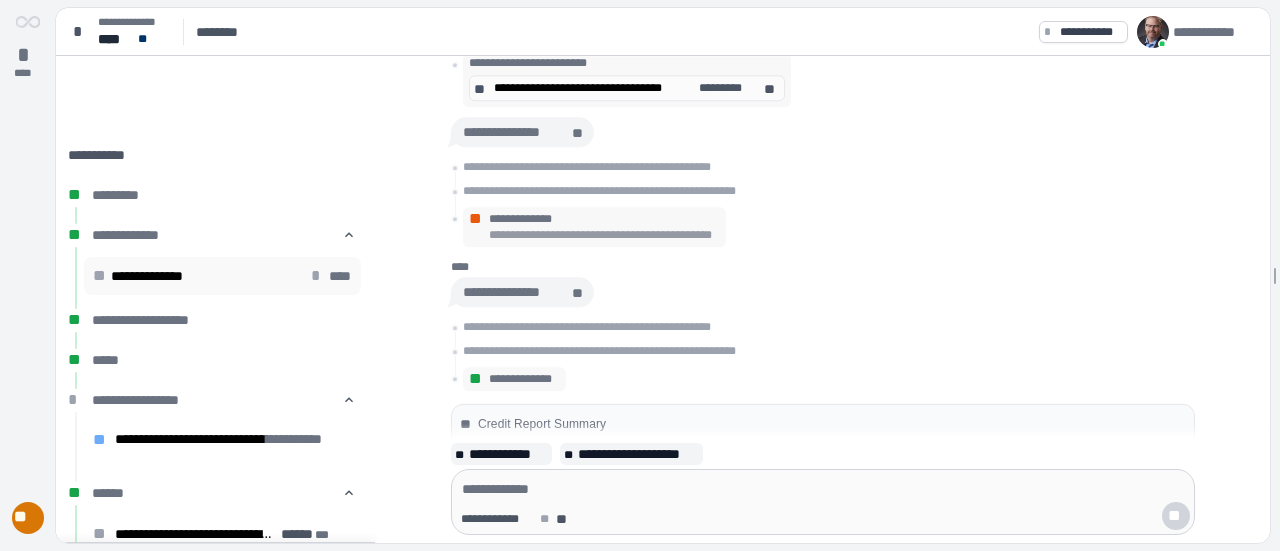click on "**********" at bounding box center [176, 276] 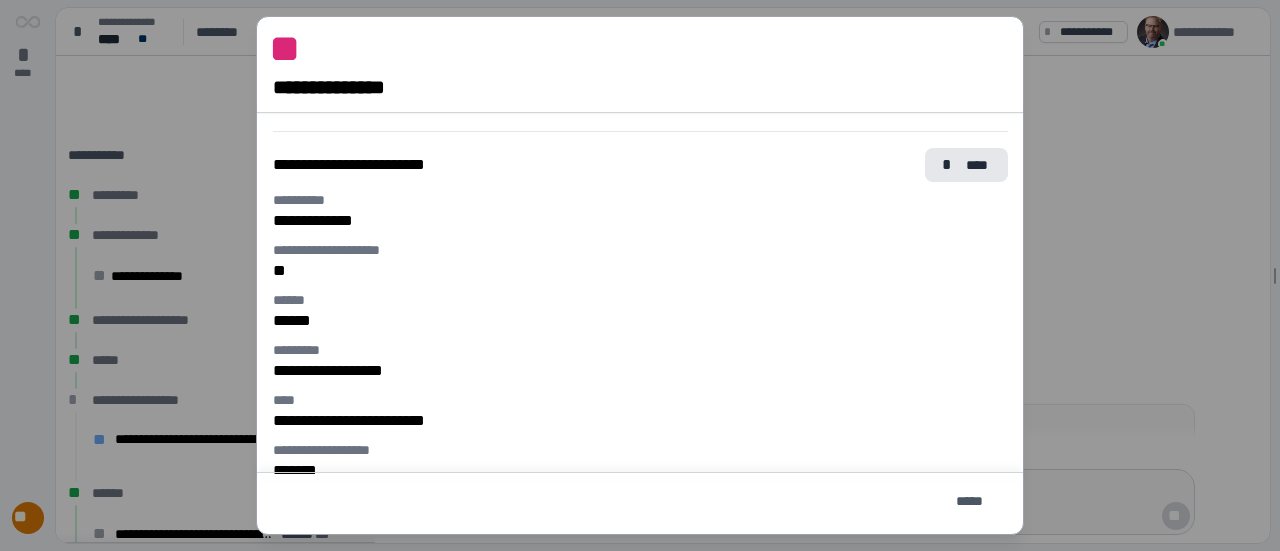 scroll, scrollTop: 229, scrollLeft: 0, axis: vertical 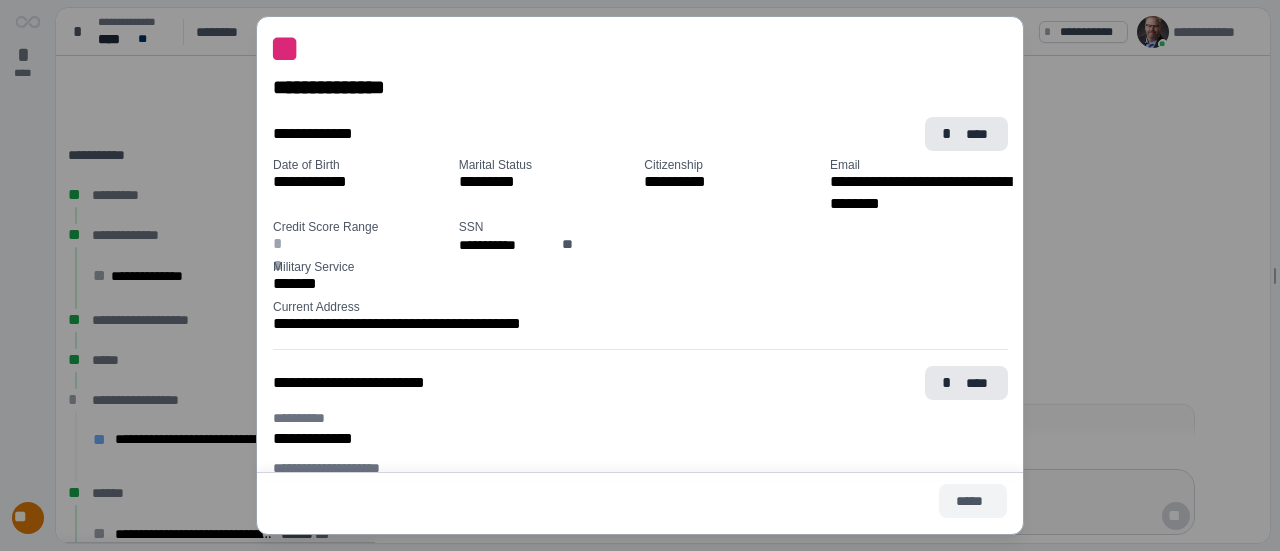 click on "*****" at bounding box center [973, 501] 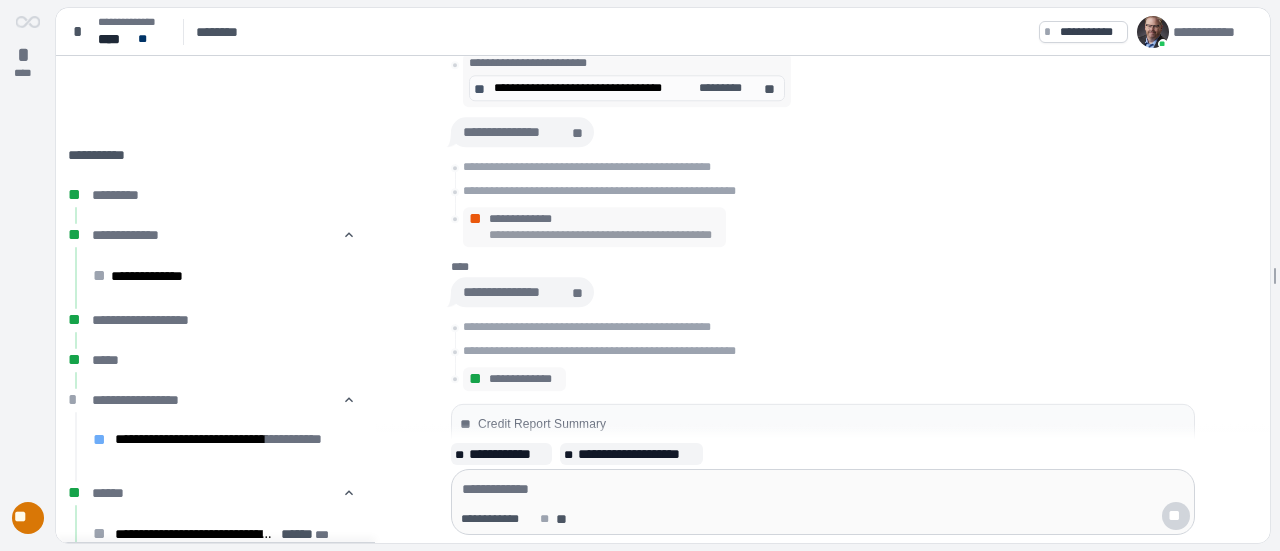 scroll, scrollTop: 0, scrollLeft: 0, axis: both 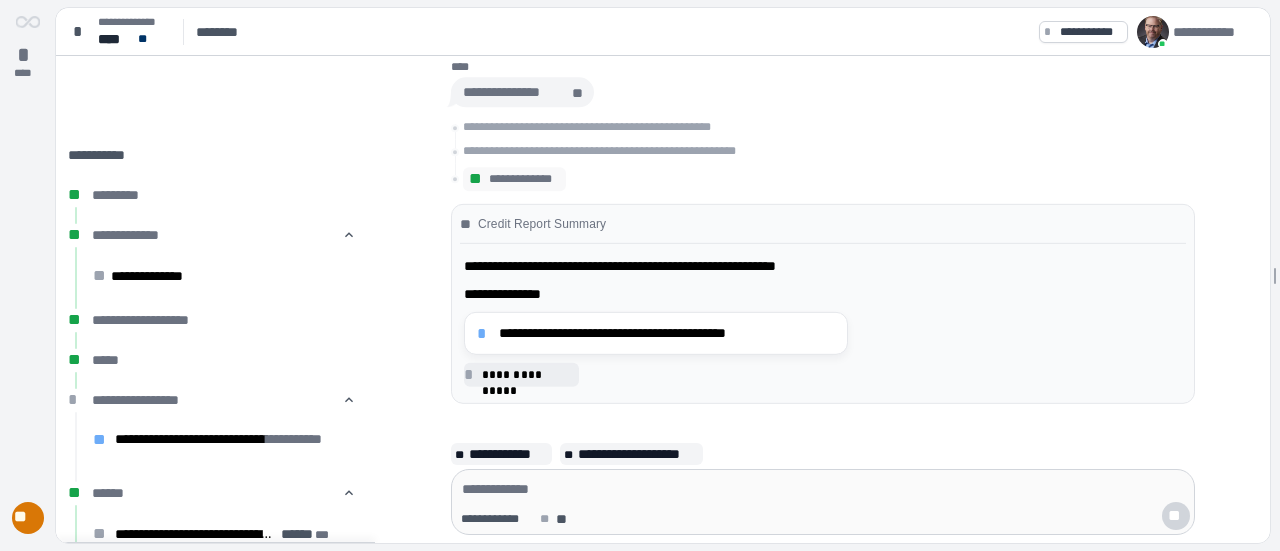 drag, startPoint x: 378, startPoint y: 311, endPoint x: 386, endPoint y: 338, distance: 28.160255 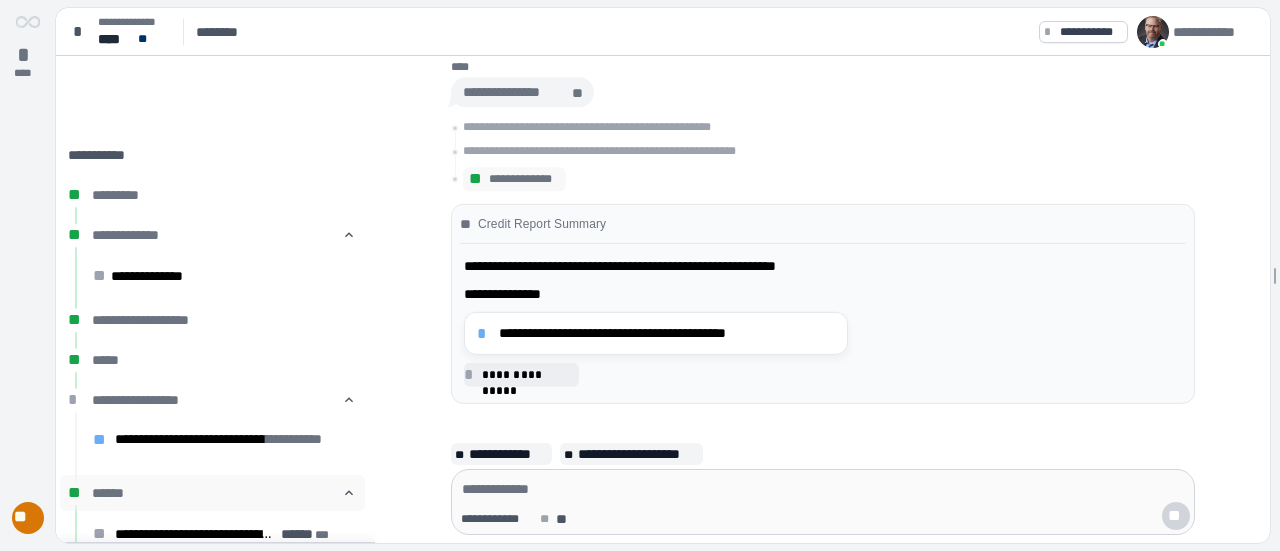 click on "******" at bounding box center (212, 493) 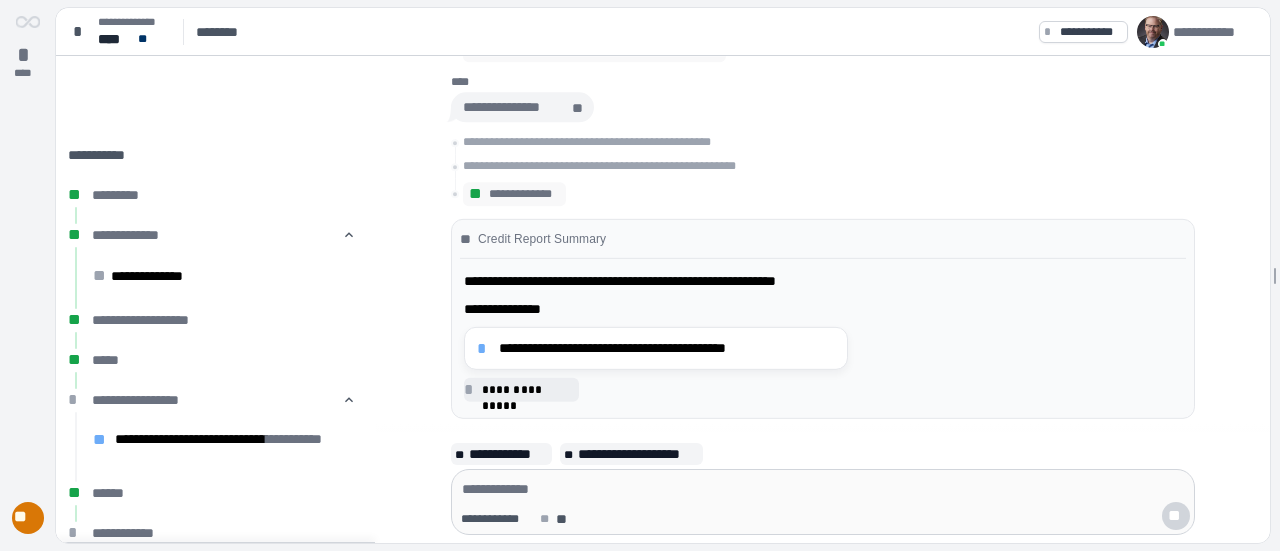 scroll, scrollTop: 0, scrollLeft: 0, axis: both 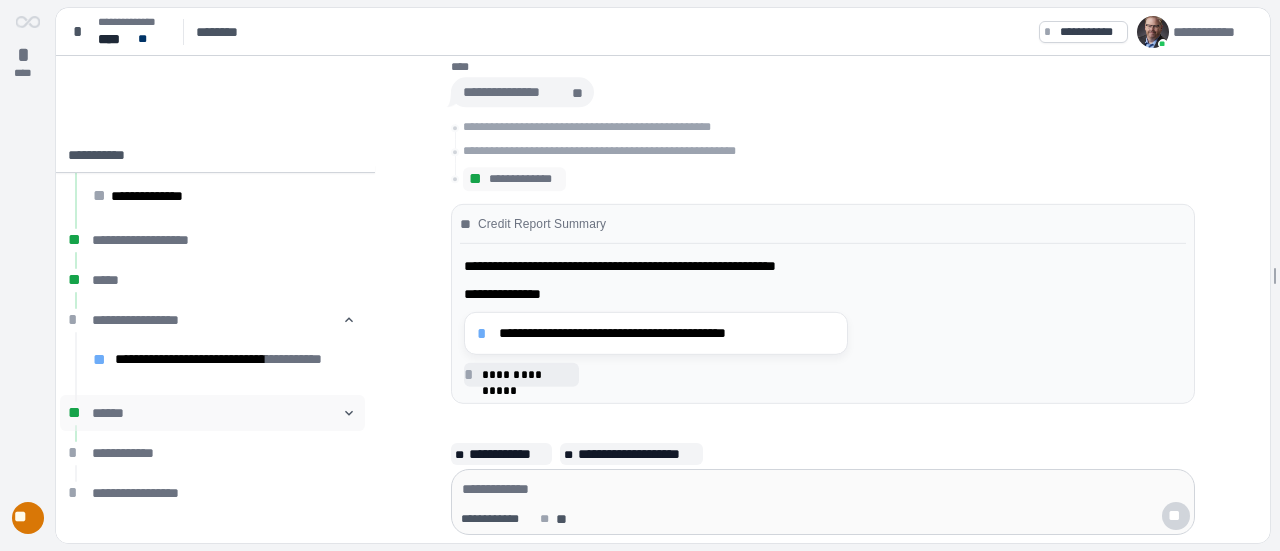 click on "******" at bounding box center (212, 413) 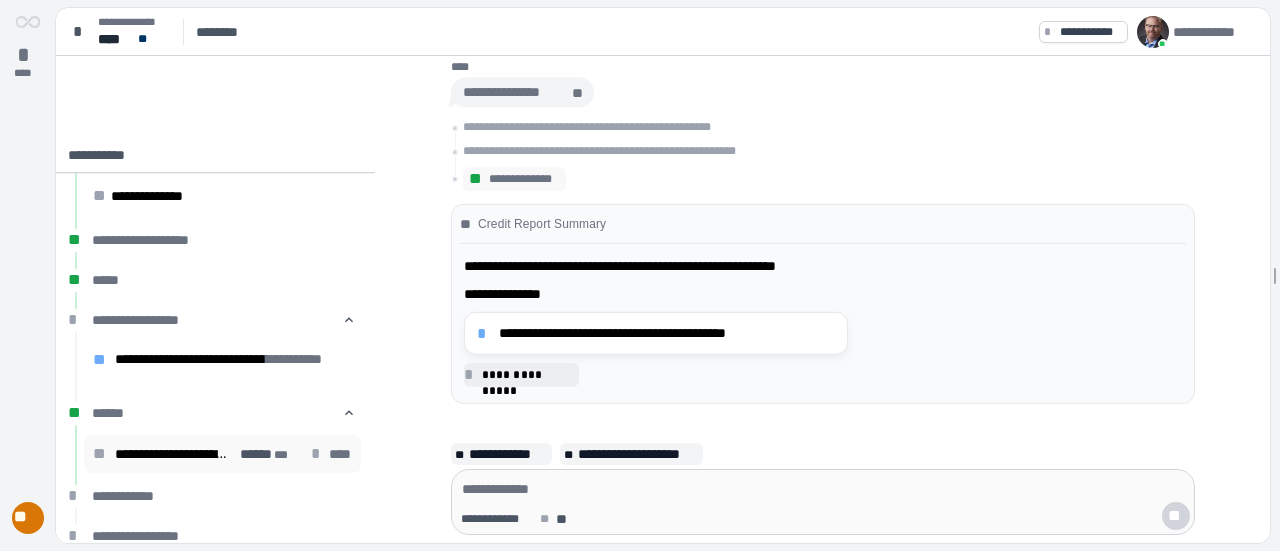 click on "**********" at bounding box center [172, 454] 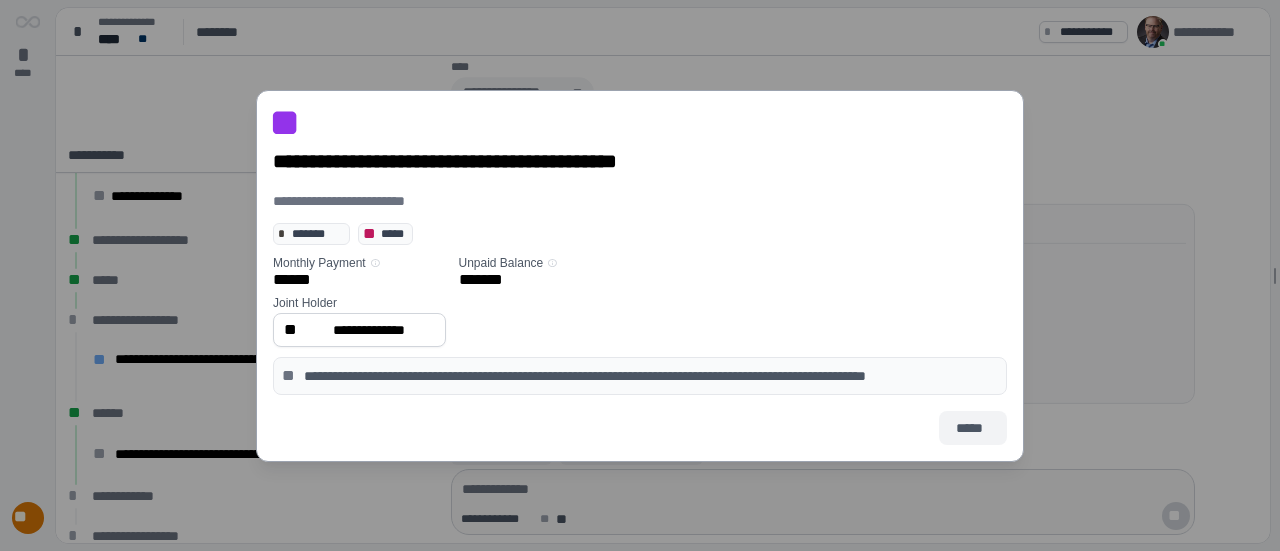 click on "*****" at bounding box center [973, 428] 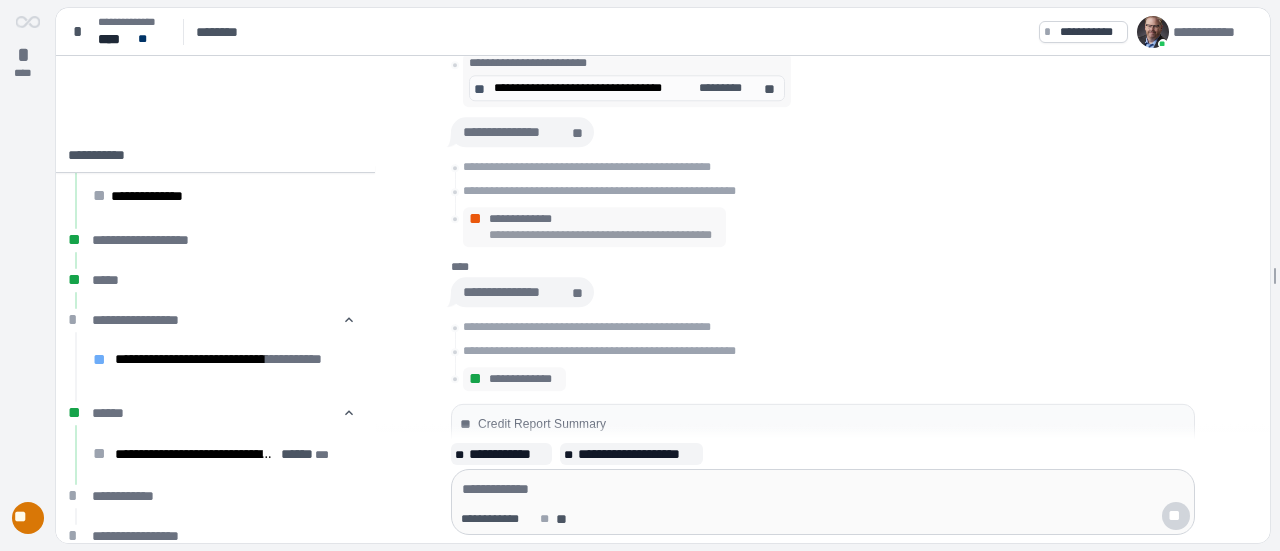 scroll, scrollTop: 0, scrollLeft: 0, axis: both 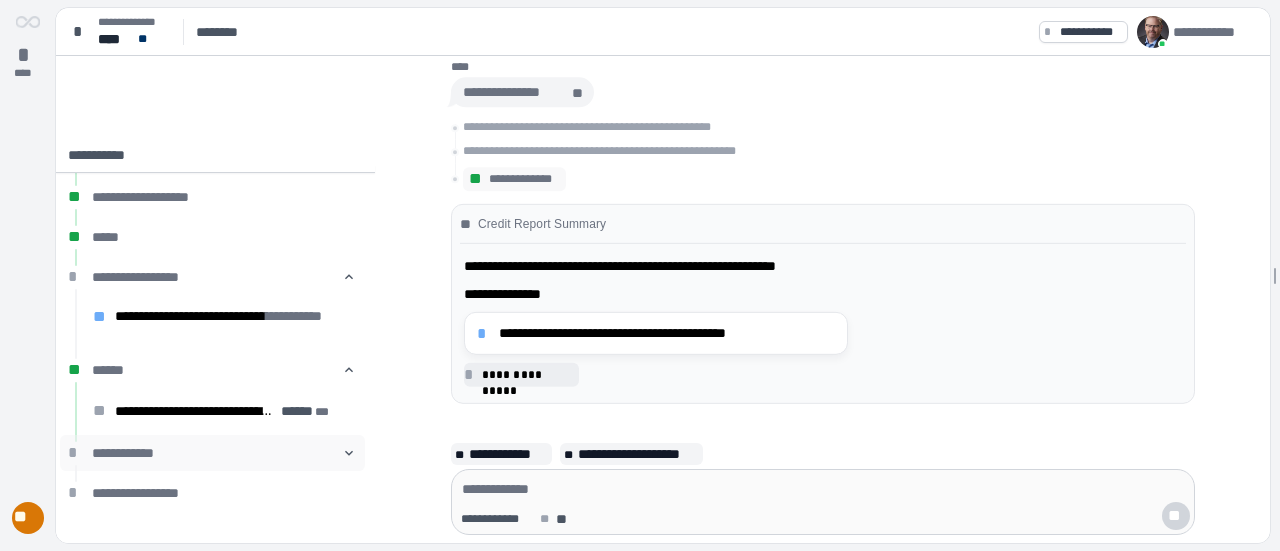 click on "**********" at bounding box center [212, 453] 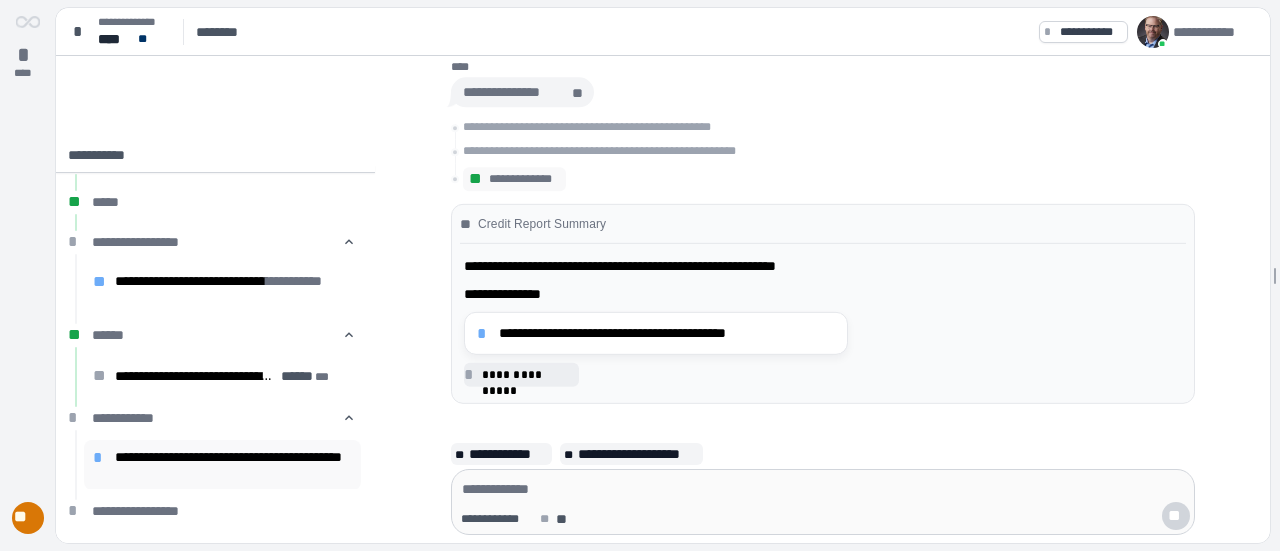 scroll, scrollTop: 176, scrollLeft: 0, axis: vertical 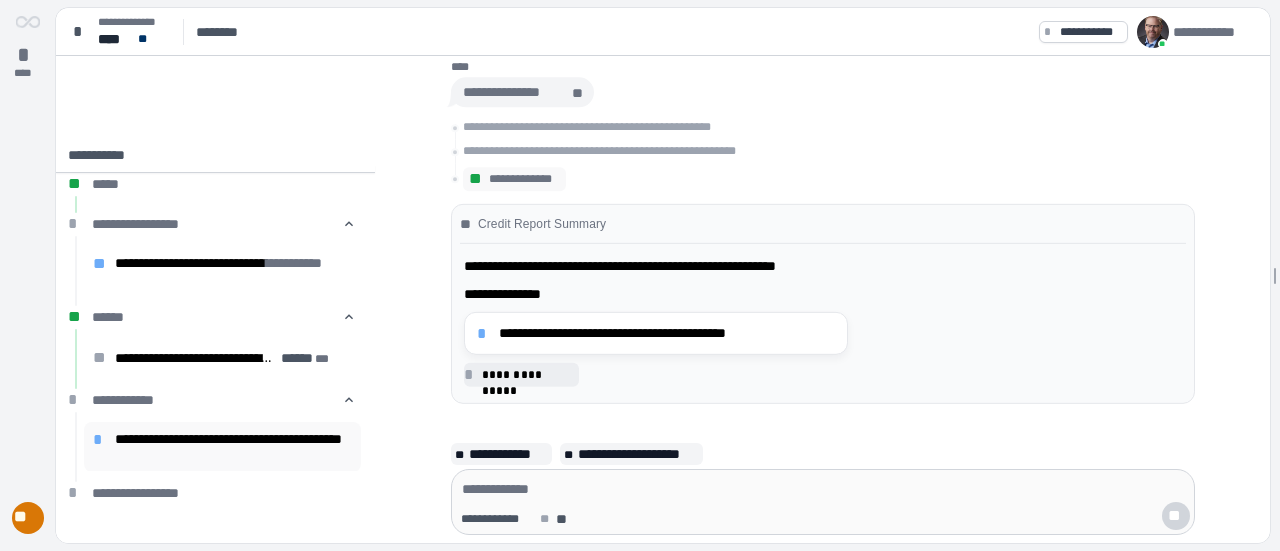 click on "**********" at bounding box center [234, 447] 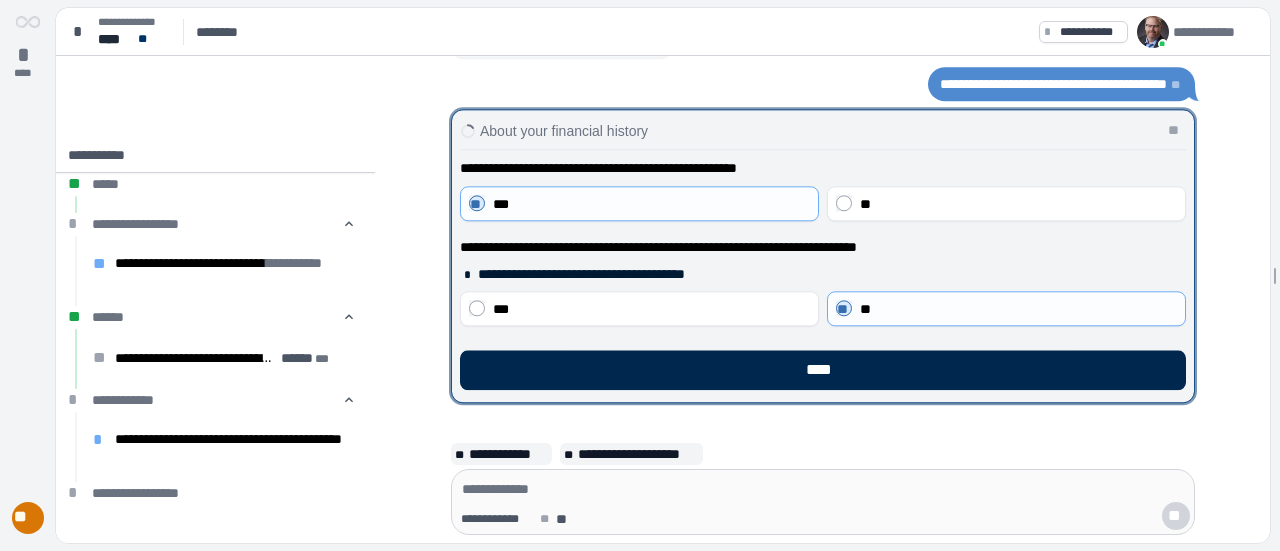 scroll, scrollTop: 35, scrollLeft: 0, axis: vertical 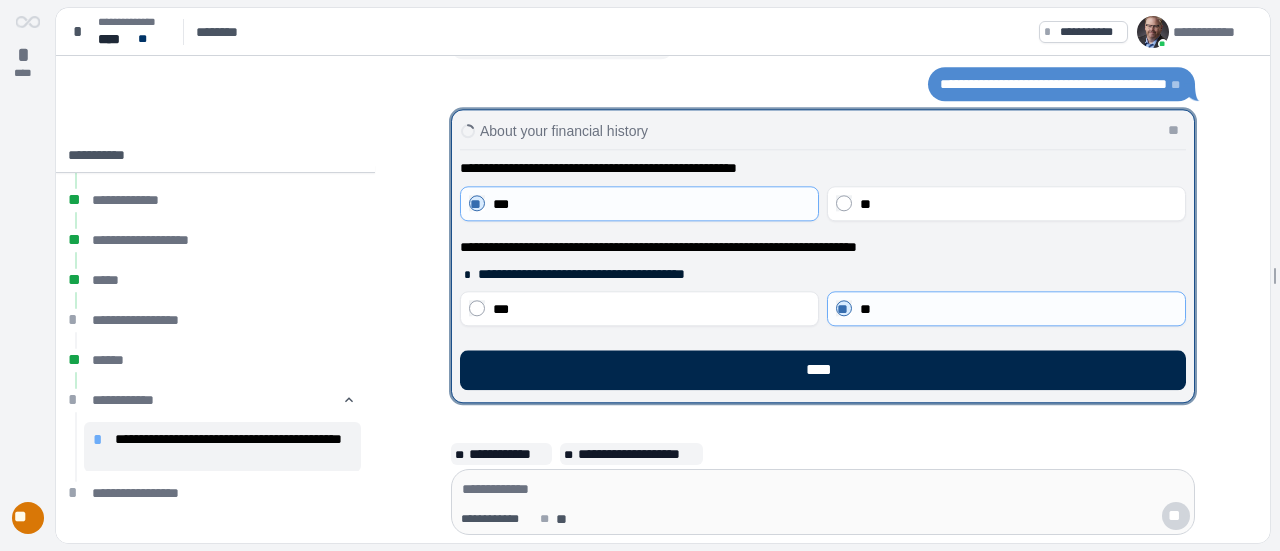 click on "****" at bounding box center [823, 370] 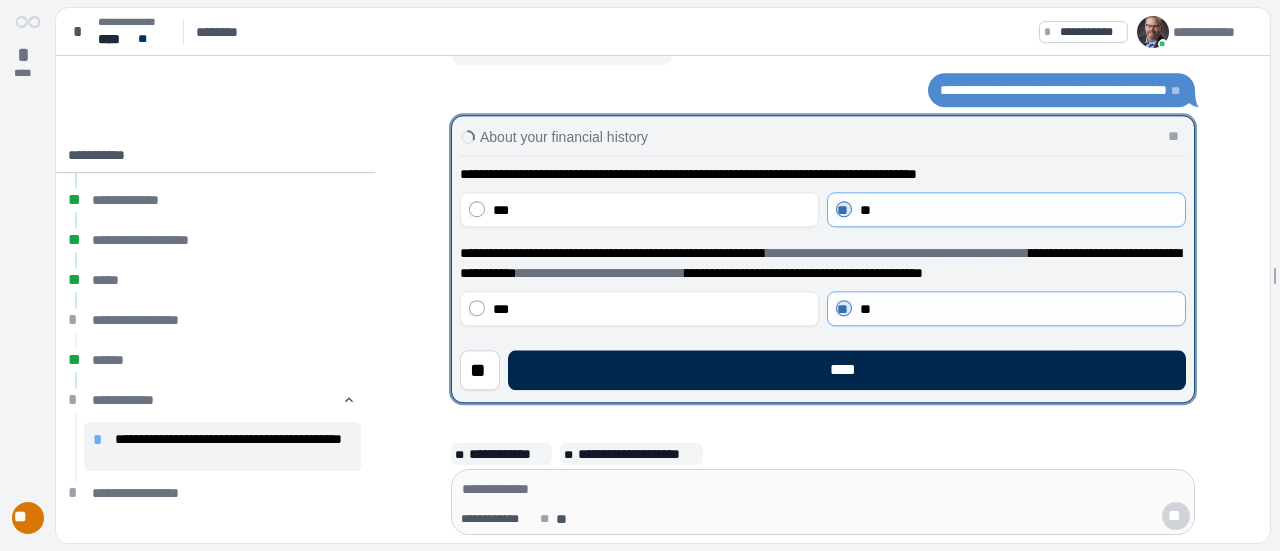 click on "****" at bounding box center (847, 370) 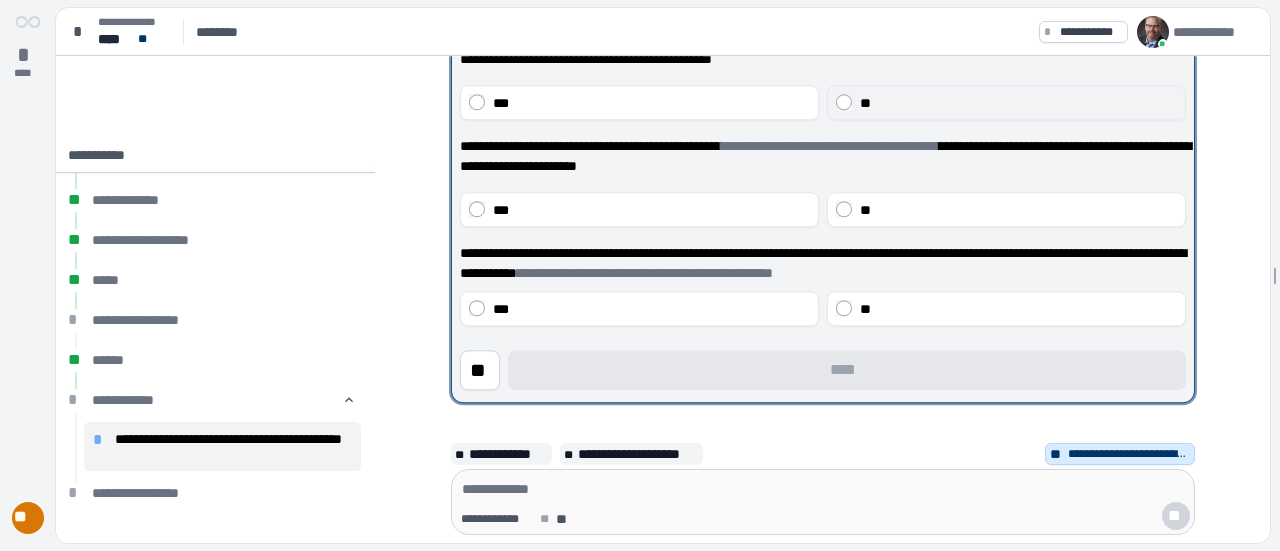 click on "**" at bounding box center (1006, 102) 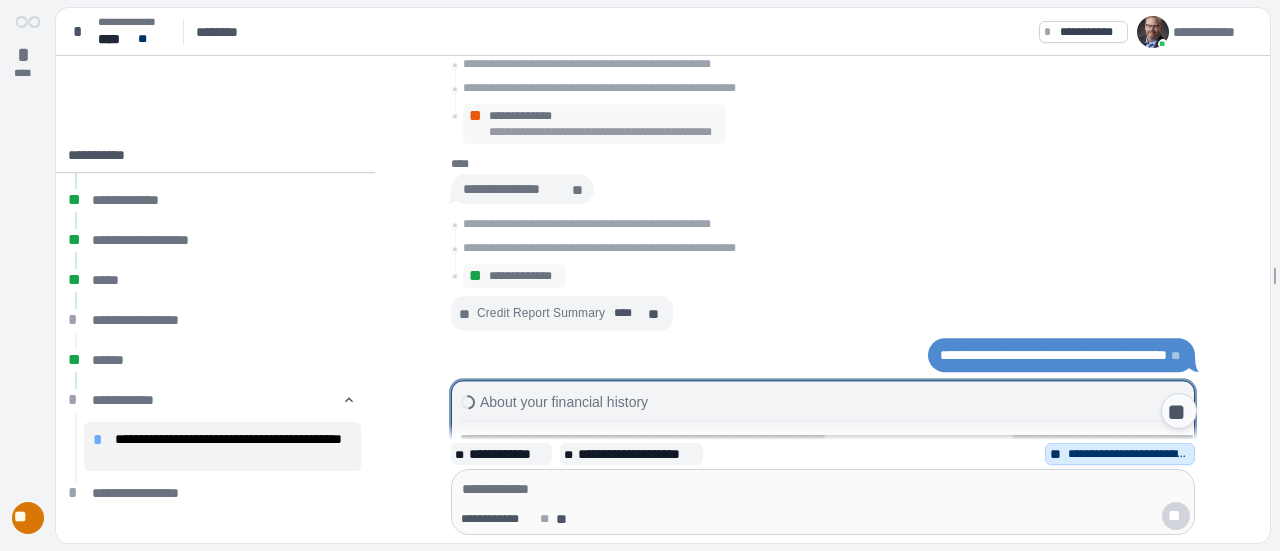 scroll, scrollTop: 0, scrollLeft: 0, axis: both 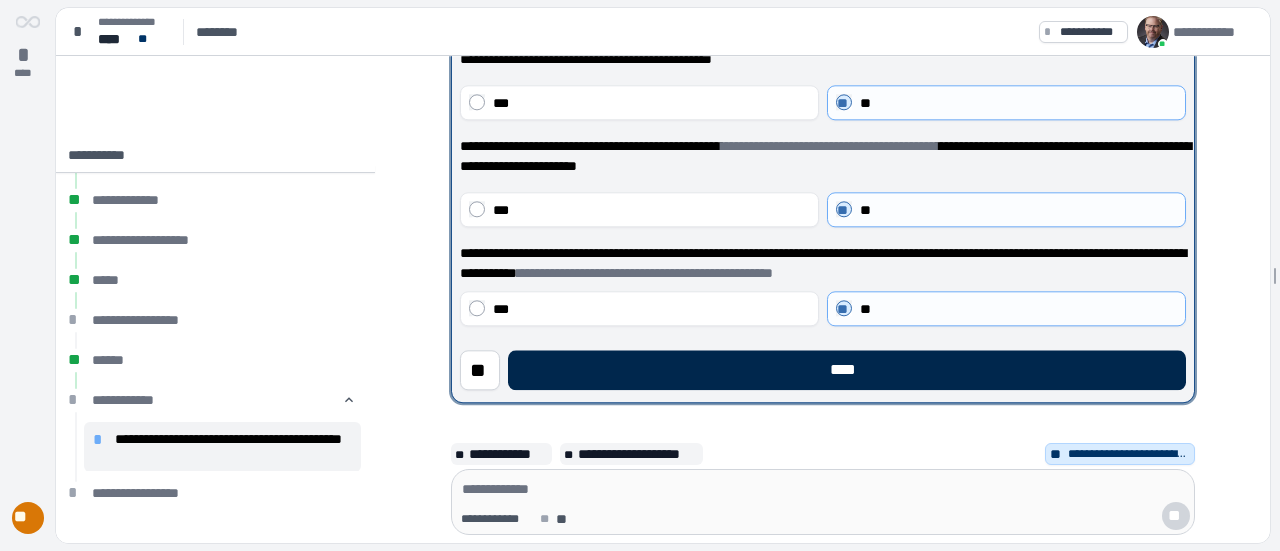 click on "****" at bounding box center (847, 370) 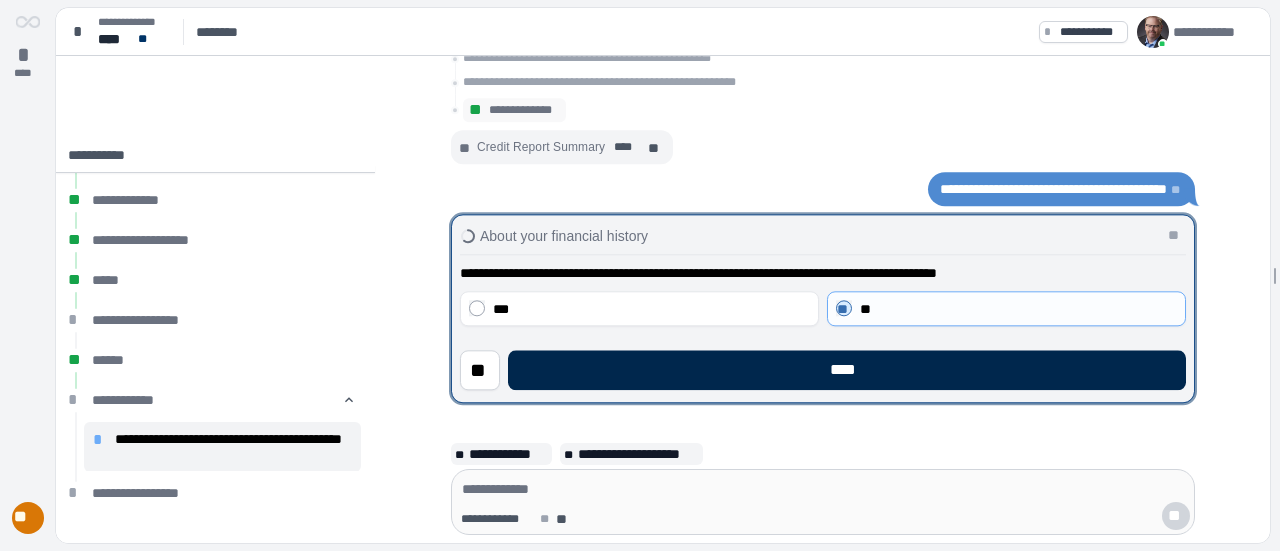 click on "****" at bounding box center (847, 370) 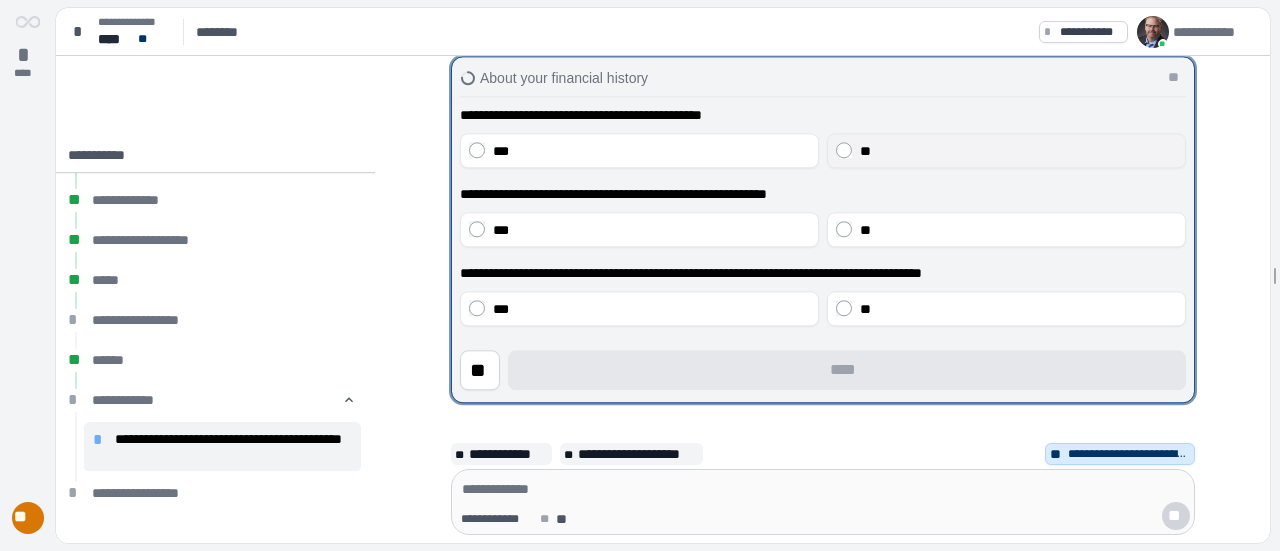 click on "**" at bounding box center [1006, 150] 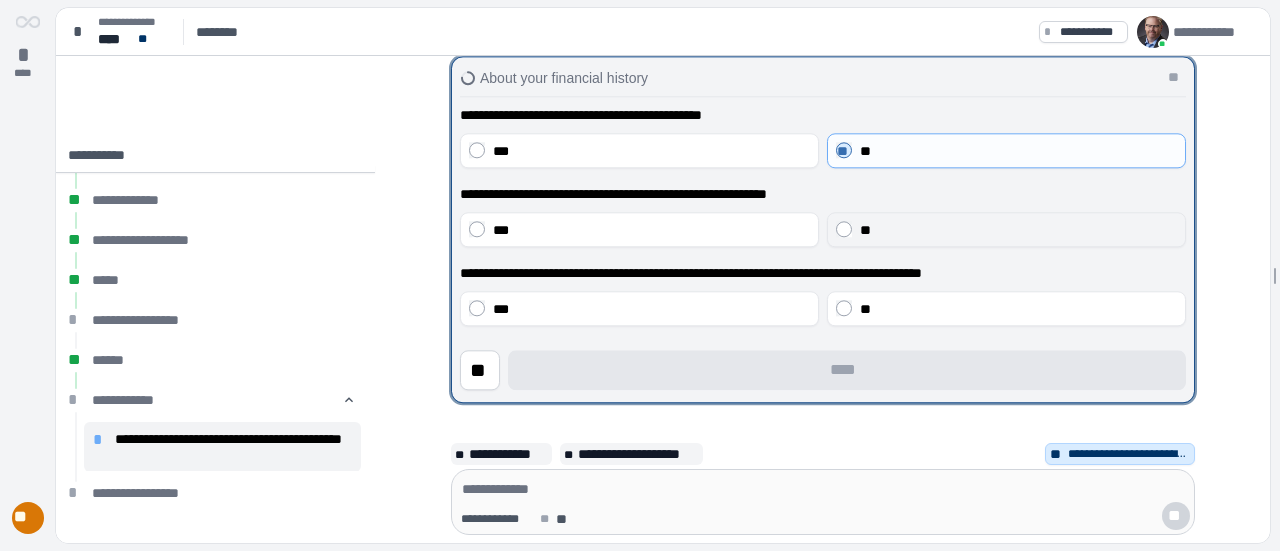 drag, startPoint x: 833, startPoint y: 222, endPoint x: 837, endPoint y: 250, distance: 28.284271 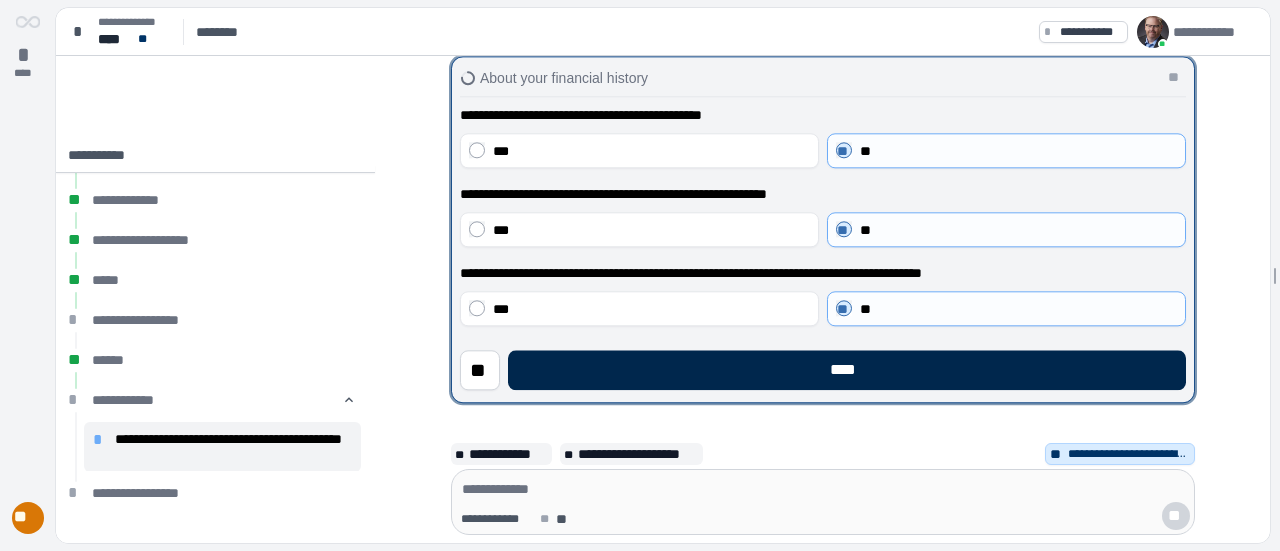 click on "****" at bounding box center (847, 370) 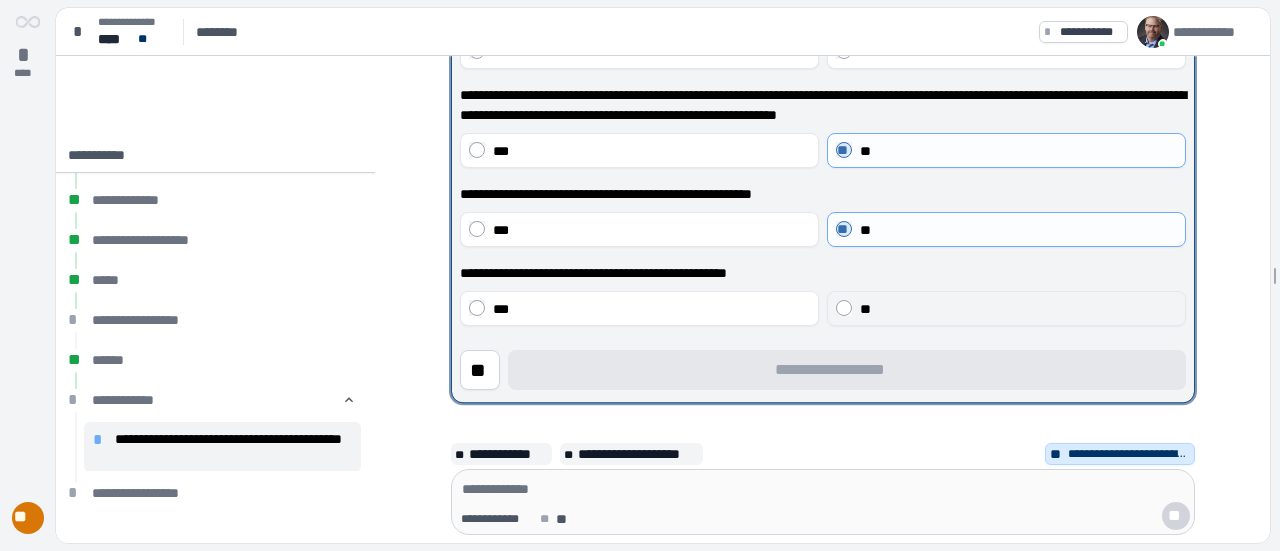 drag, startPoint x: 832, startPoint y: 333, endPoint x: 836, endPoint y: 318, distance: 15.524175 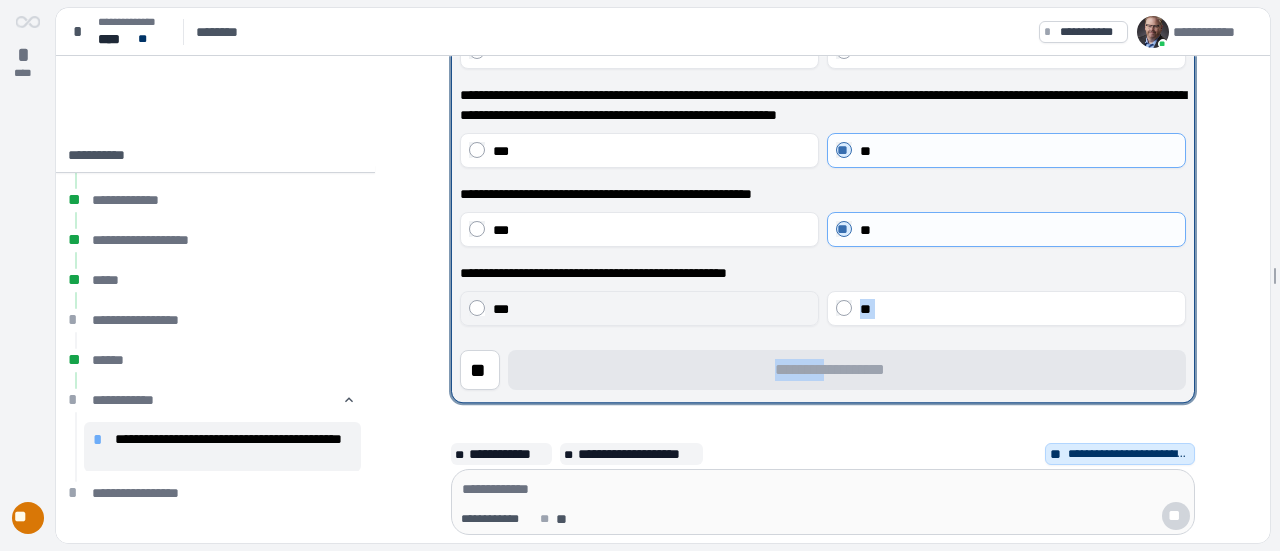 scroll, scrollTop: 300, scrollLeft: 0, axis: vertical 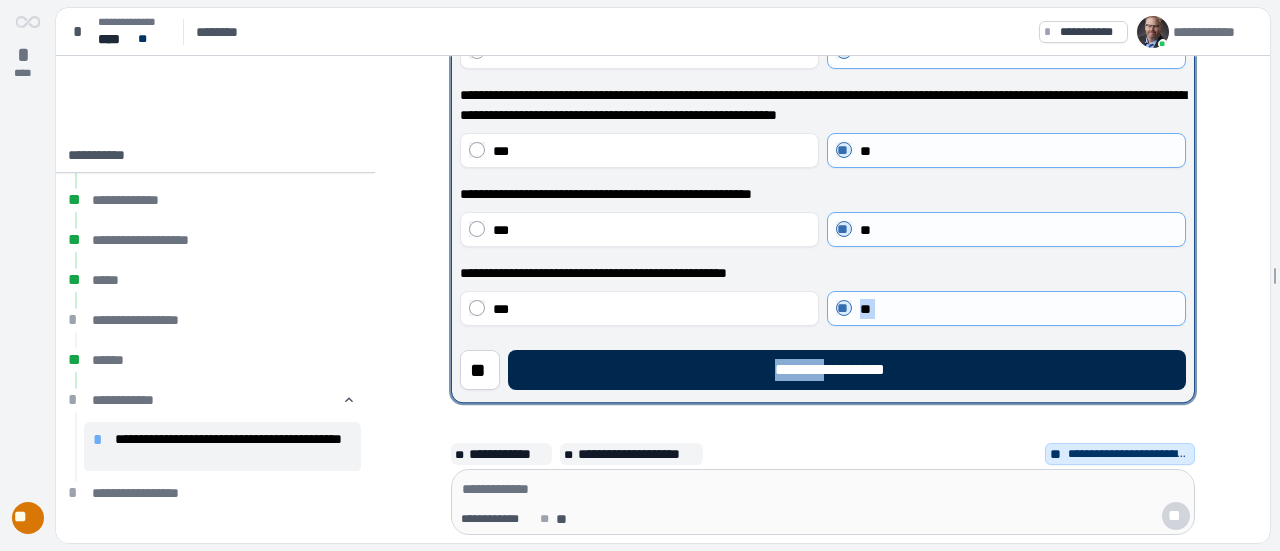 click on "**********" at bounding box center [847, 370] 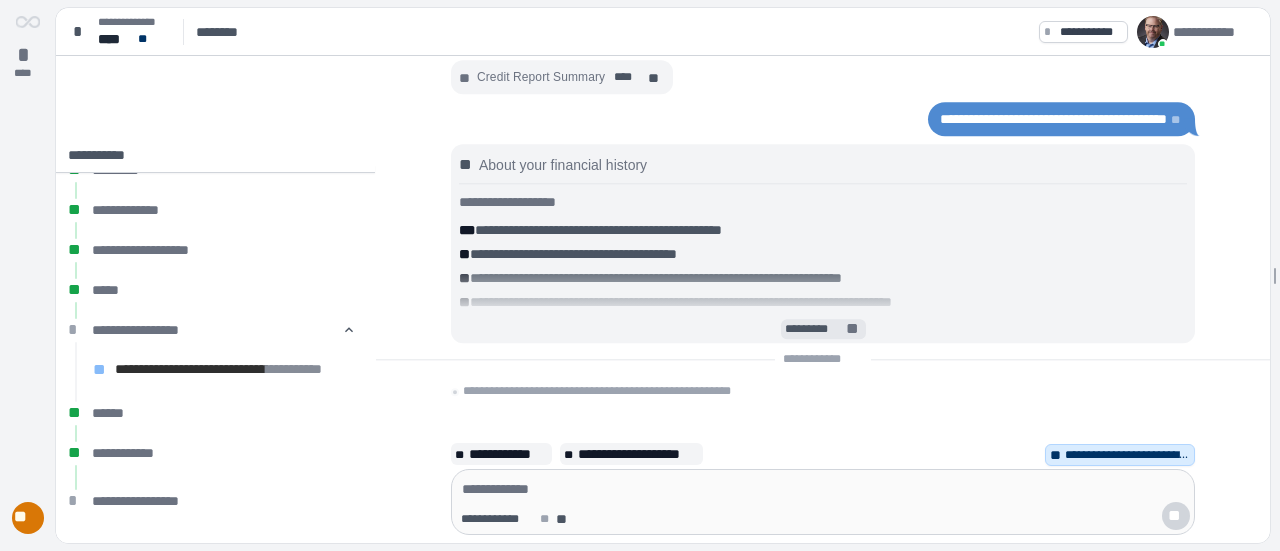 scroll, scrollTop: 35, scrollLeft: 0, axis: vertical 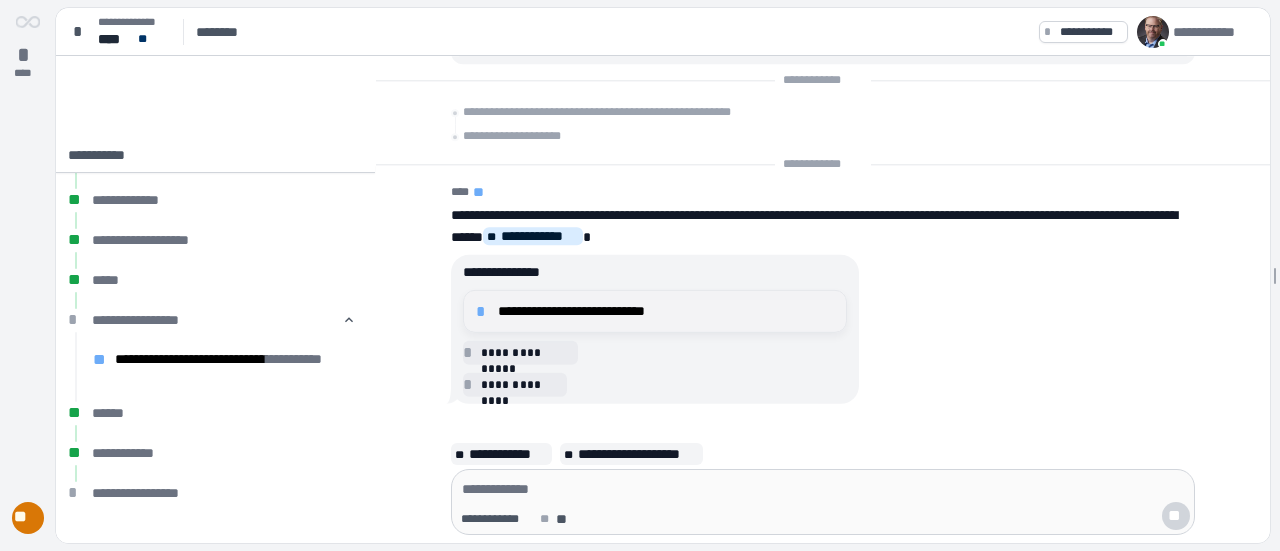 click on "**********" at bounding box center [666, 311] 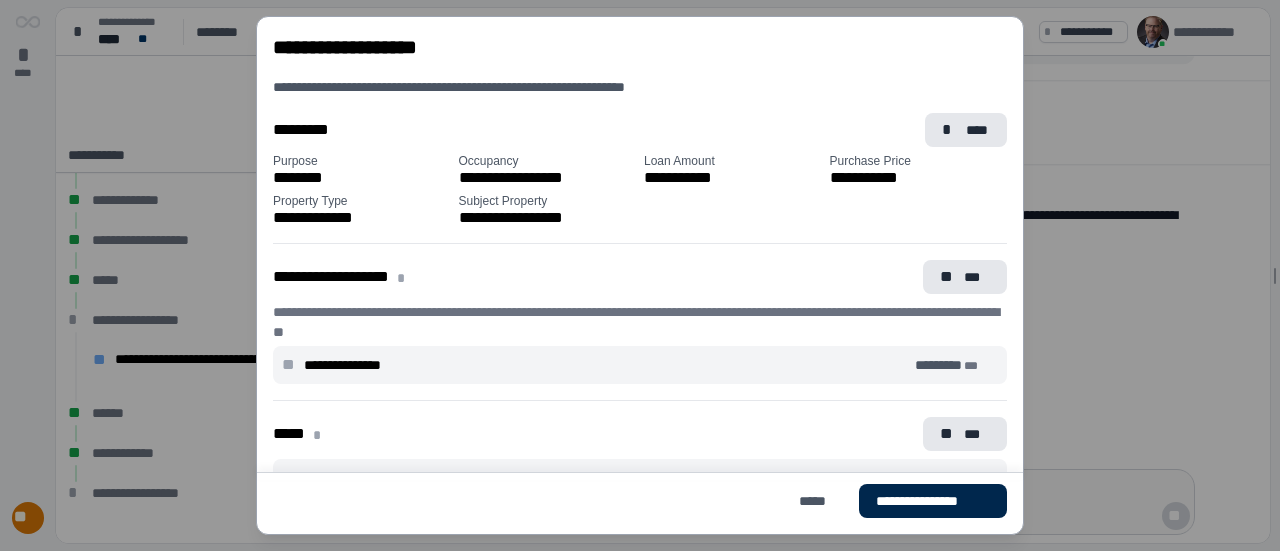 click on "**********" at bounding box center (933, 501) 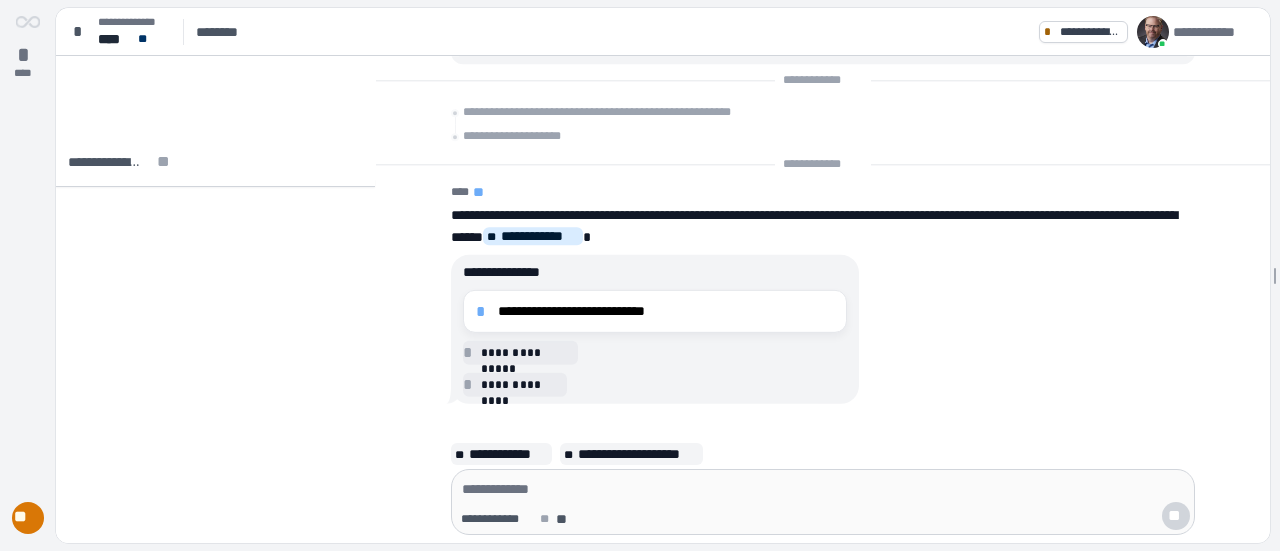 scroll, scrollTop: 0, scrollLeft: 0, axis: both 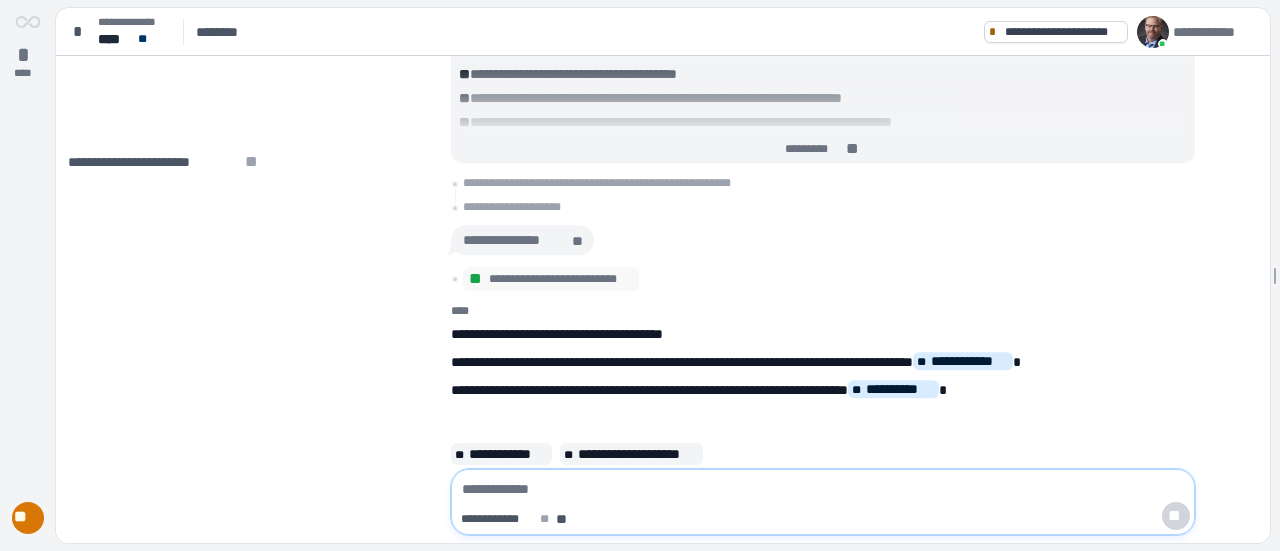 click at bounding box center [823, 489] 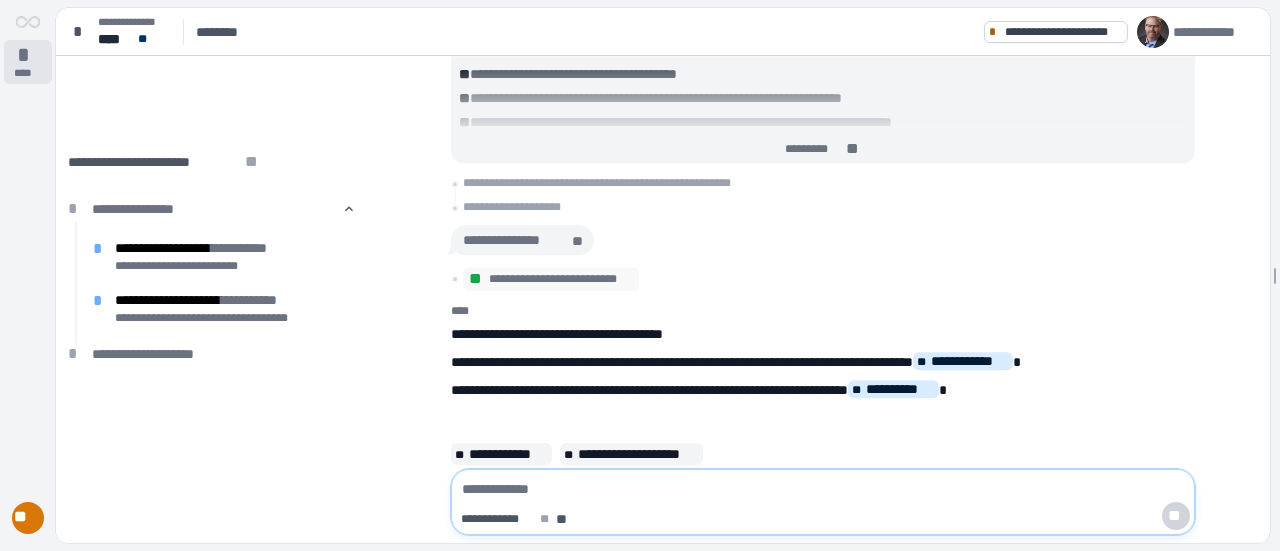click on "*" at bounding box center [28, 55] 